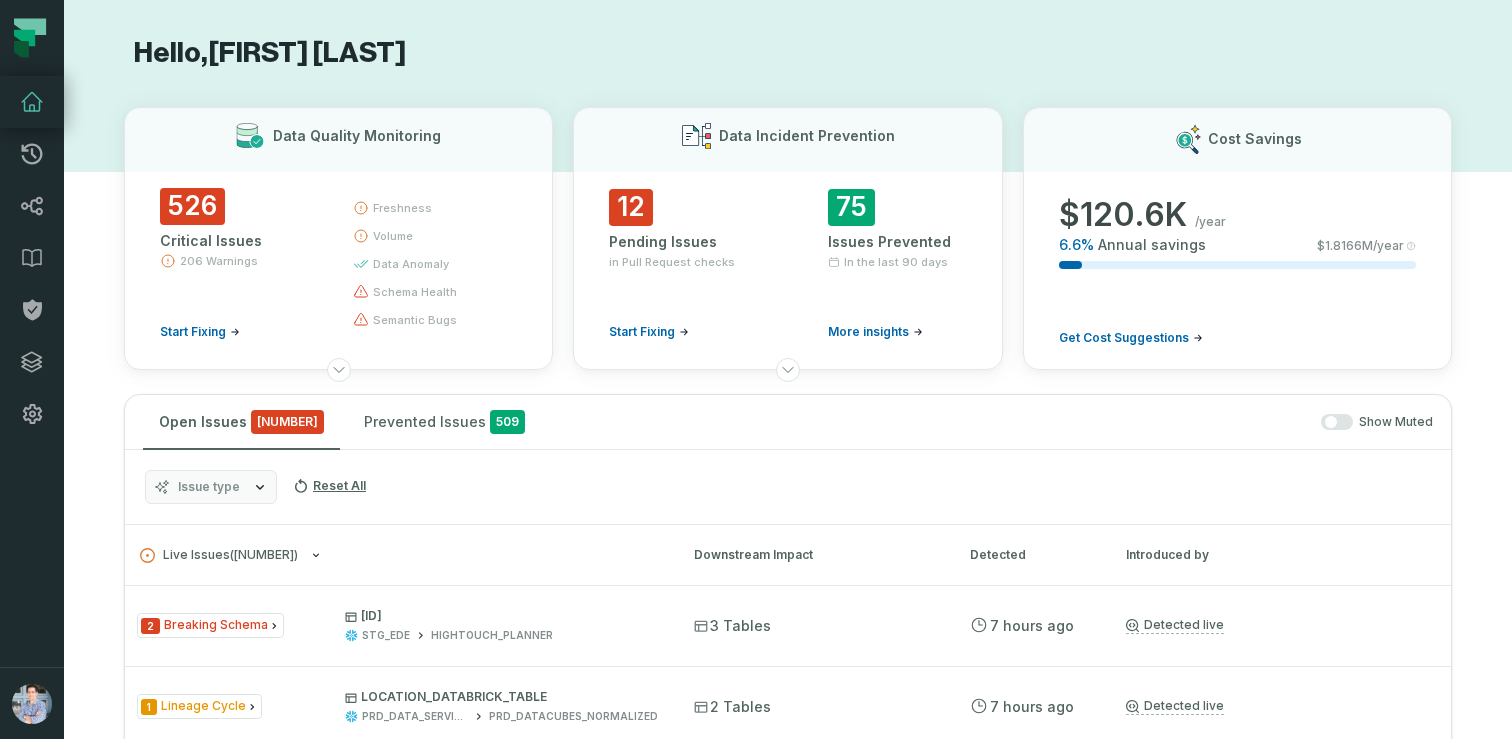 scroll, scrollTop: 0, scrollLeft: 0, axis: both 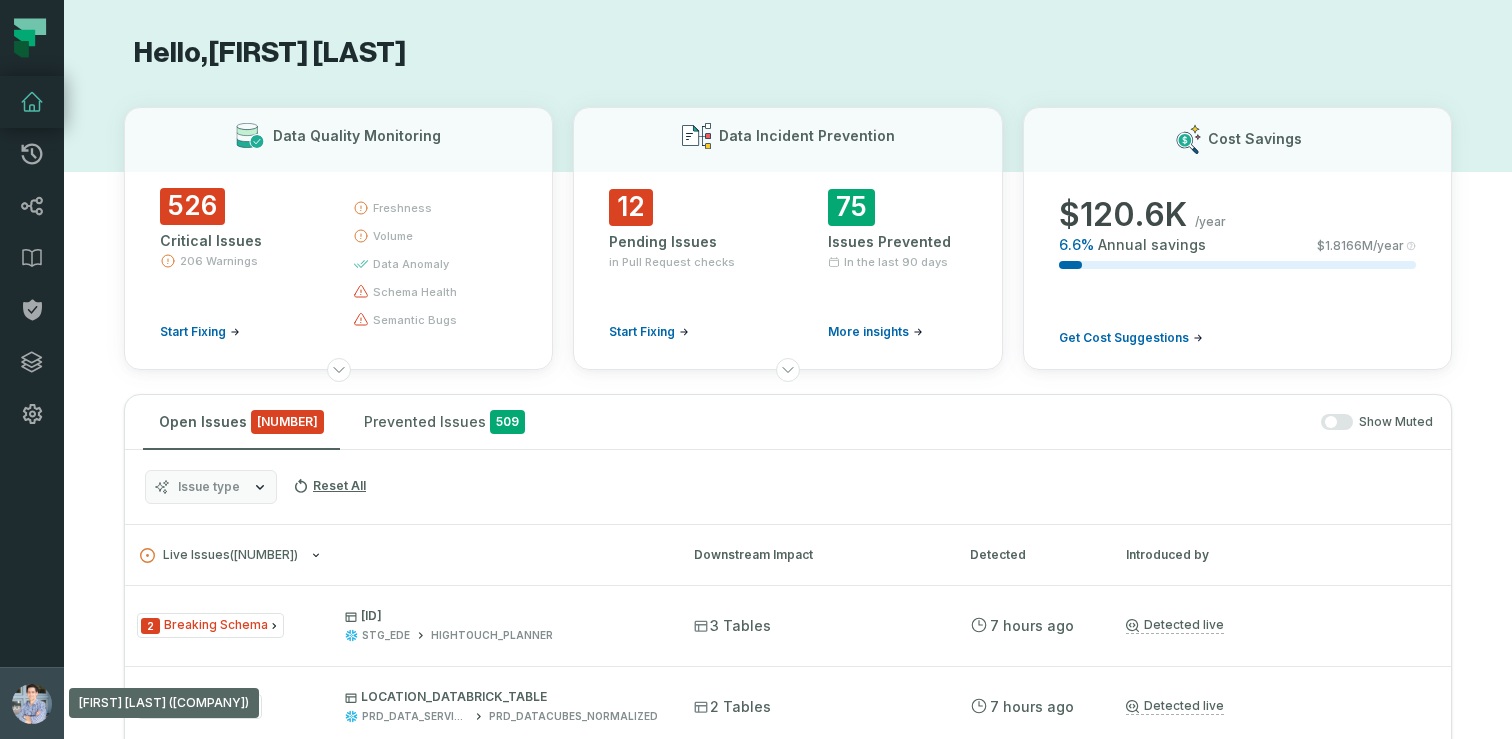 click on "Alon Nafta (Zoominfo) alon@foundational.io" at bounding box center (32, 703) 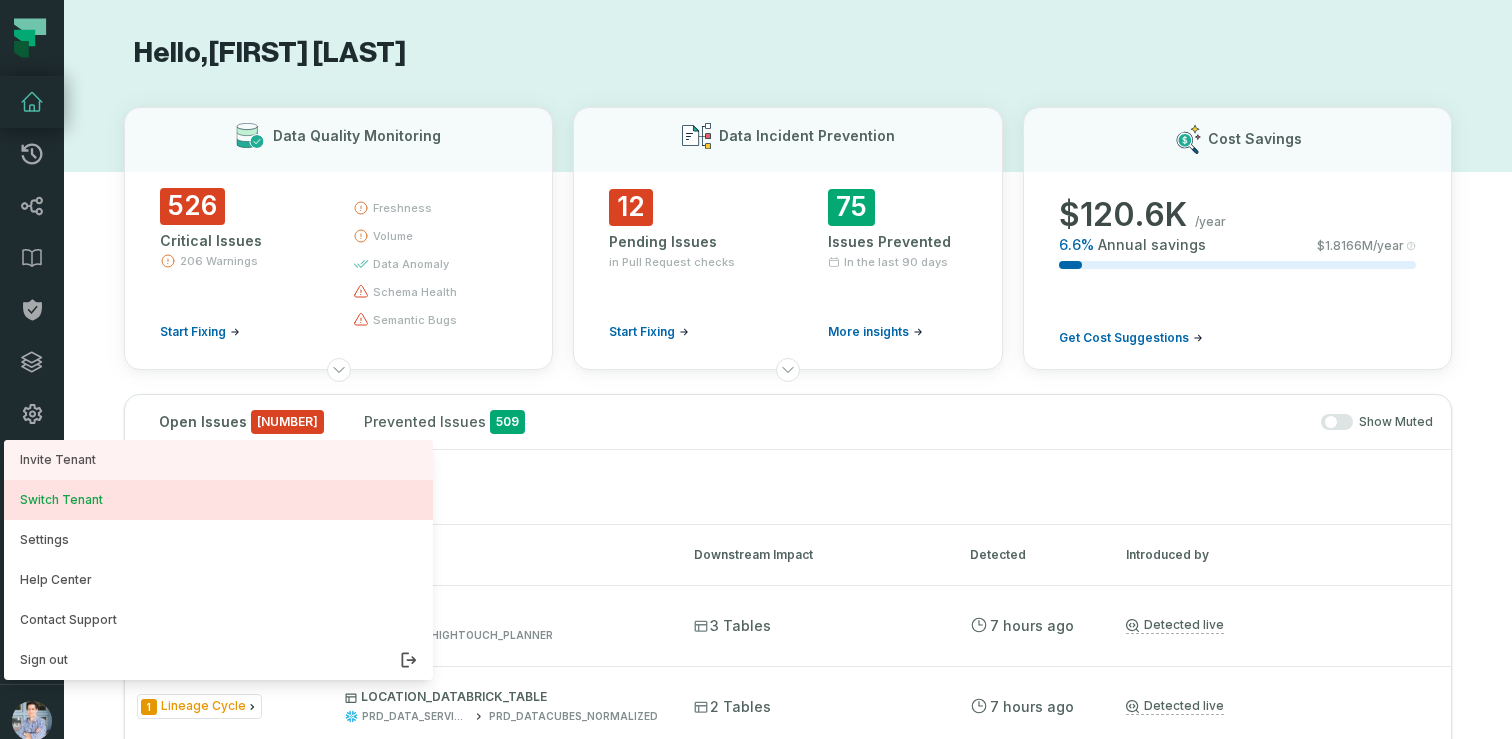 click on "Switch Tenant" at bounding box center [218, 500] 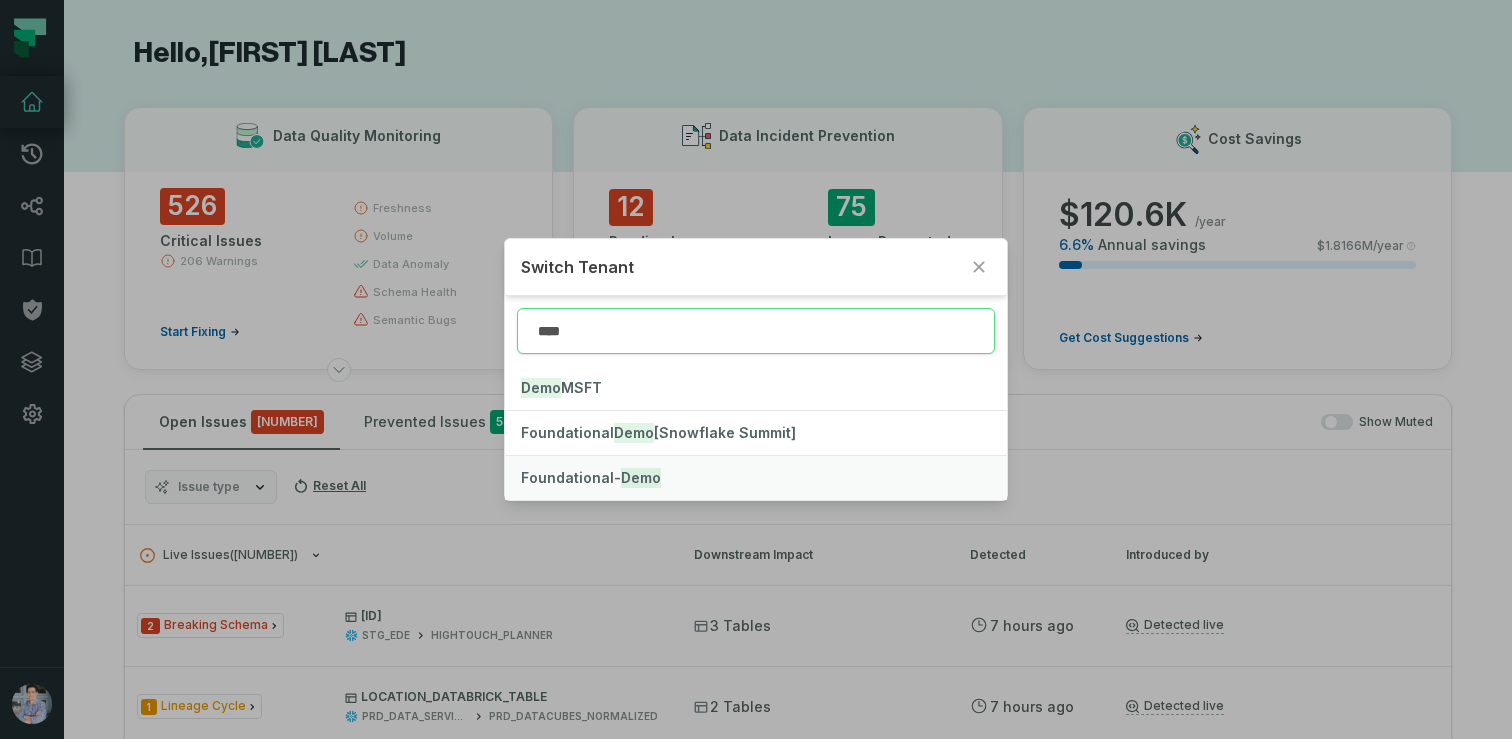 type on "****" 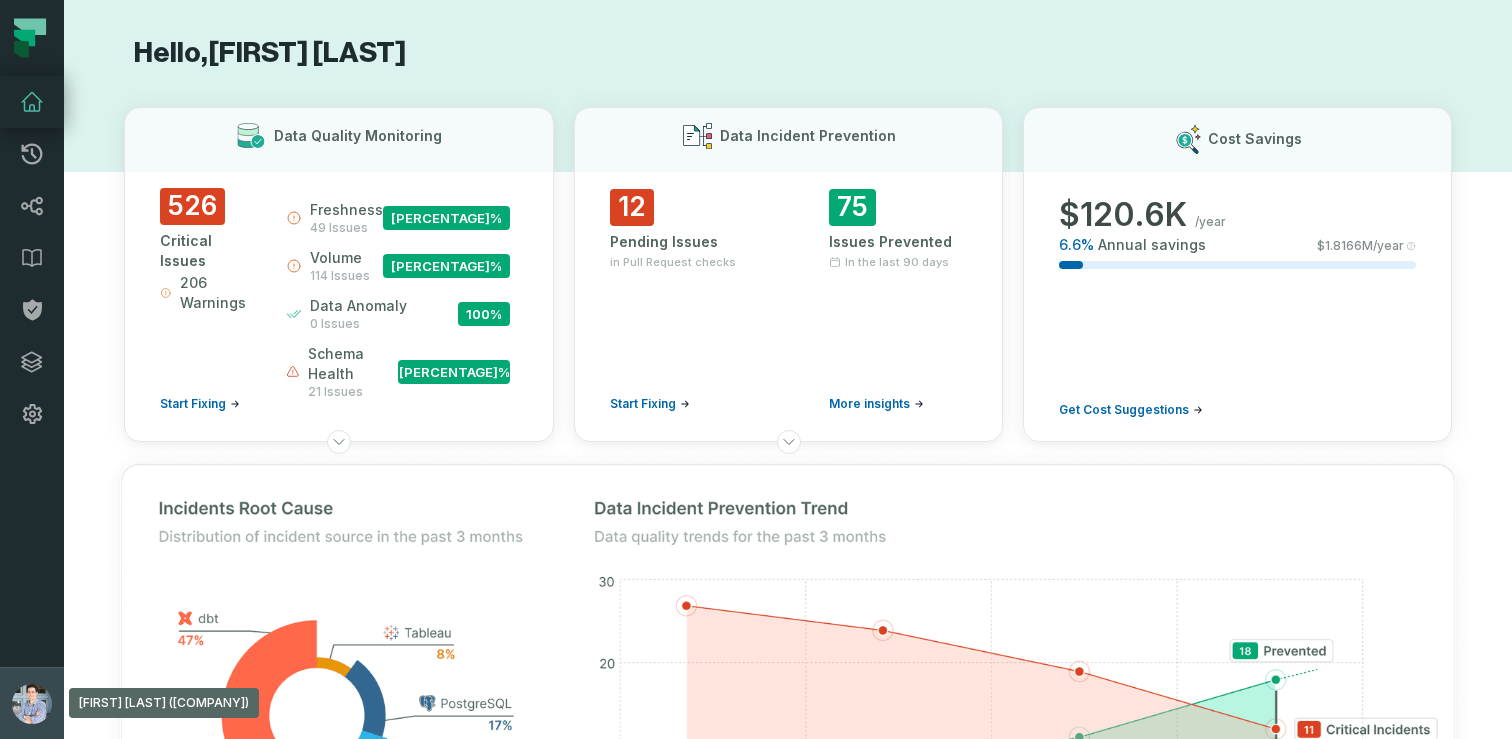 click on "Alon Nafta (Foundational-Demo) alon@foundational.io" at bounding box center [32, 703] 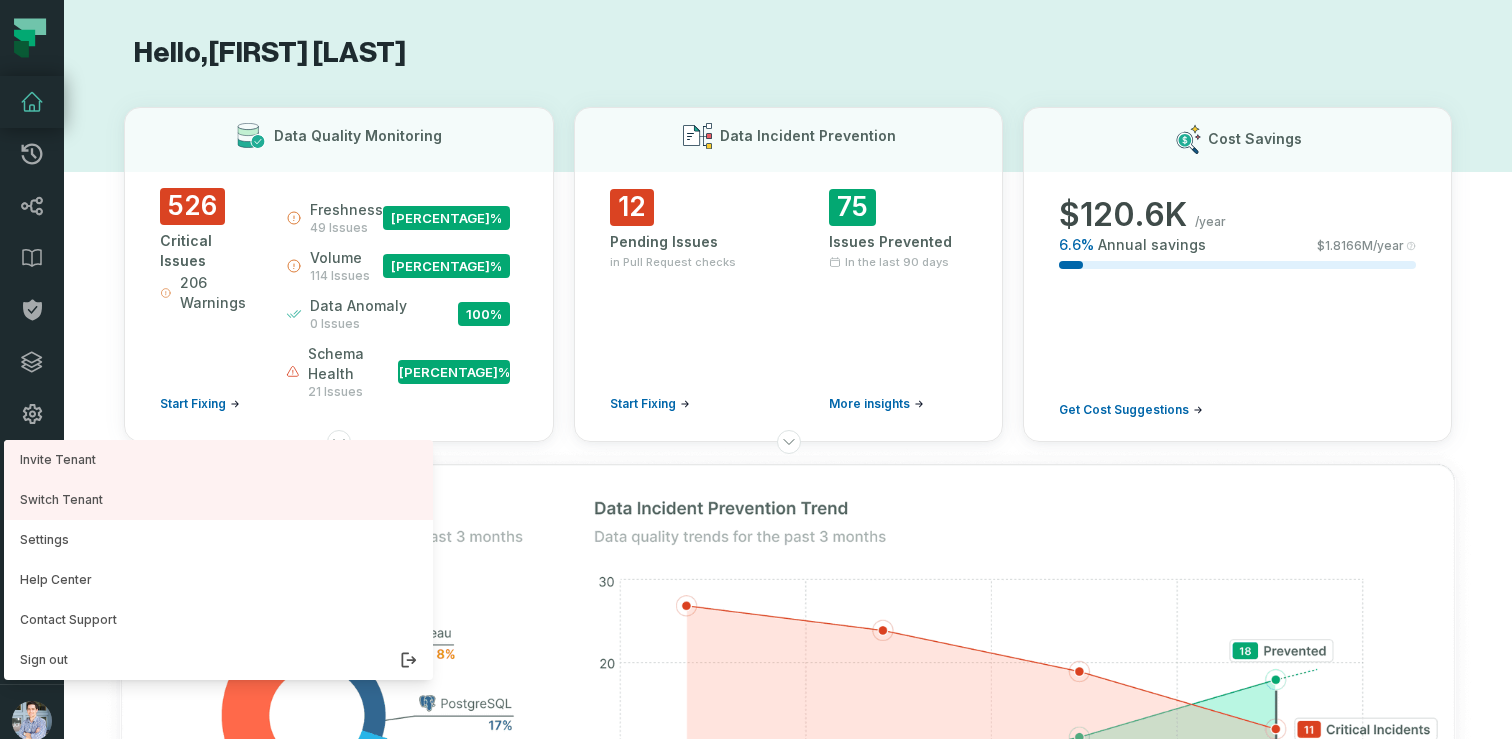 click on "Hello,  Alon Nafta Data Quality Monitoring 526 Critical Issues 206 Warnings Start Fixing freshness 49   issues 84.8 % volume 114   issues 64.7 % data anomaly 0   issues 100 % schema health 21   issues 93.5 % Data Incident Prevention 12 Pending Issues in Pull Request checks Start Fixing 75 Issues Prevented In the last 90 days More insights Cost Savings $ 120.6K /year 6.6 % Annual savings $ 1.8166M  /year Get Cost Suggestions Open Issues 744 Prevented Issues 509 Show Muted Issue type  Reset All   Live Issues  ( 732 ) Downstream Impact Detected Introduced by 2 Breaking Schema SYNC2155120_REQUEST844888058_REJECTIONS STG_EDE HIGHTOUCH_PLANNER 3   Tables 8/7/2025, 1:52:12 AM Detected live   Mute All 1 Lineage Cycle LOCATION_DATABRICK_TABLE PRD_DATA_SERVICES_AND_SOLUTIONS PRD_DATACUBES_NORMALIZED 2   Tables 8/7/2025, 1:52:12 AM Detected live   Mute All 48 Breaking Schema SYNC2427286_REQUEST847871101_PLAN STG_EDE HIGHTOUCH_PLANNER 3   Tables 8/7/2025, 1:52:12 AM Detected live   Mute All 5 Breaking Schema STG_EDE 3" at bounding box center [788, 2141] 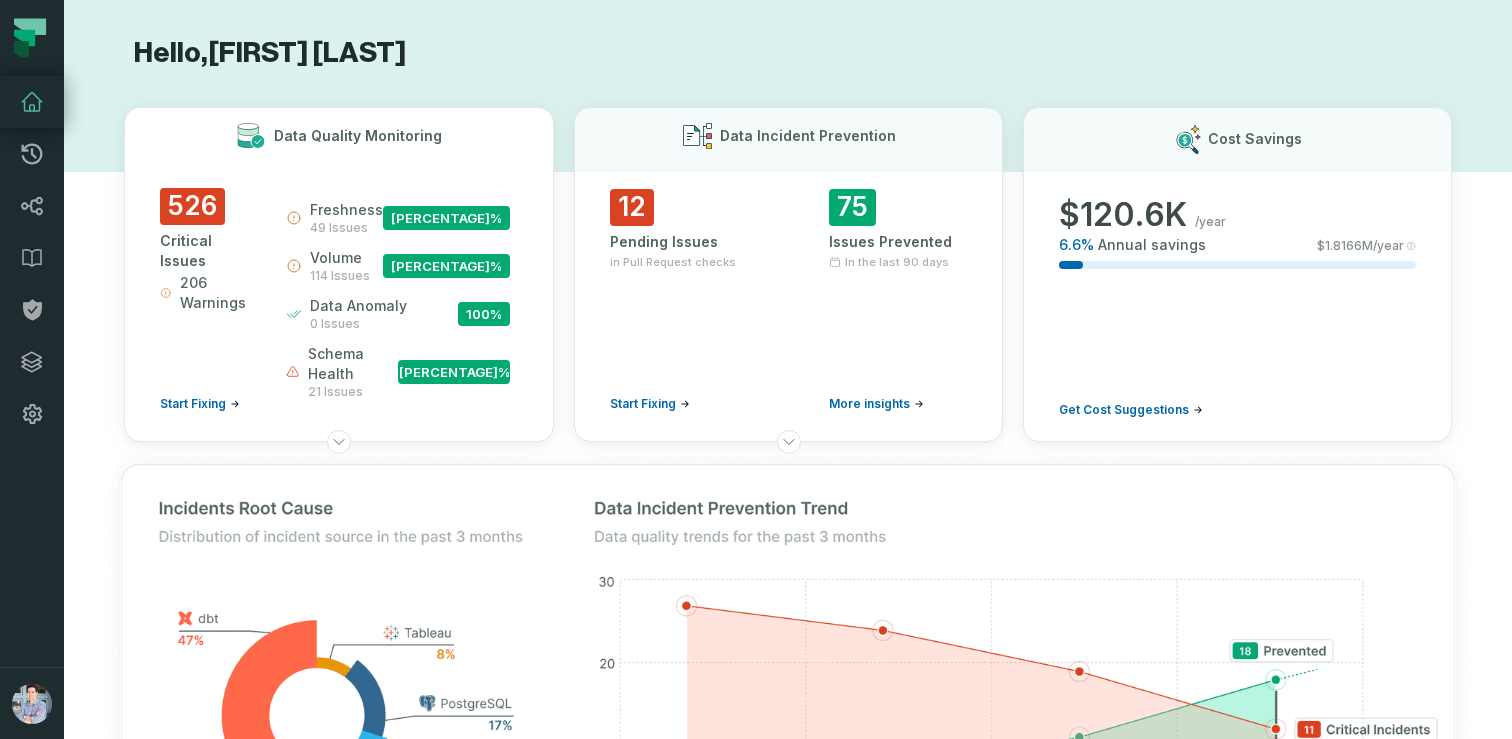 type 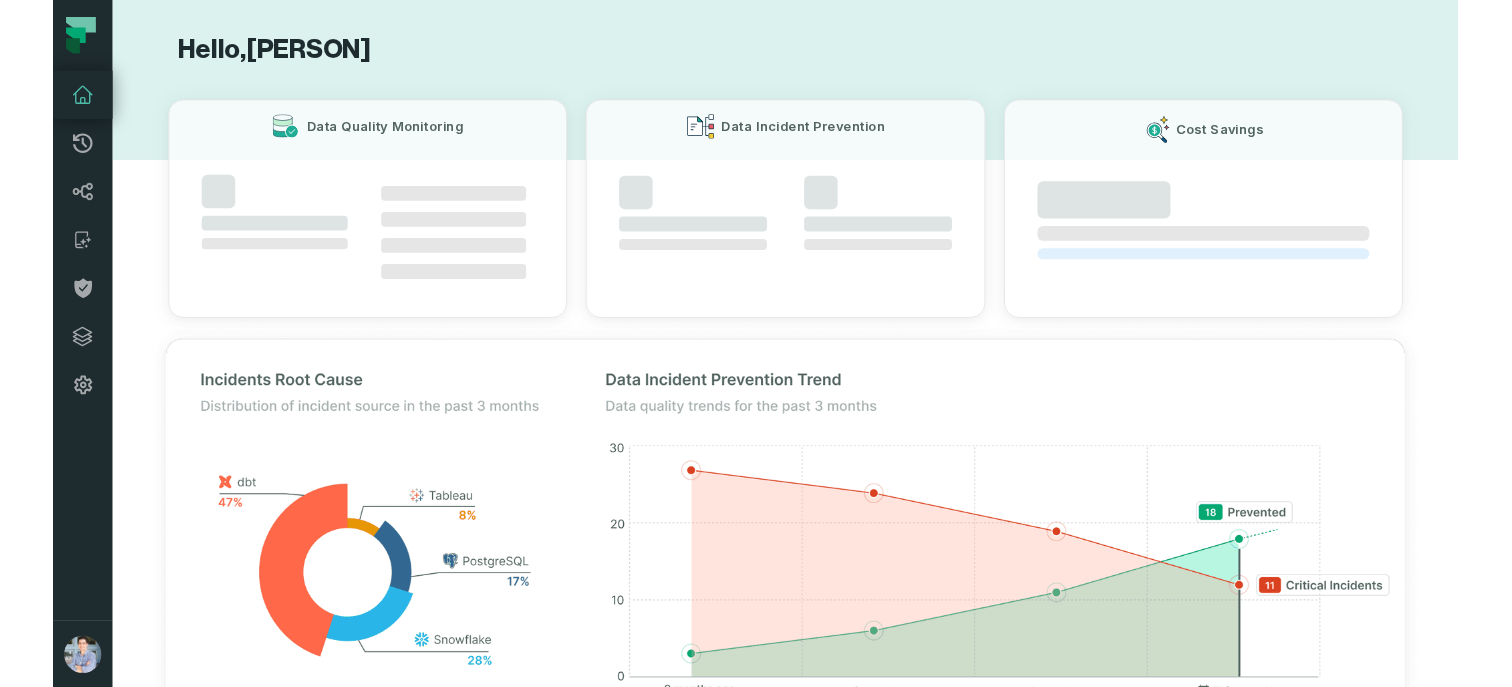 scroll, scrollTop: 0, scrollLeft: 0, axis: both 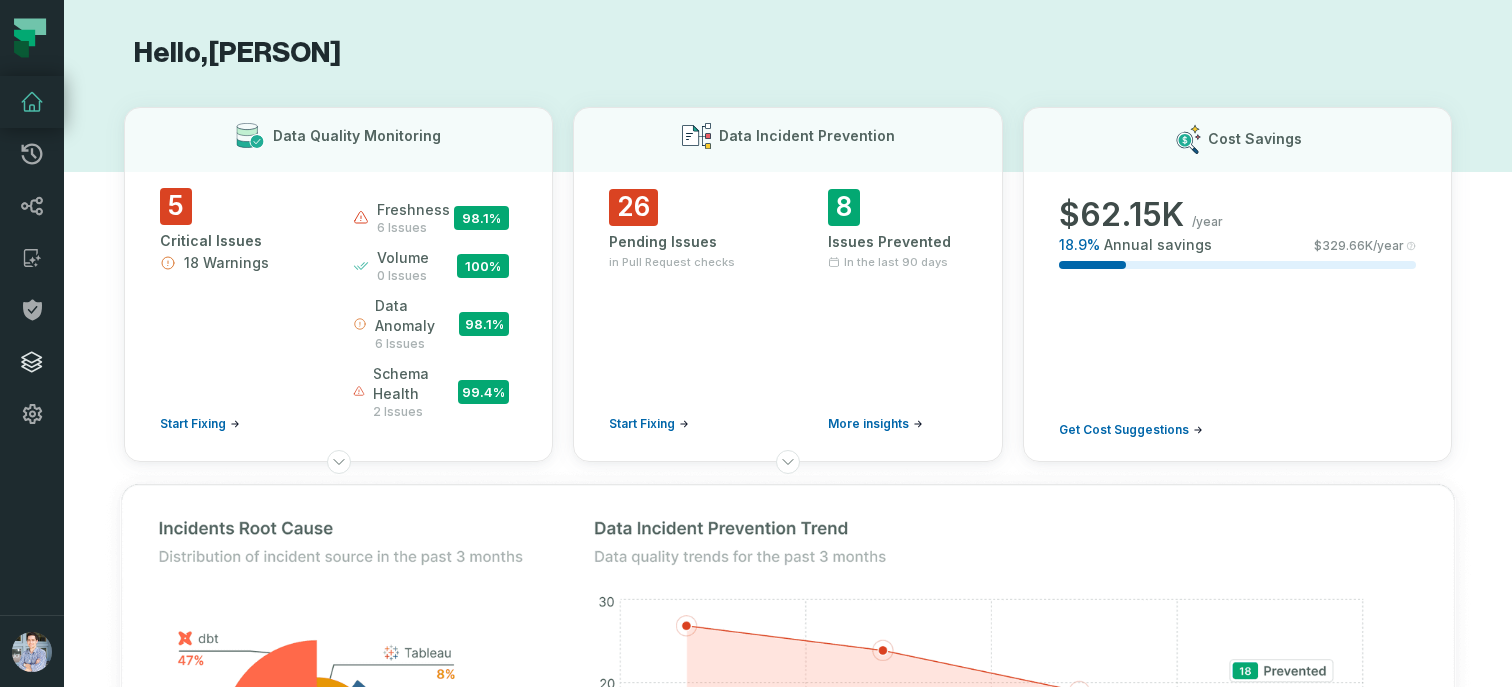 click 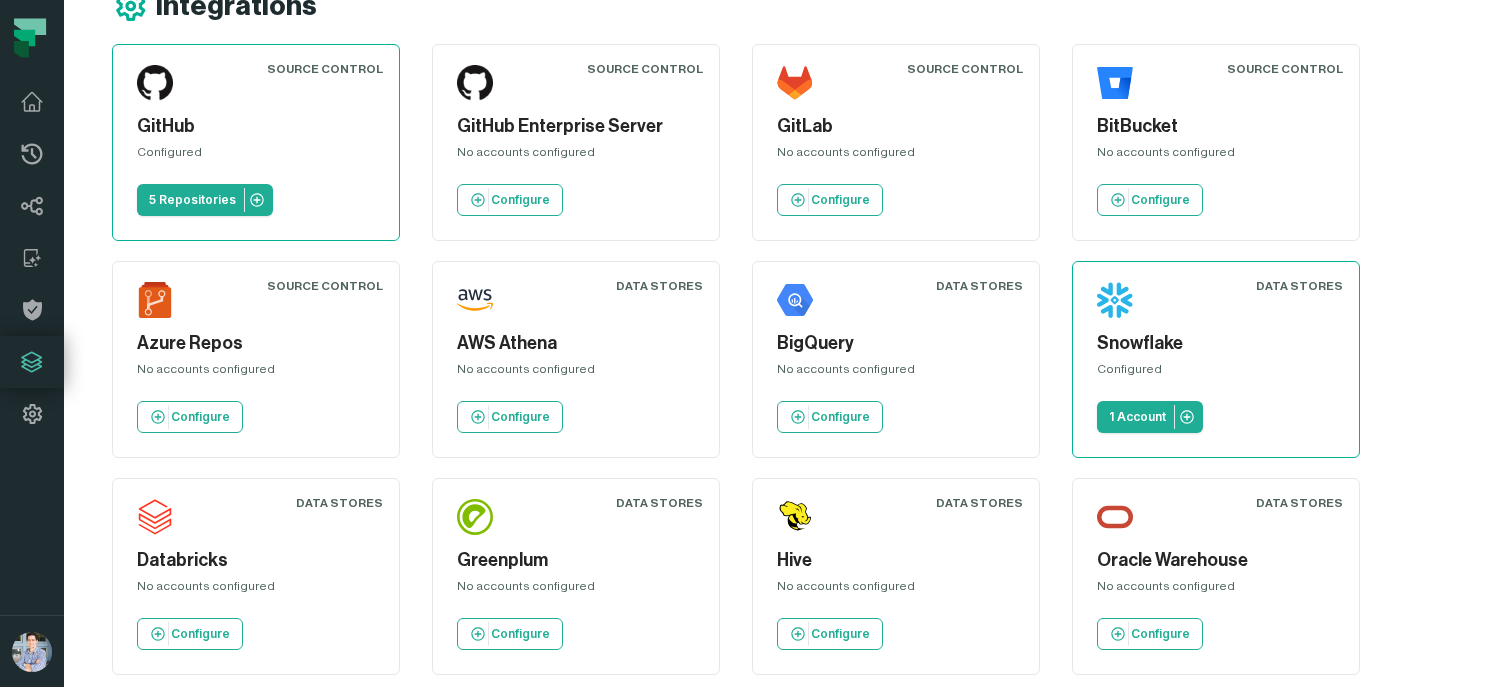 scroll, scrollTop: 0, scrollLeft: 0, axis: both 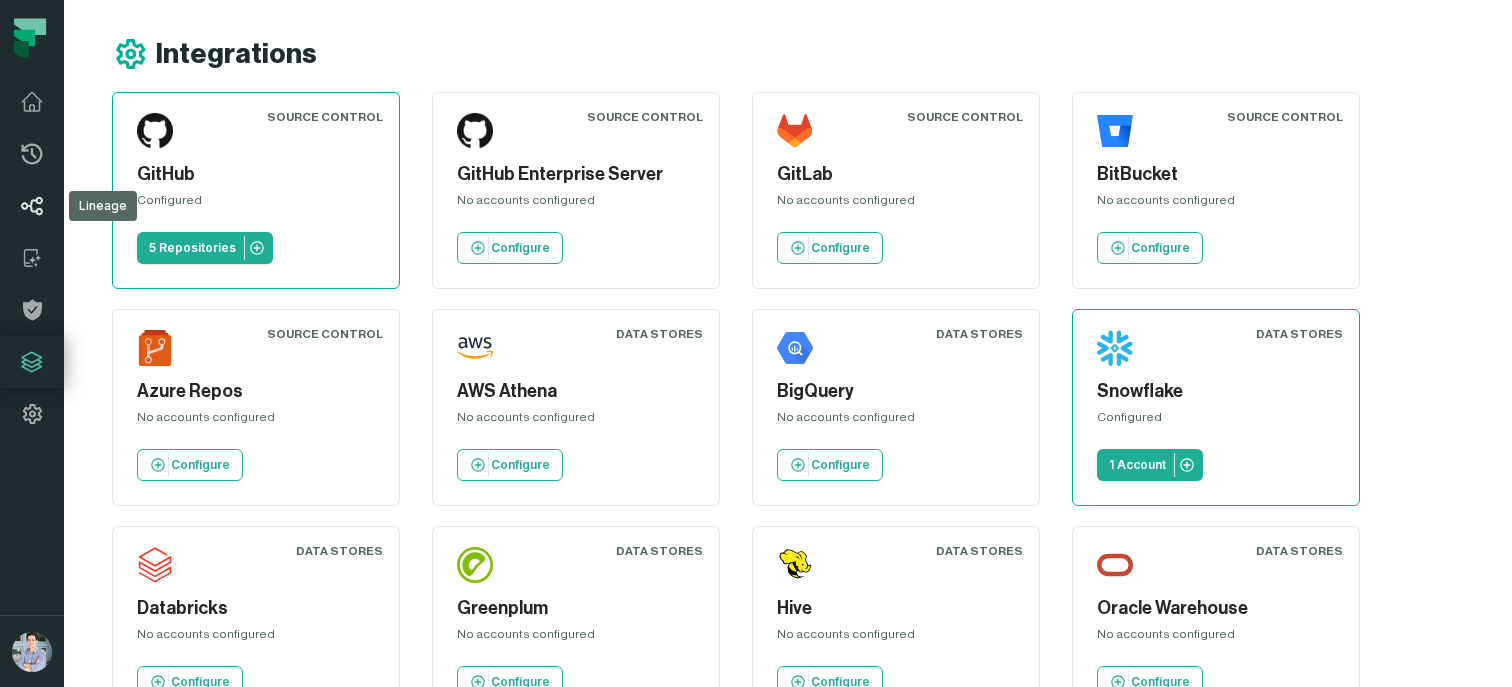 click 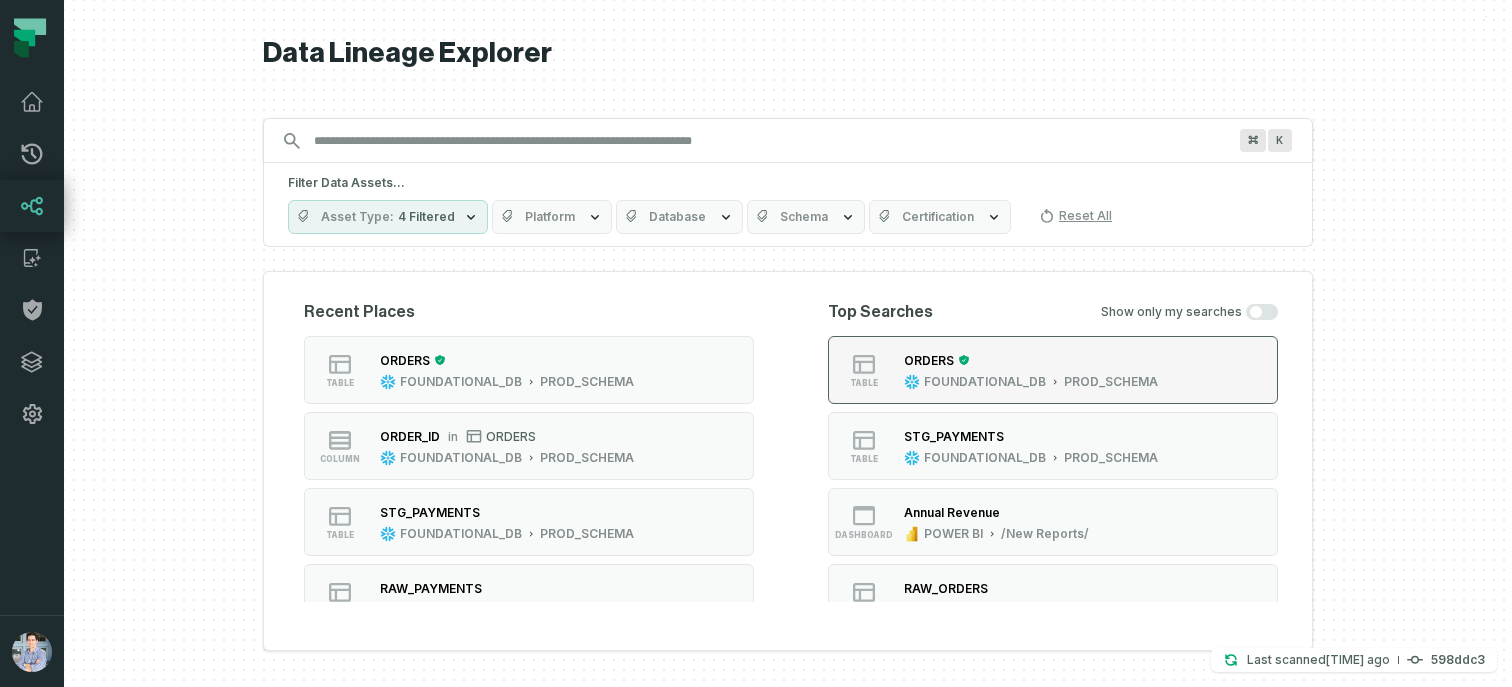 click on "ORDERS" at bounding box center (929, 360) 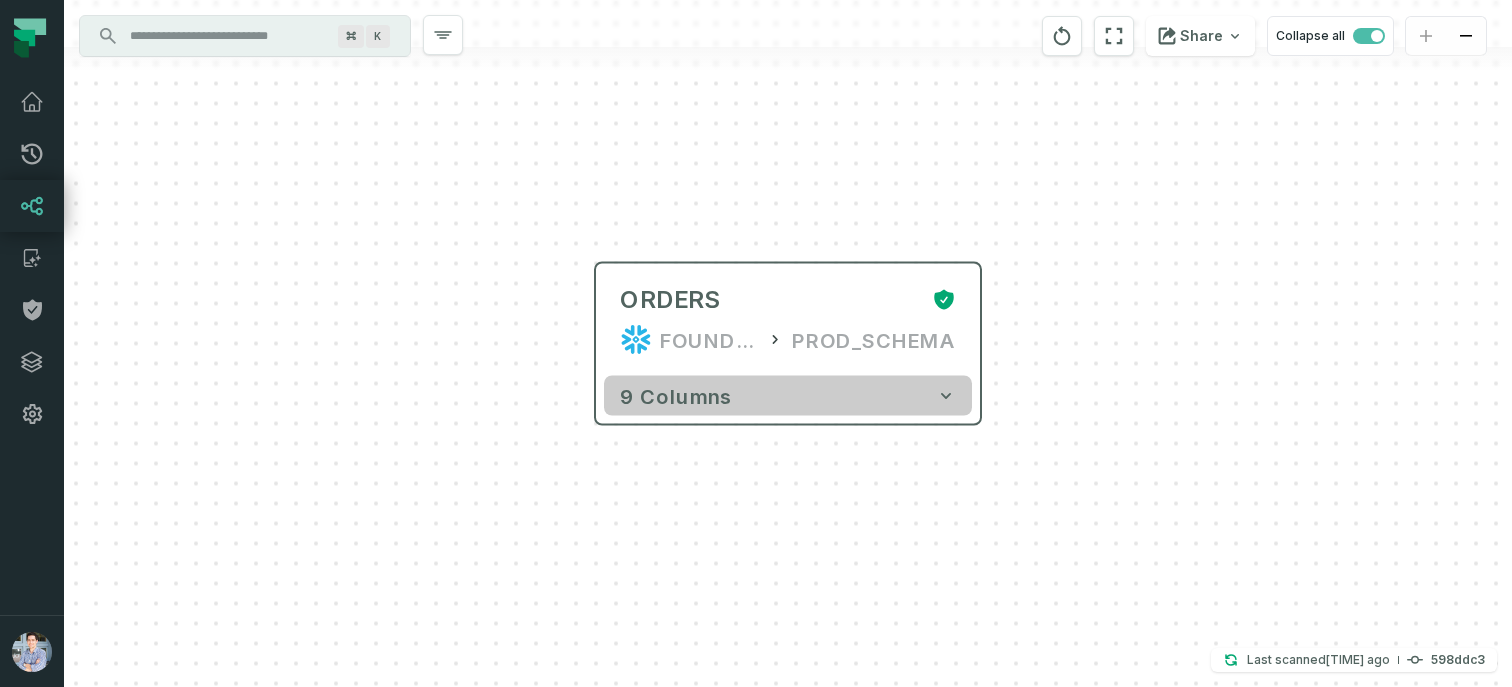 click on "9 columns" at bounding box center [788, 396] 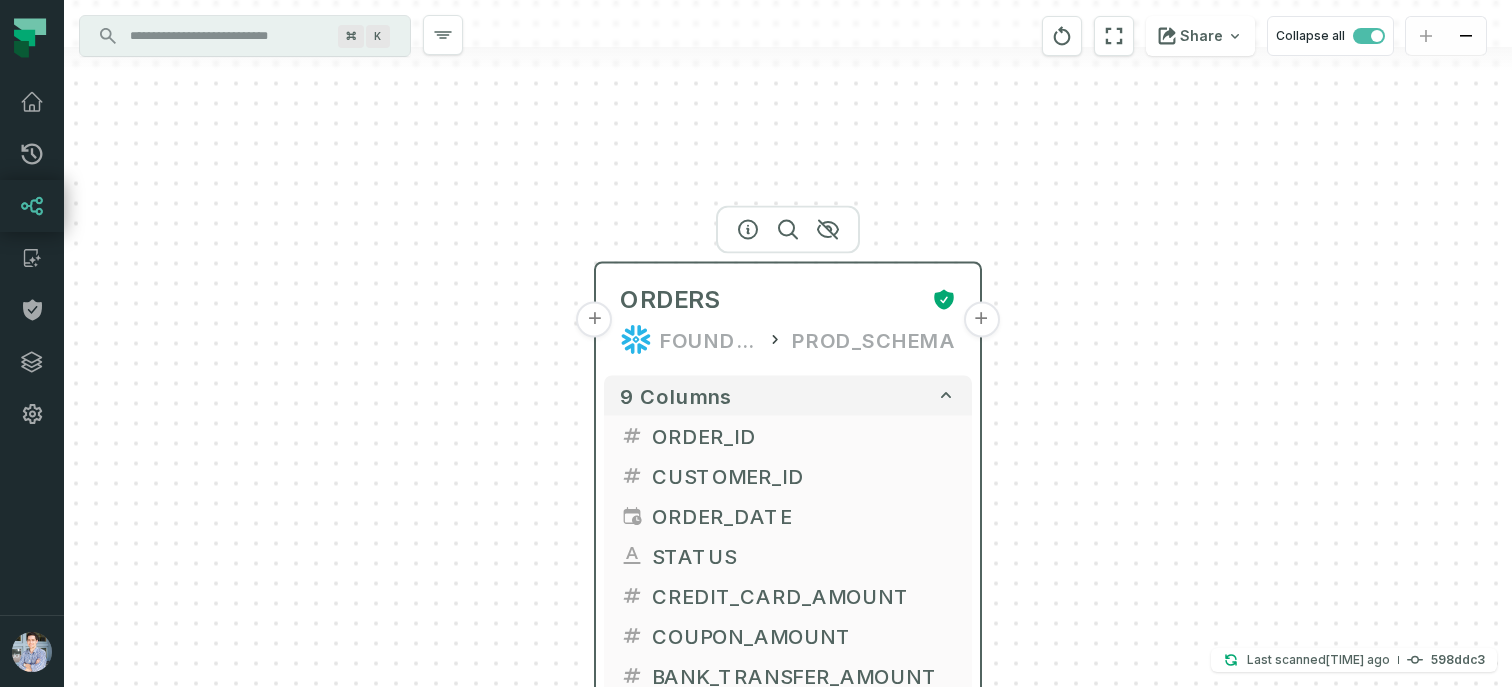 click on "+" at bounding box center (595, 320) 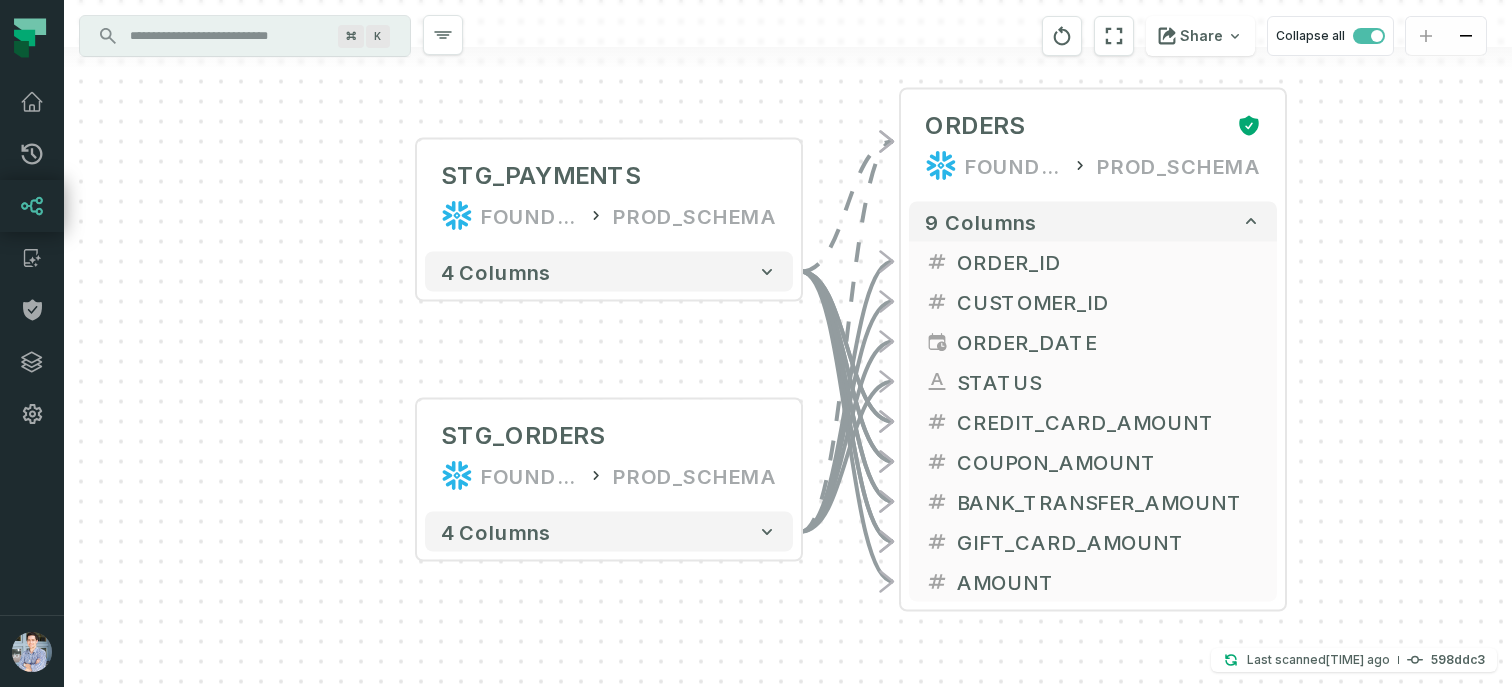 drag, startPoint x: 673, startPoint y: 412, endPoint x: 489, endPoint y: 365, distance: 189.90787 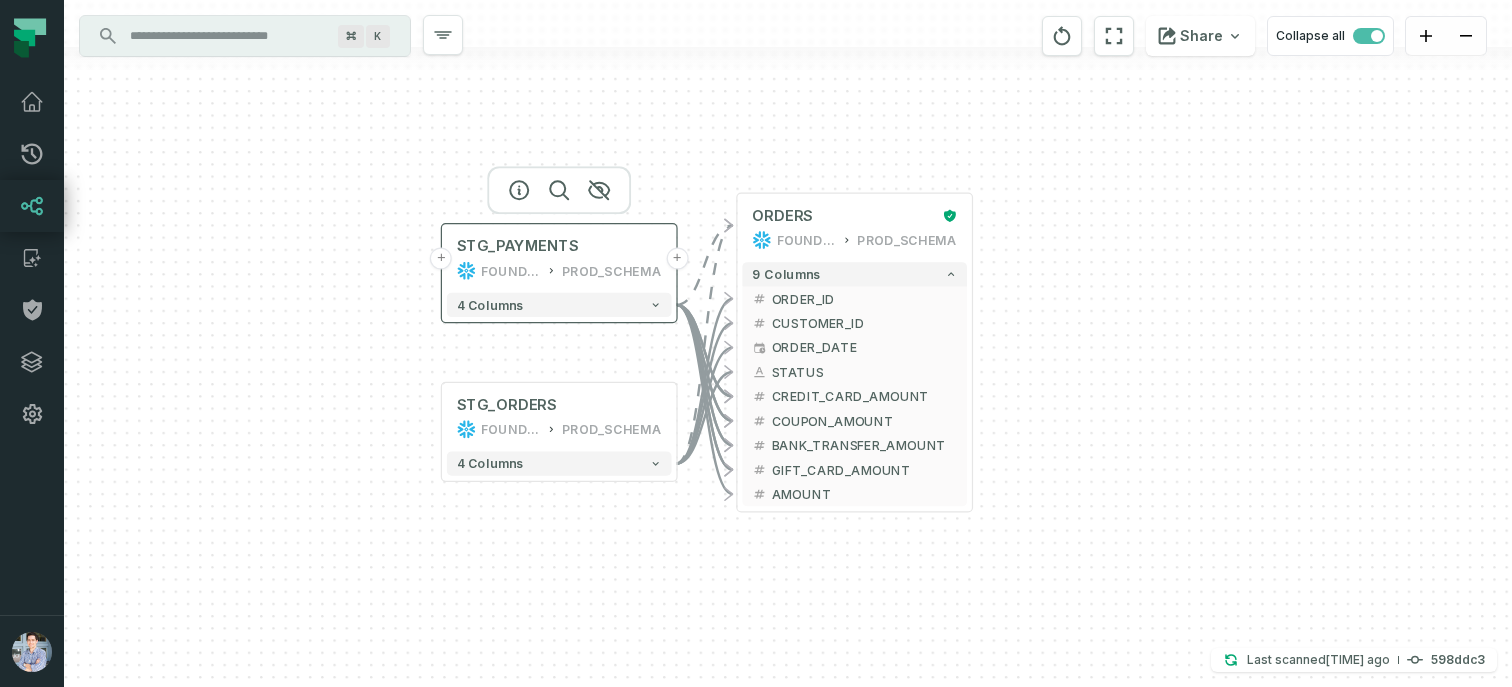click on "+" at bounding box center [441, 258] 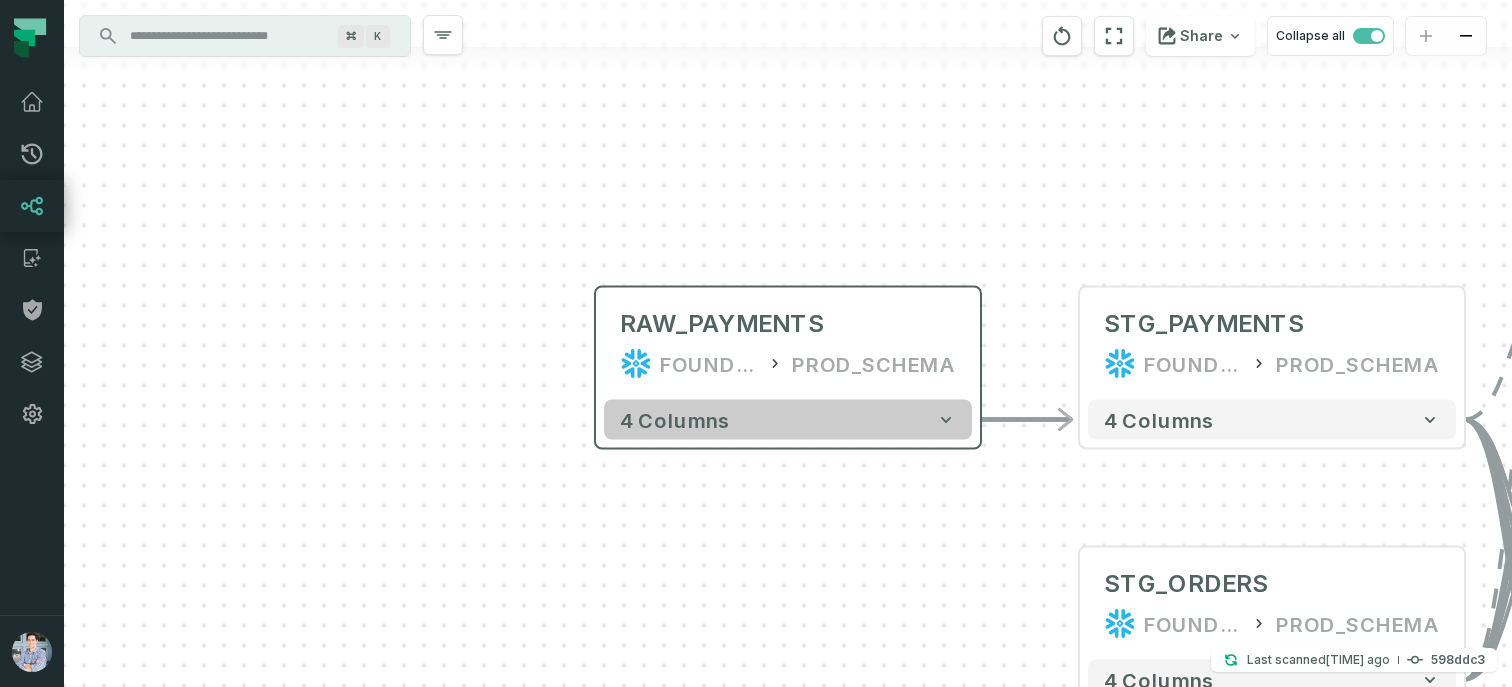 click on "4 columns" at bounding box center (788, 420) 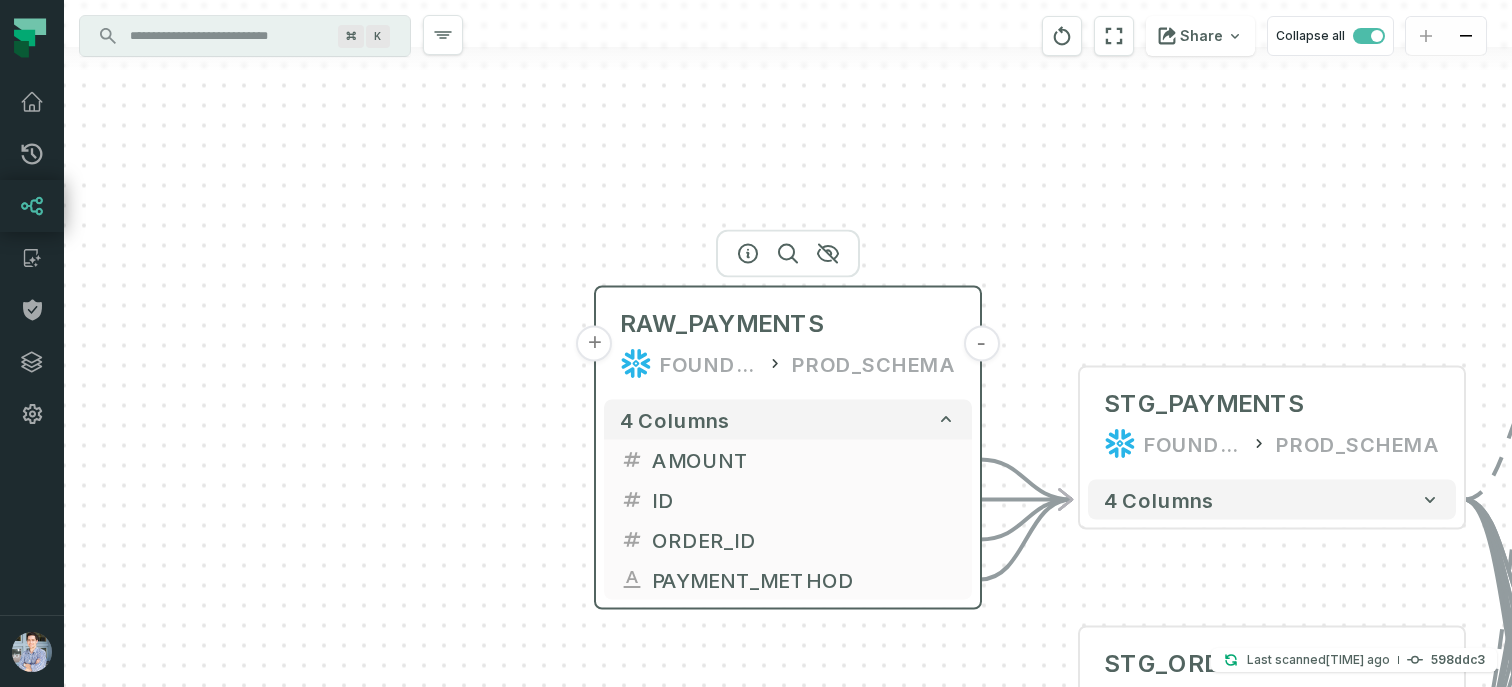 click on "+" at bounding box center [595, 344] 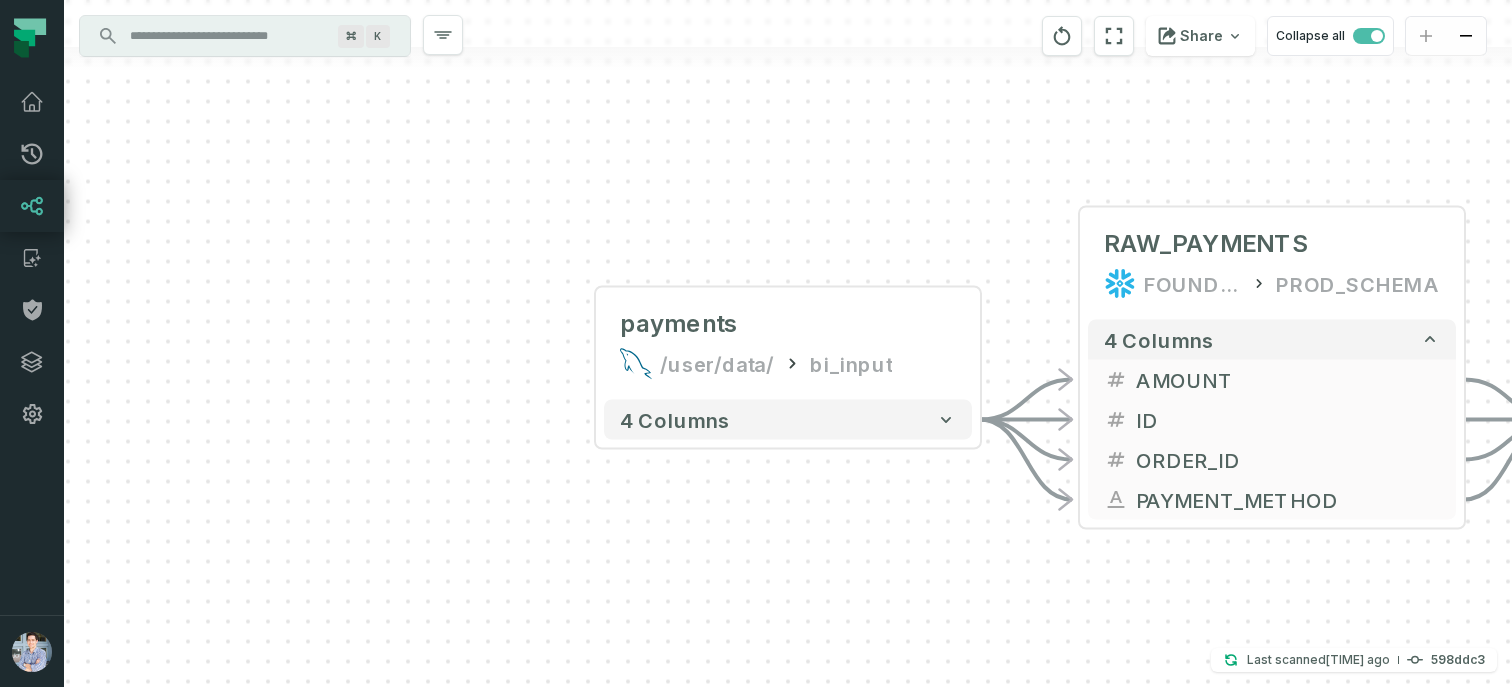 click on "4 columns" at bounding box center [788, 420] 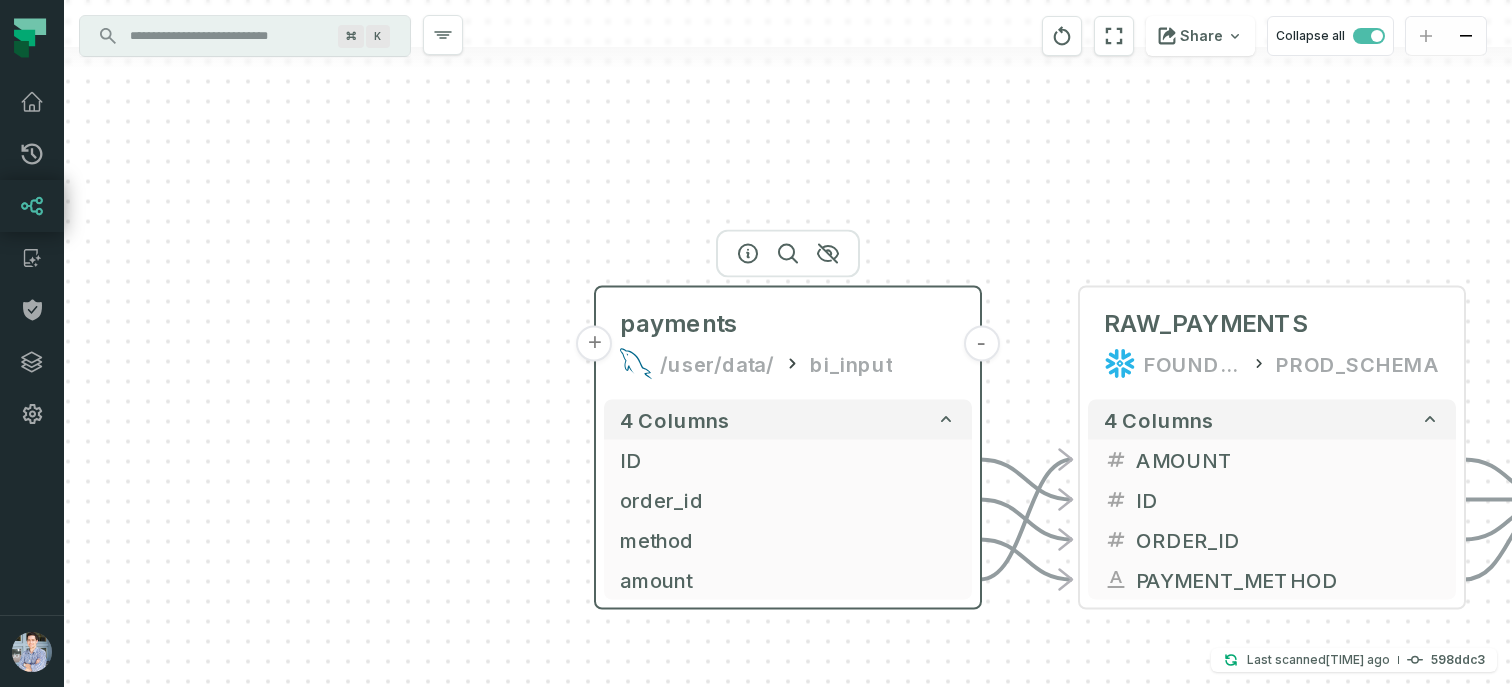 click on "+" at bounding box center [595, 344] 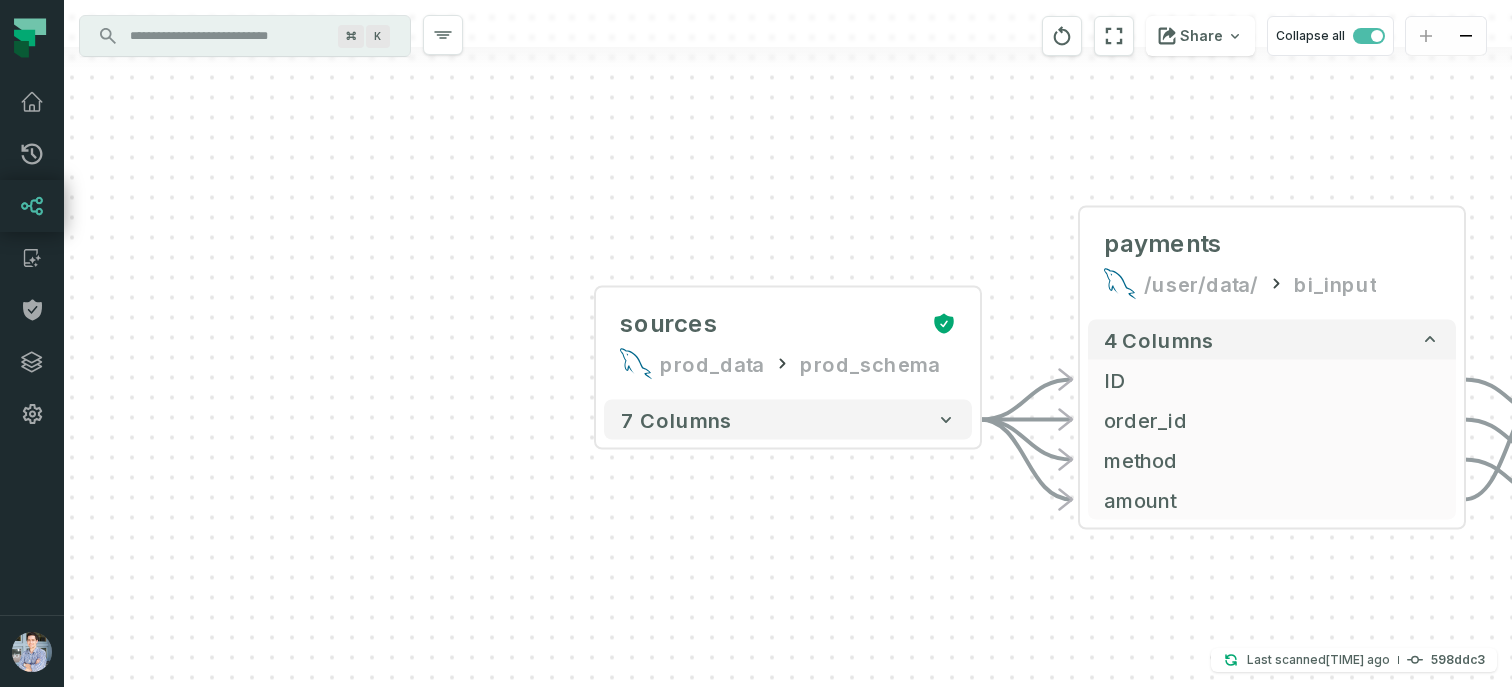 drag, startPoint x: 1103, startPoint y: 183, endPoint x: 408, endPoint y: 208, distance: 695.4495 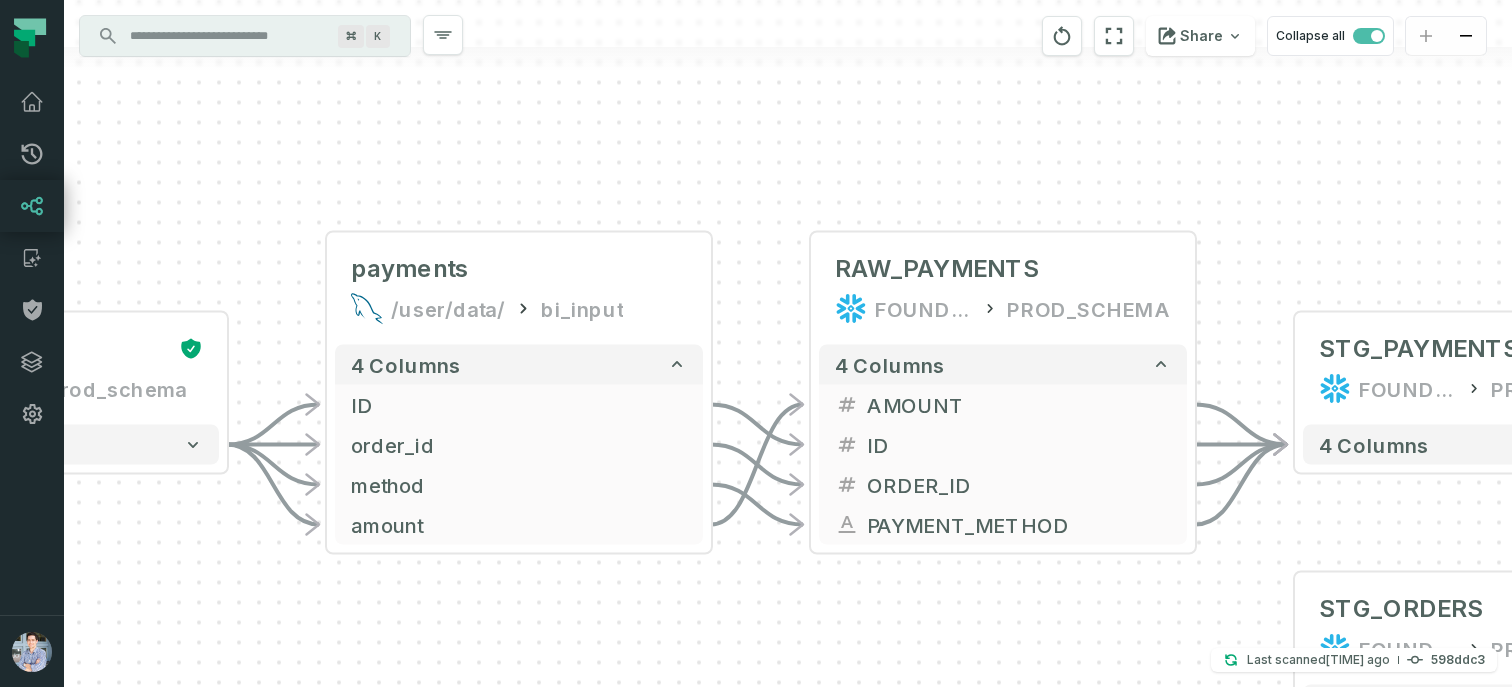 drag, startPoint x: 1257, startPoint y: 227, endPoint x: 428, endPoint y: 215, distance: 829.08685 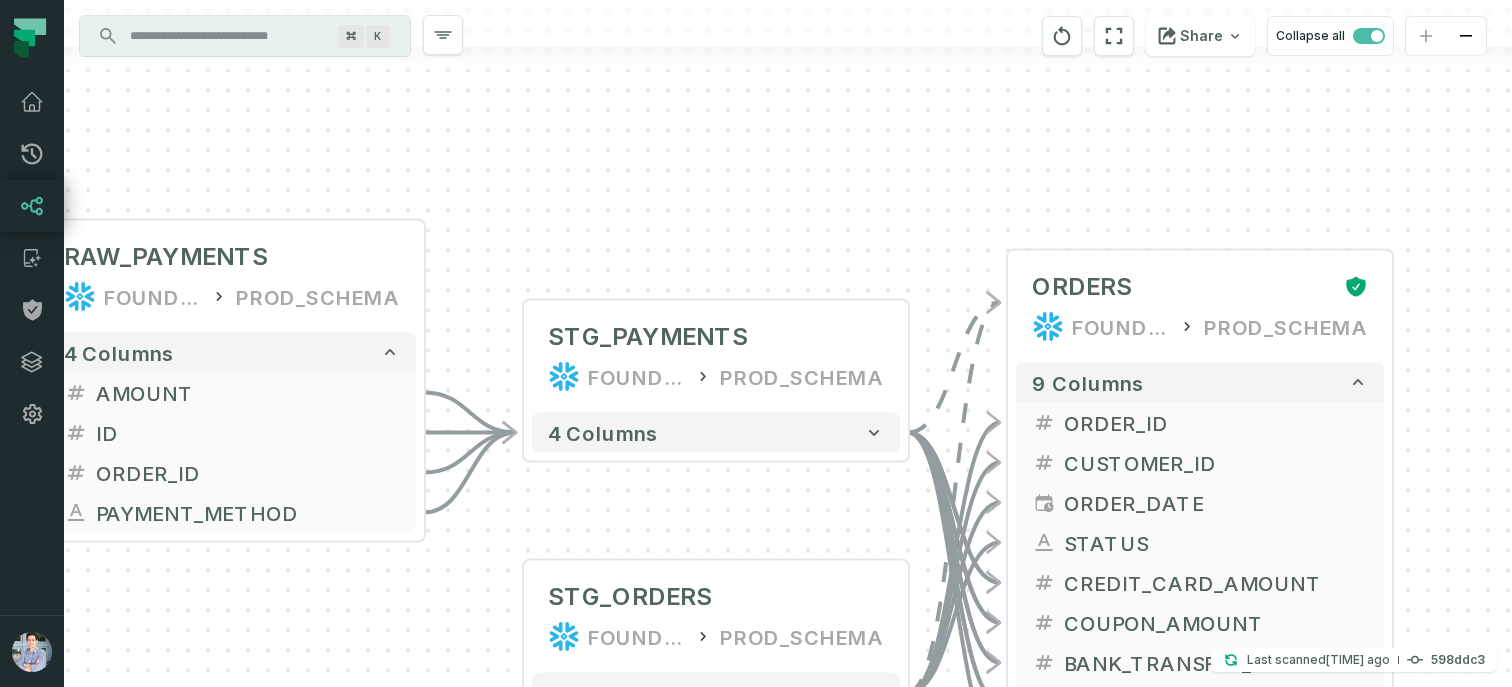 drag, startPoint x: 1016, startPoint y: 187, endPoint x: 545, endPoint y: 136, distance: 473.7531 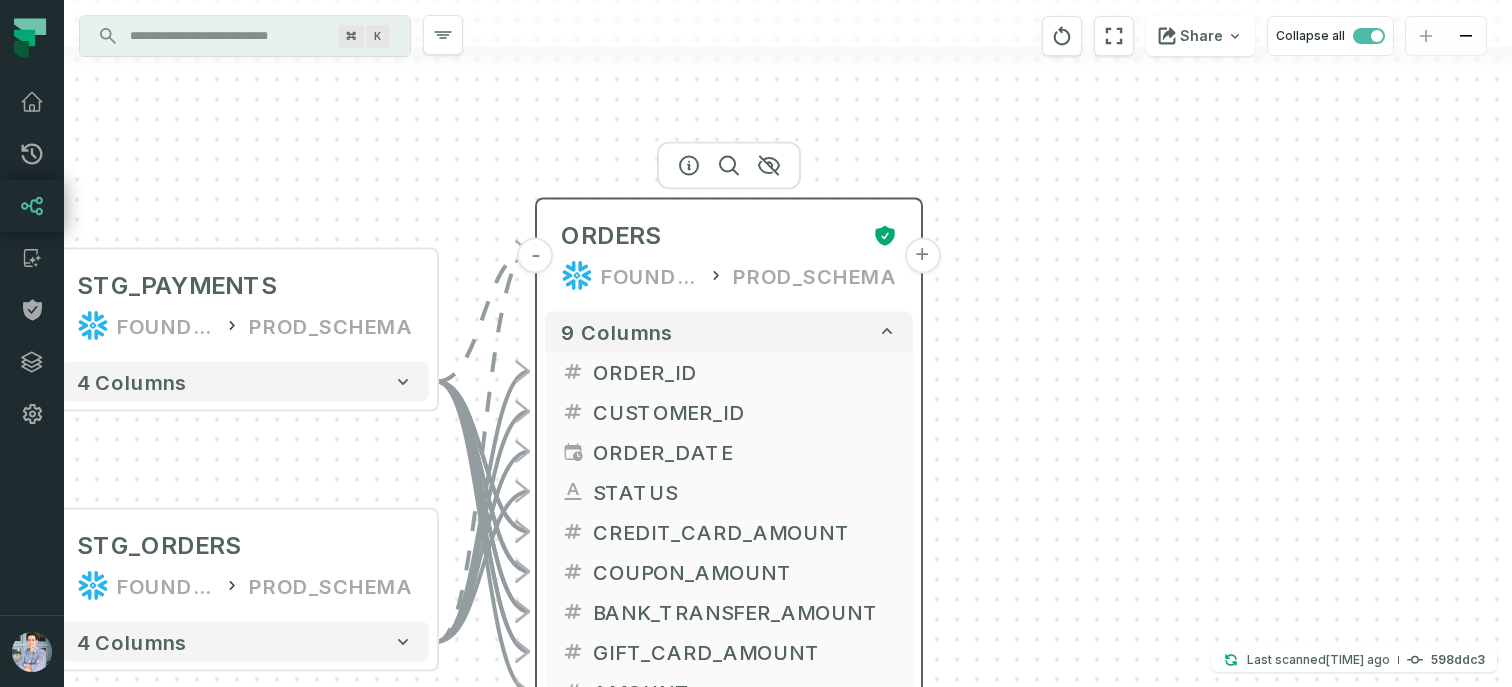 click on "+" at bounding box center [922, 256] 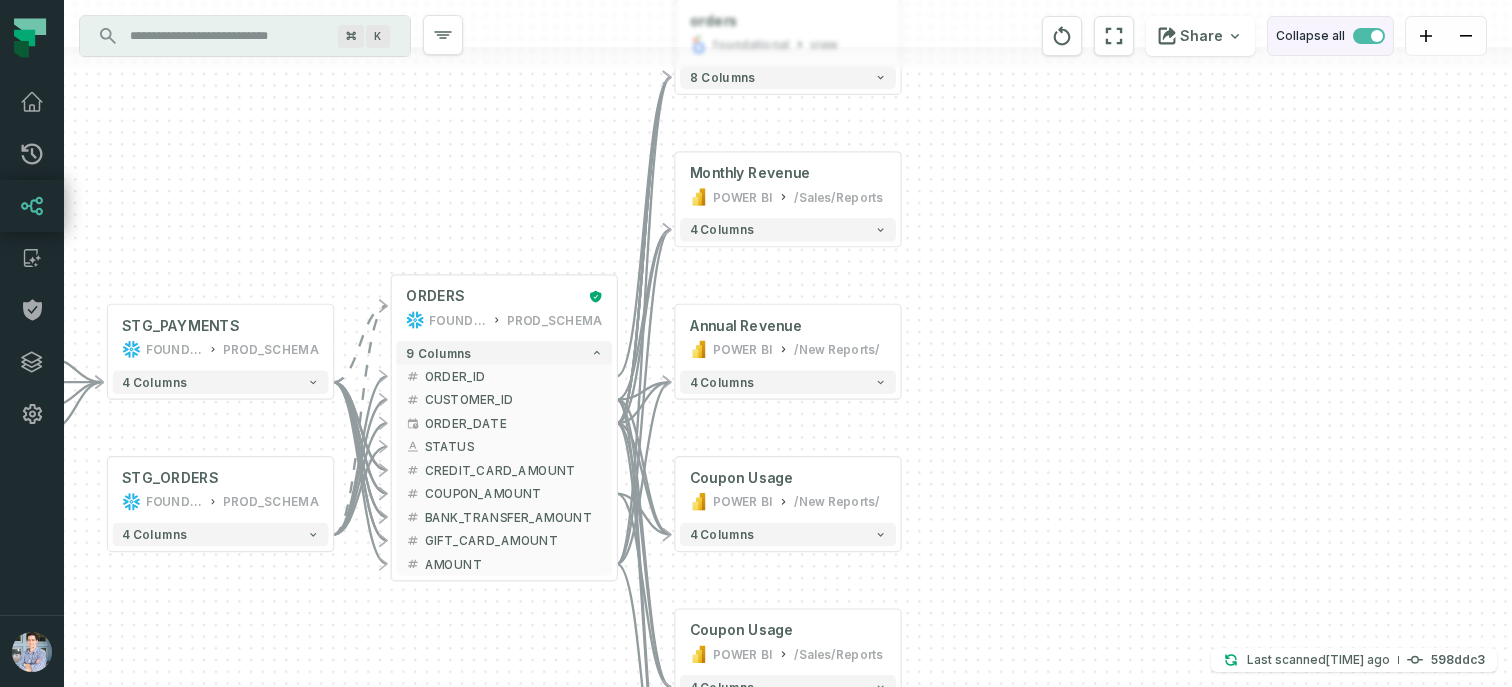 click at bounding box center (1369, 36) 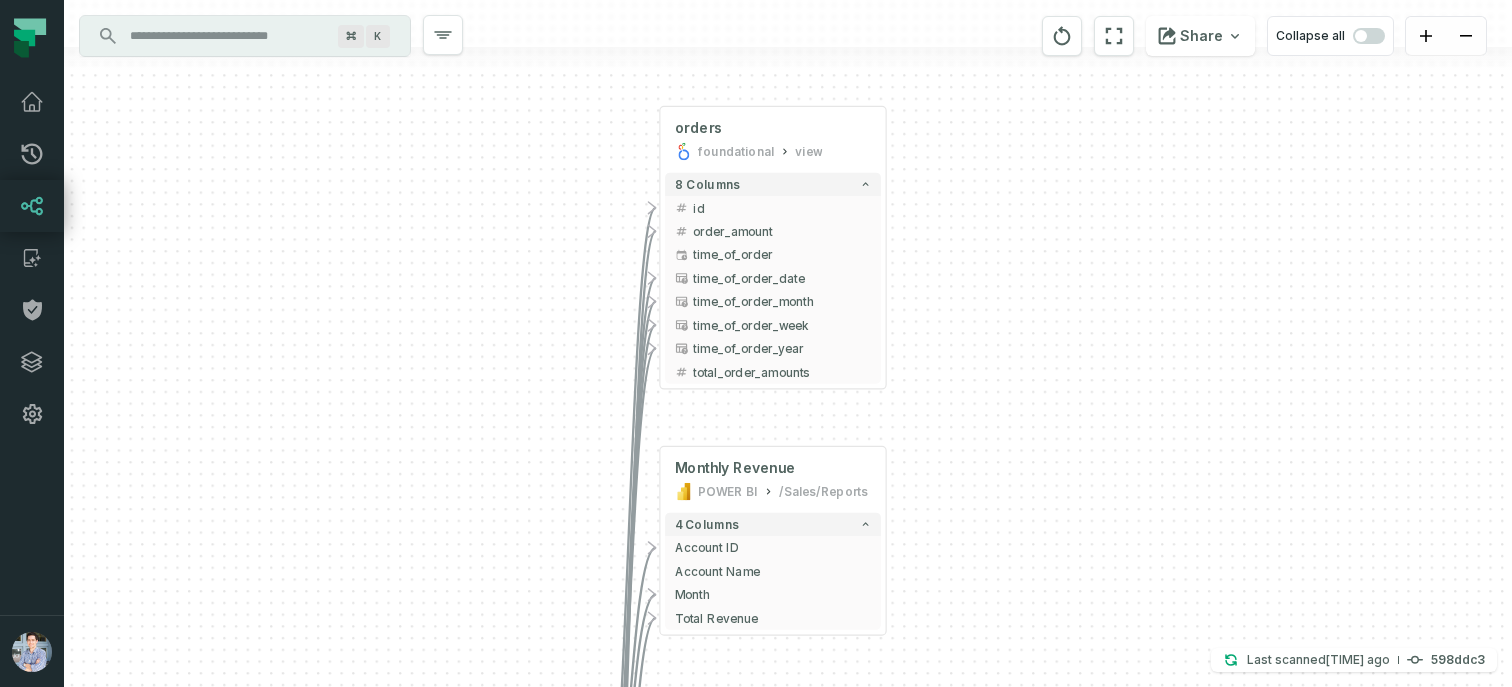 drag, startPoint x: 1113, startPoint y: 174, endPoint x: 1099, endPoint y: 281, distance: 107.912 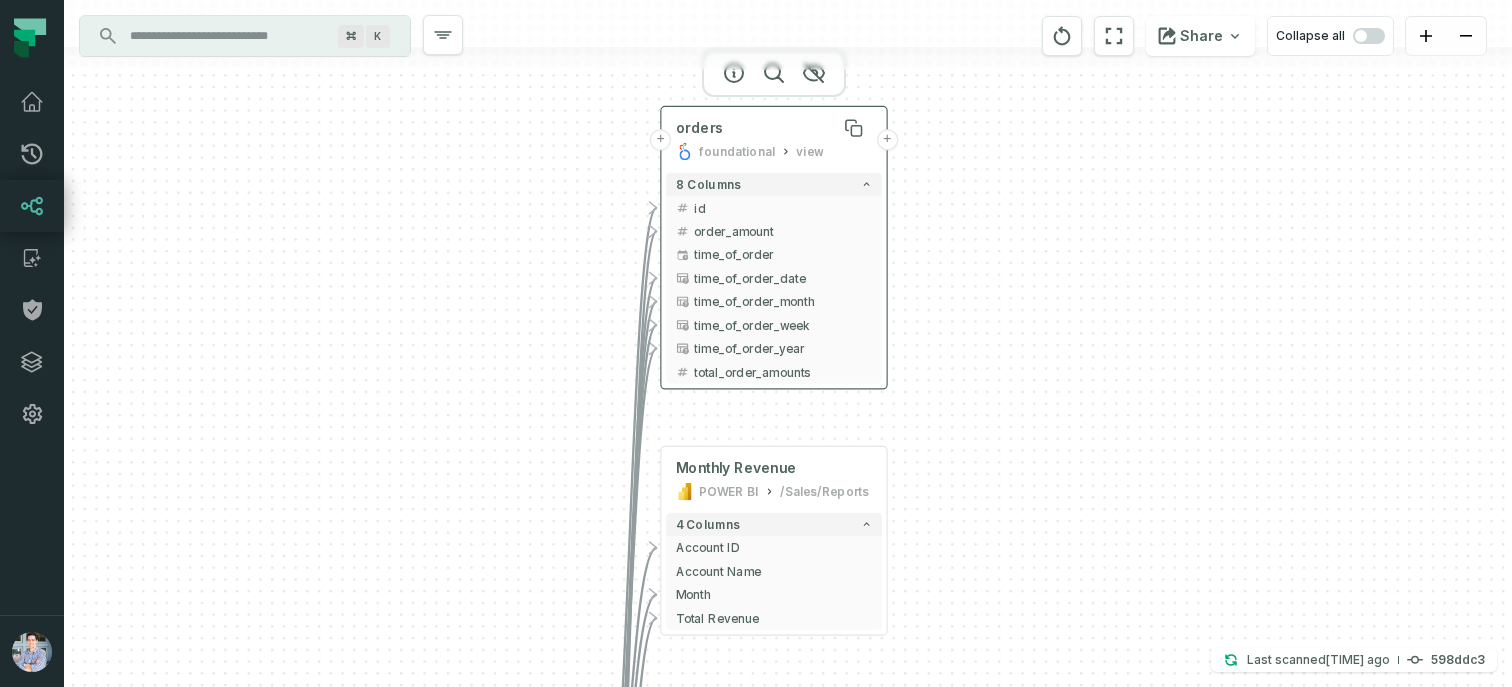 click on "orders" at bounding box center [774, 128] 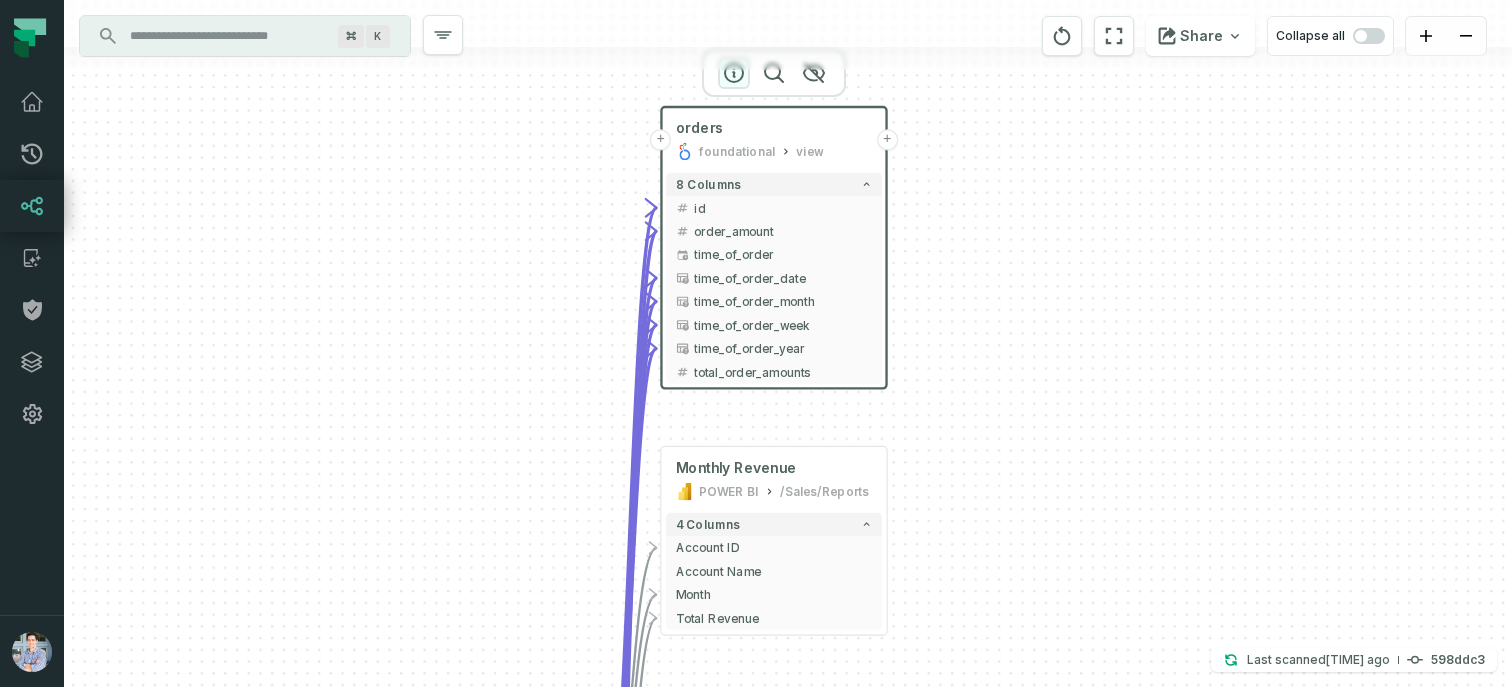 click 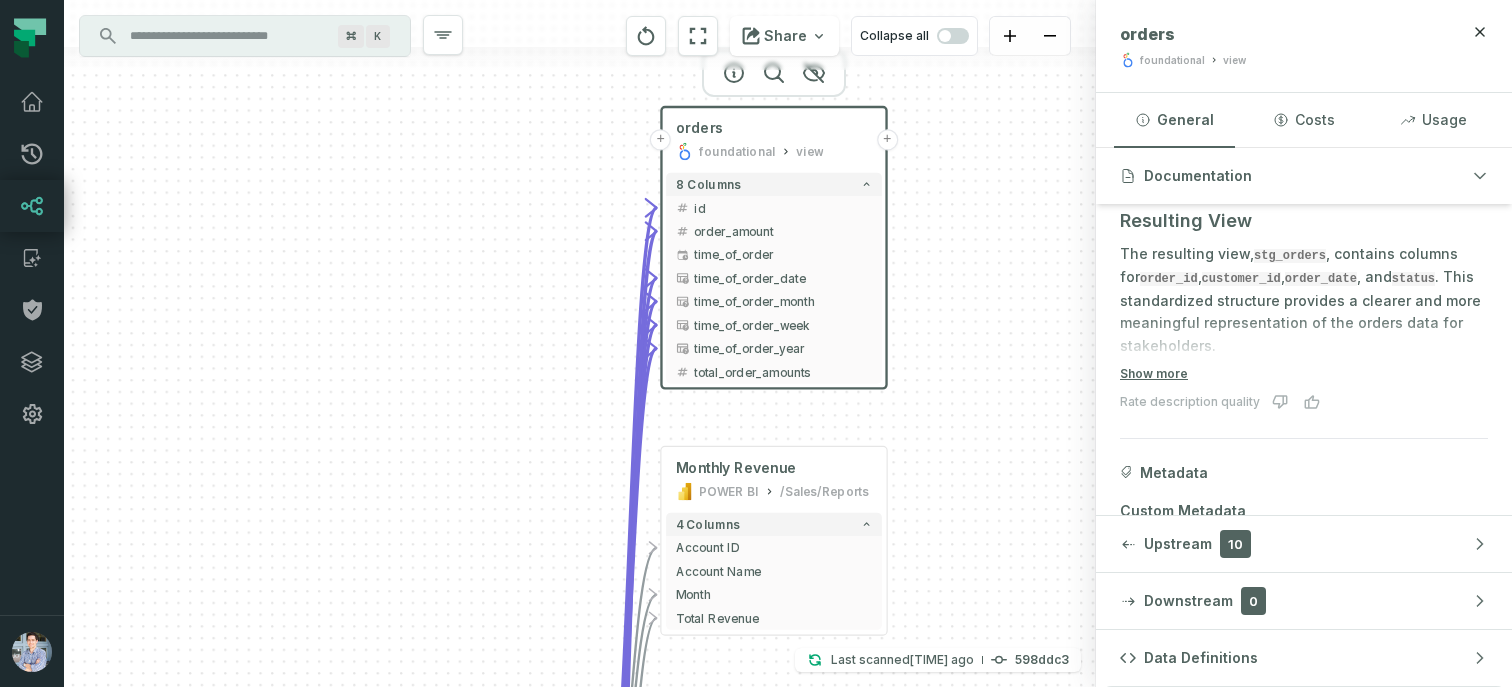 scroll, scrollTop: 305, scrollLeft: 0, axis: vertical 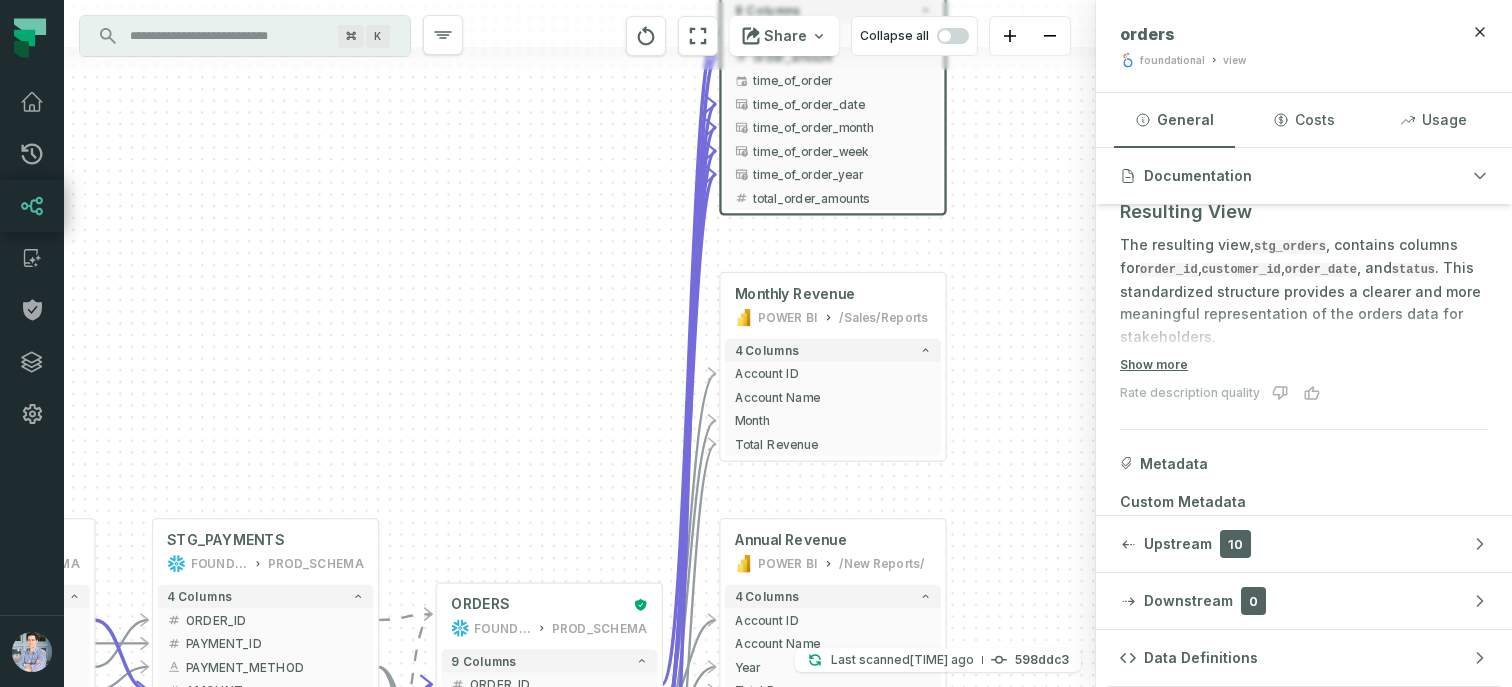 drag, startPoint x: 596, startPoint y: 502, endPoint x: 662, endPoint y: 316, distance: 197.36261 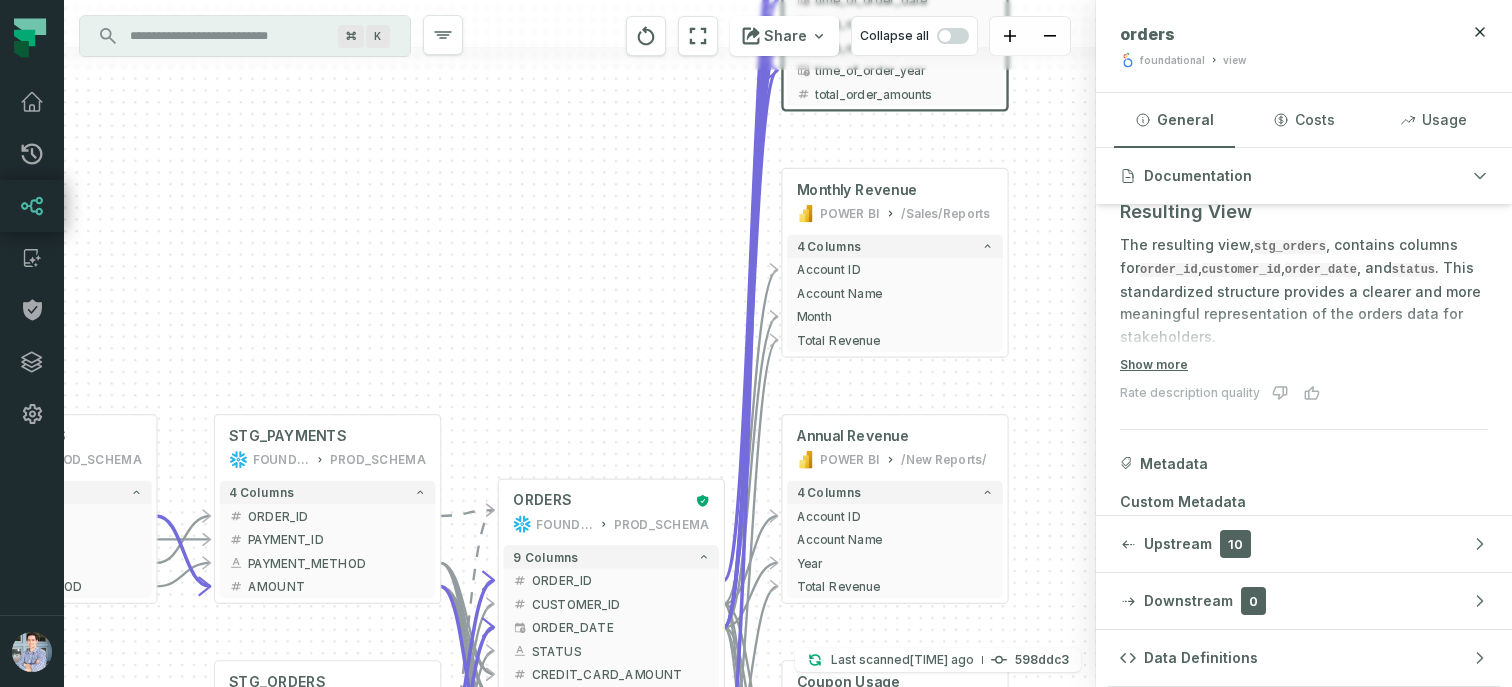 drag, startPoint x: 560, startPoint y: 421, endPoint x: 647, endPoint y: 275, distance: 169.95587 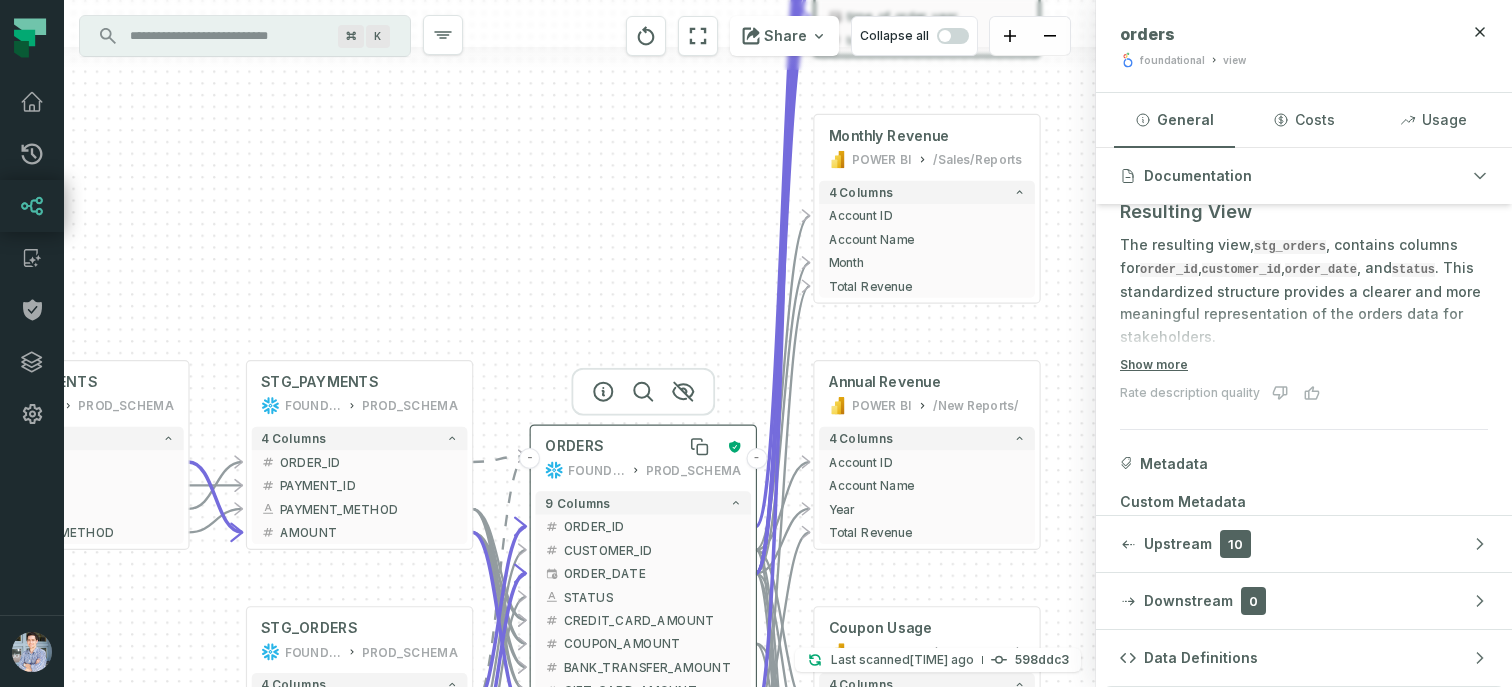 click on "ORDERS" at bounding box center [574, 446] 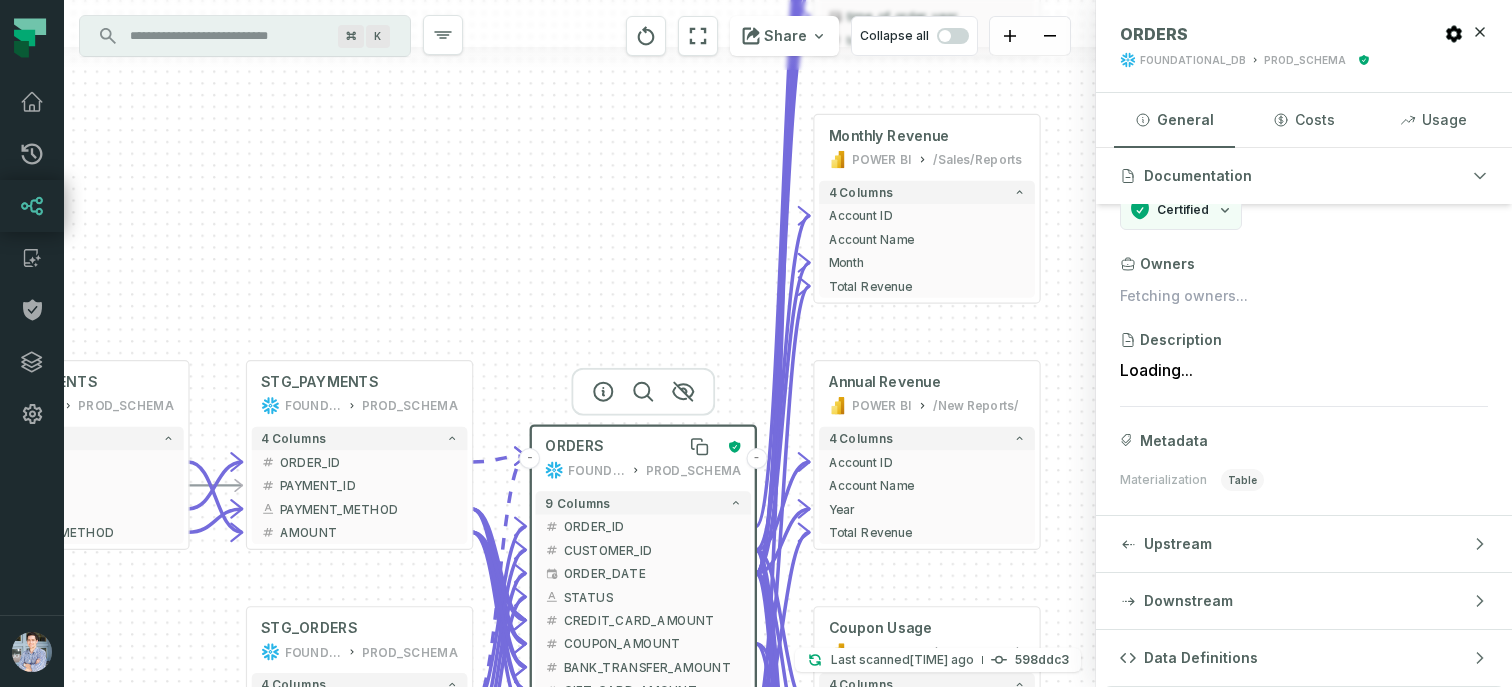 scroll, scrollTop: 38, scrollLeft: 0, axis: vertical 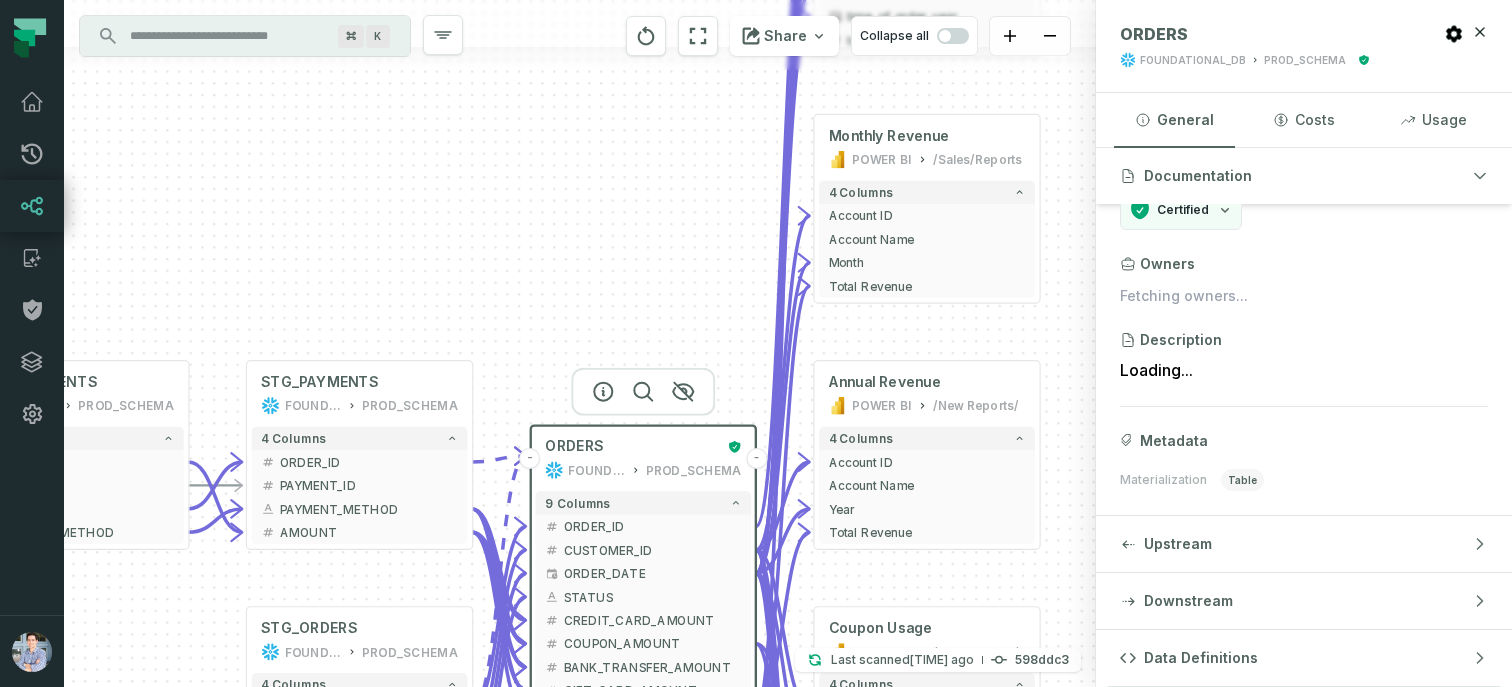 click at bounding box center [643, 392] 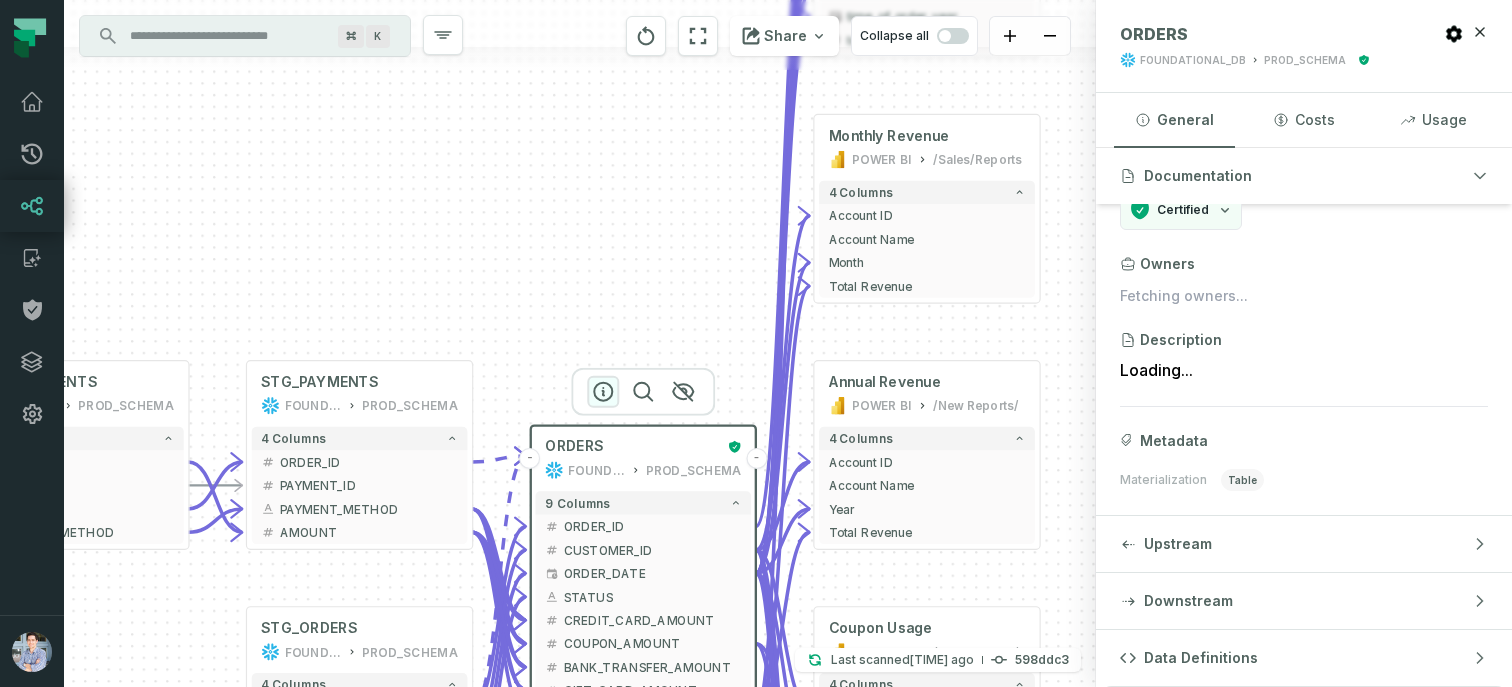 scroll, scrollTop: 58, scrollLeft: 0, axis: vertical 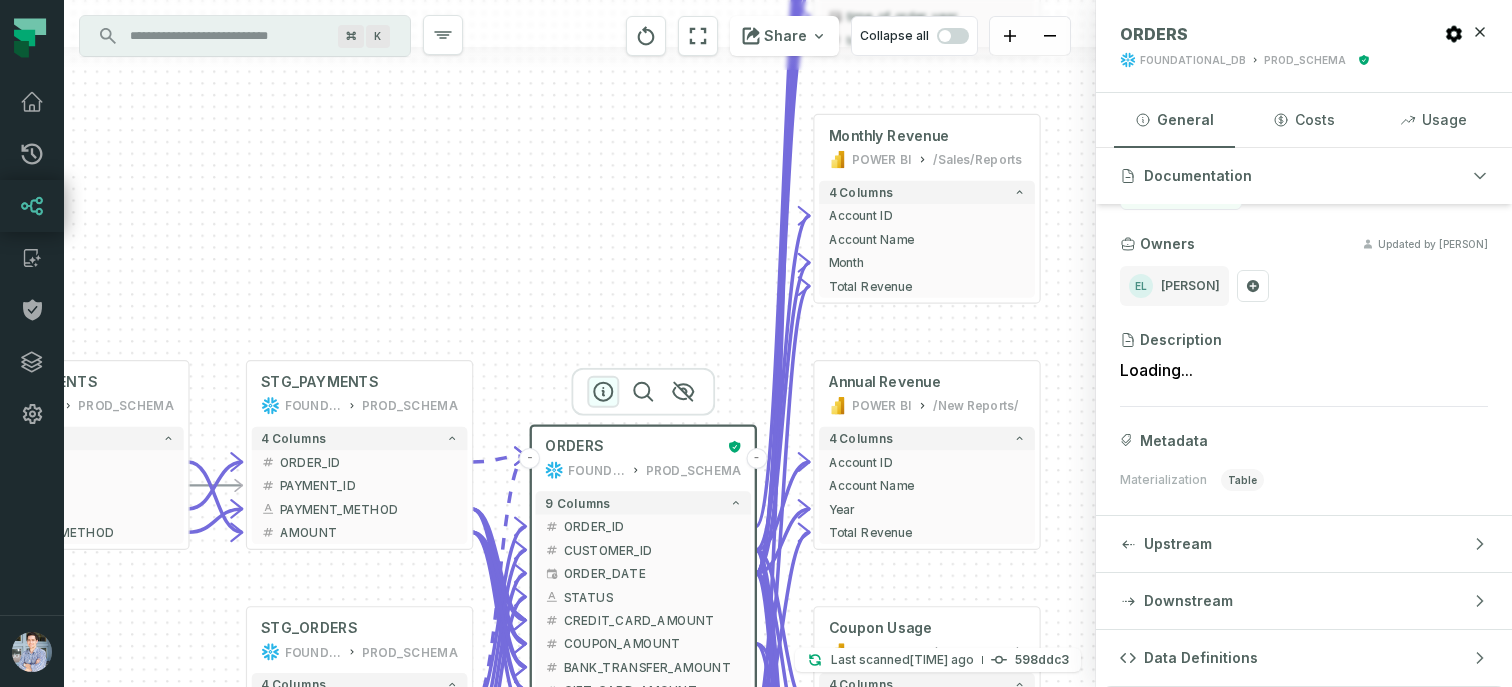 click 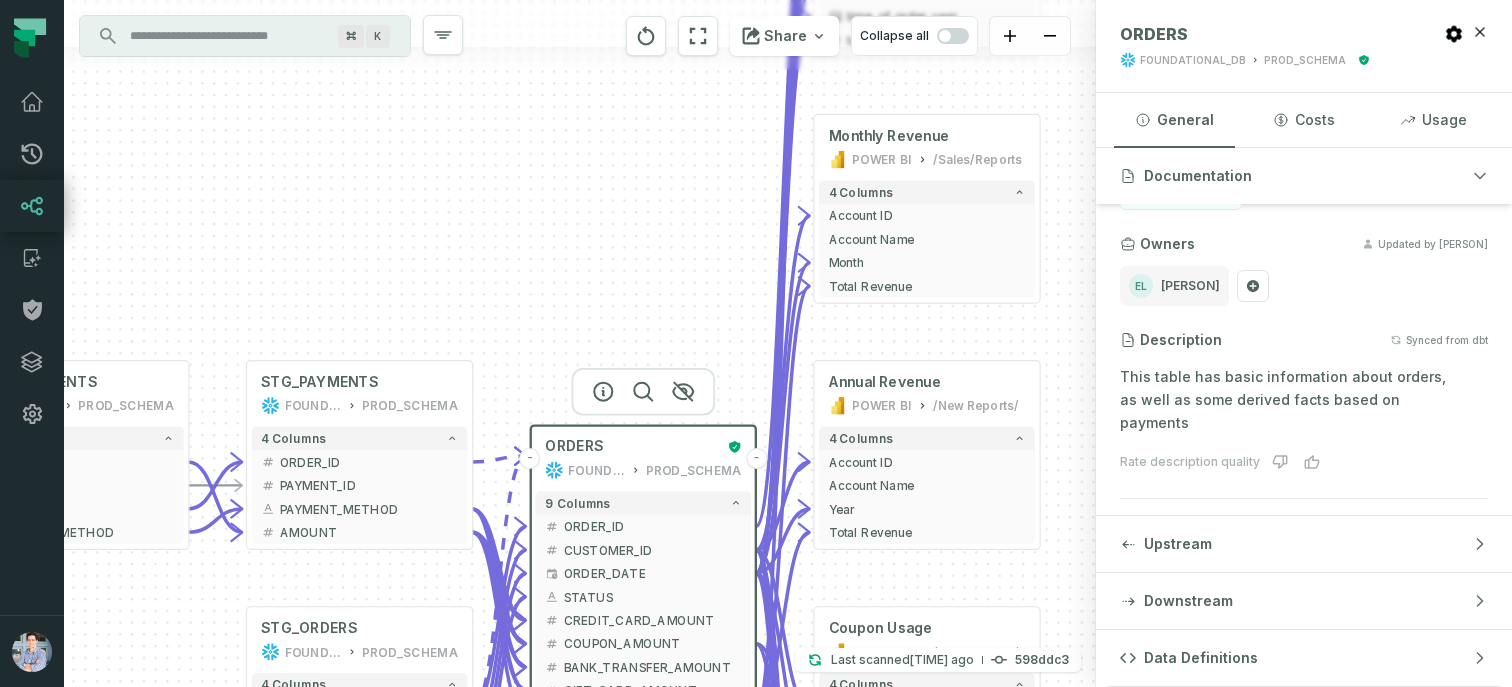 scroll, scrollTop: 257, scrollLeft: 0, axis: vertical 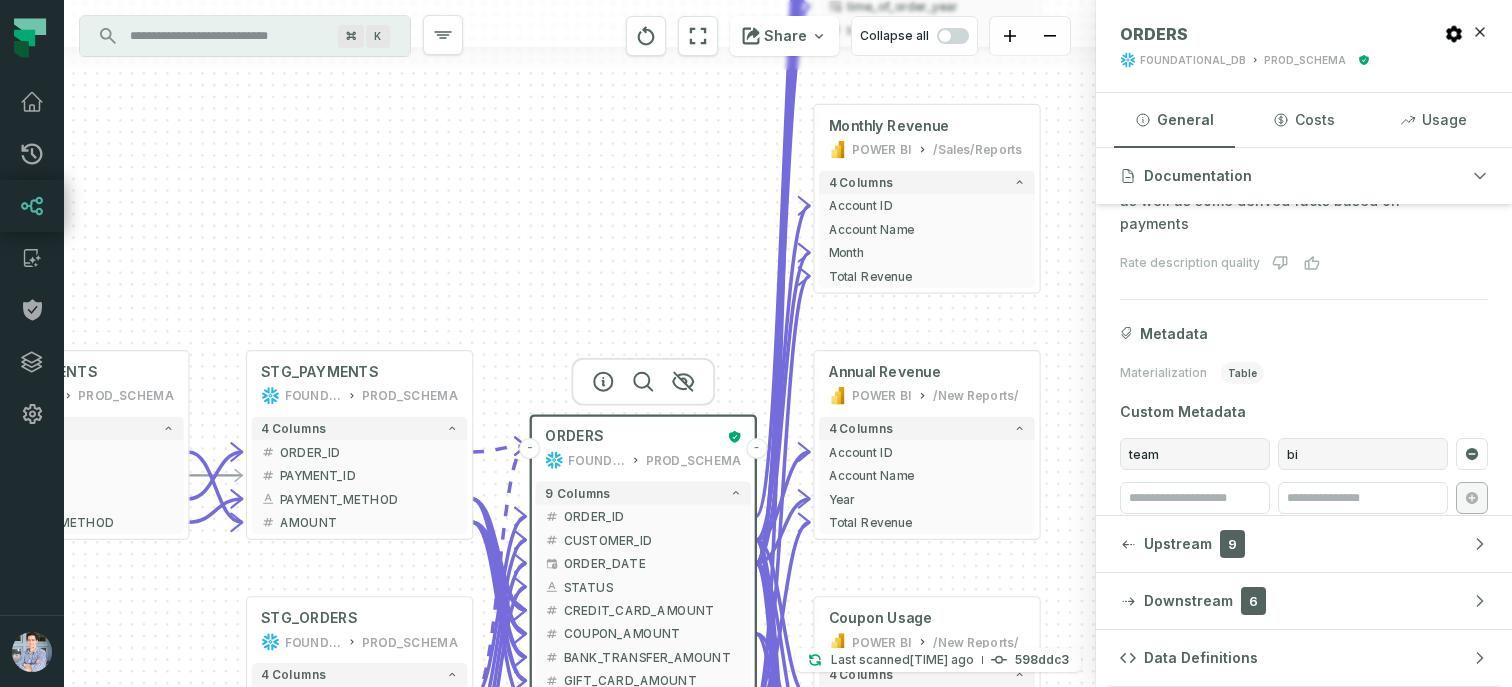 drag, startPoint x: 510, startPoint y: 371, endPoint x: 511, endPoint y: 270, distance: 101.00495 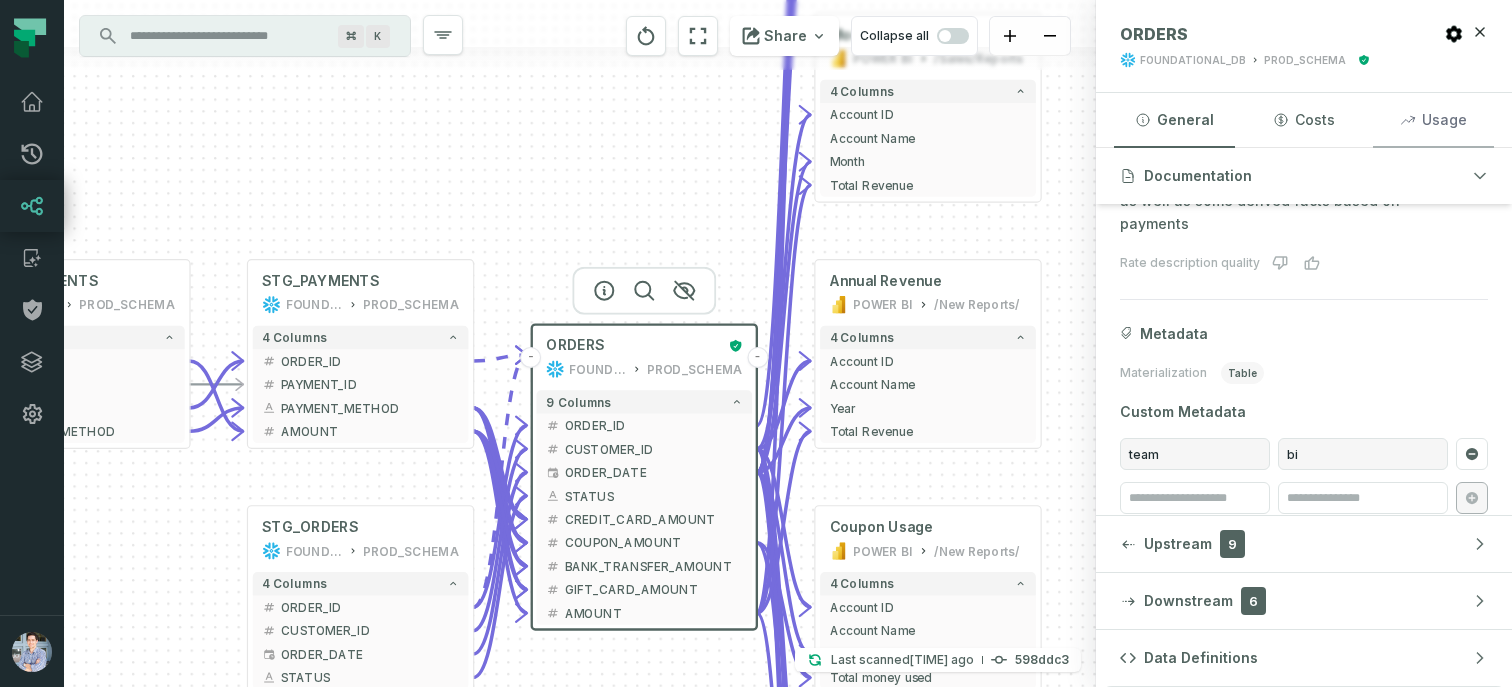 click on "Usage" at bounding box center (1433, 120) 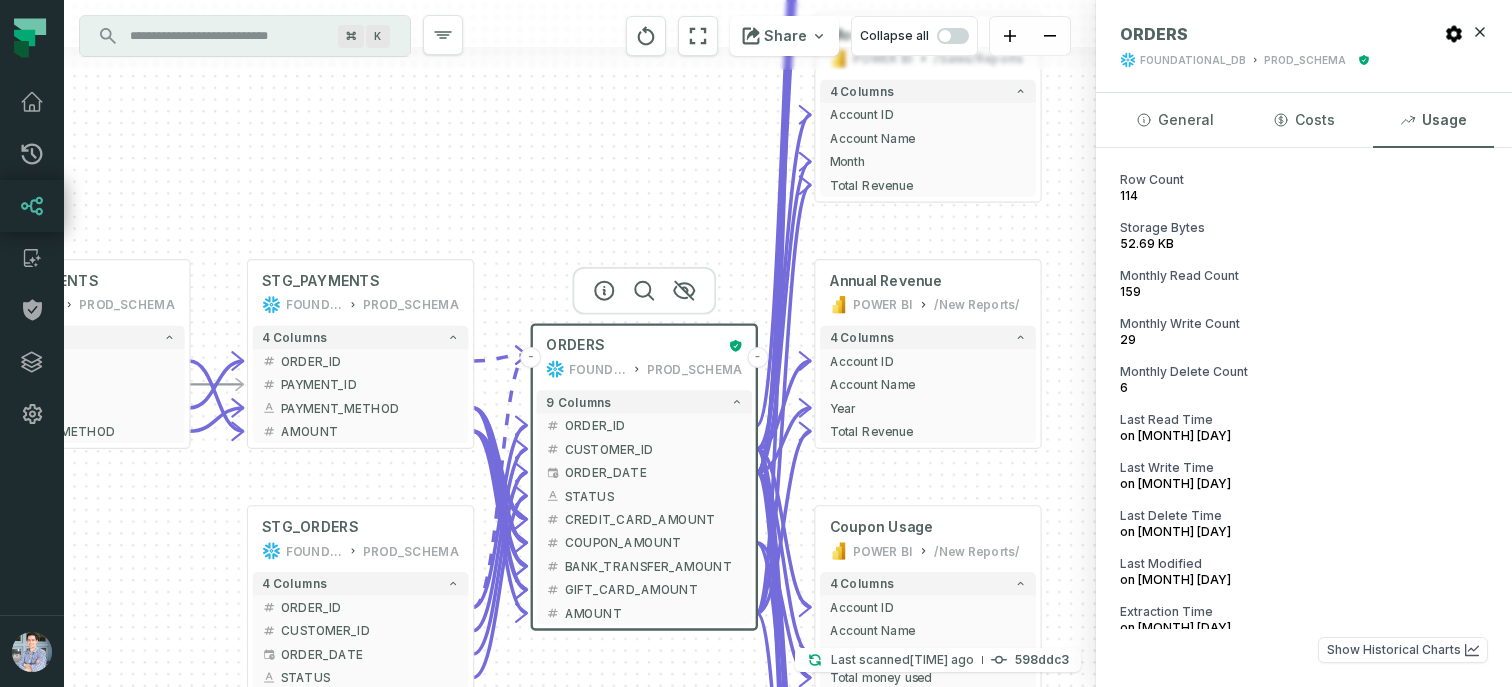 scroll, scrollTop: 23, scrollLeft: 0, axis: vertical 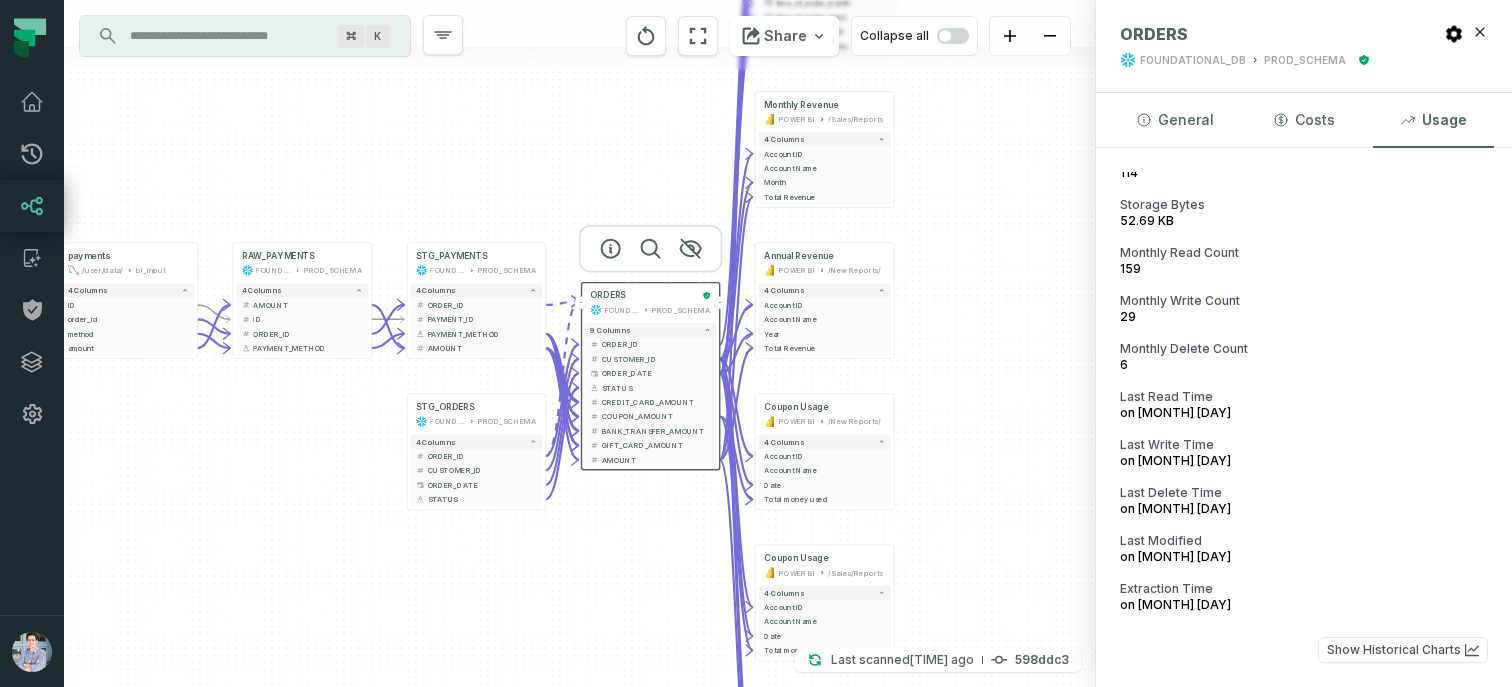 drag, startPoint x: 595, startPoint y: 549, endPoint x: 656, endPoint y: 532, distance: 63.324562 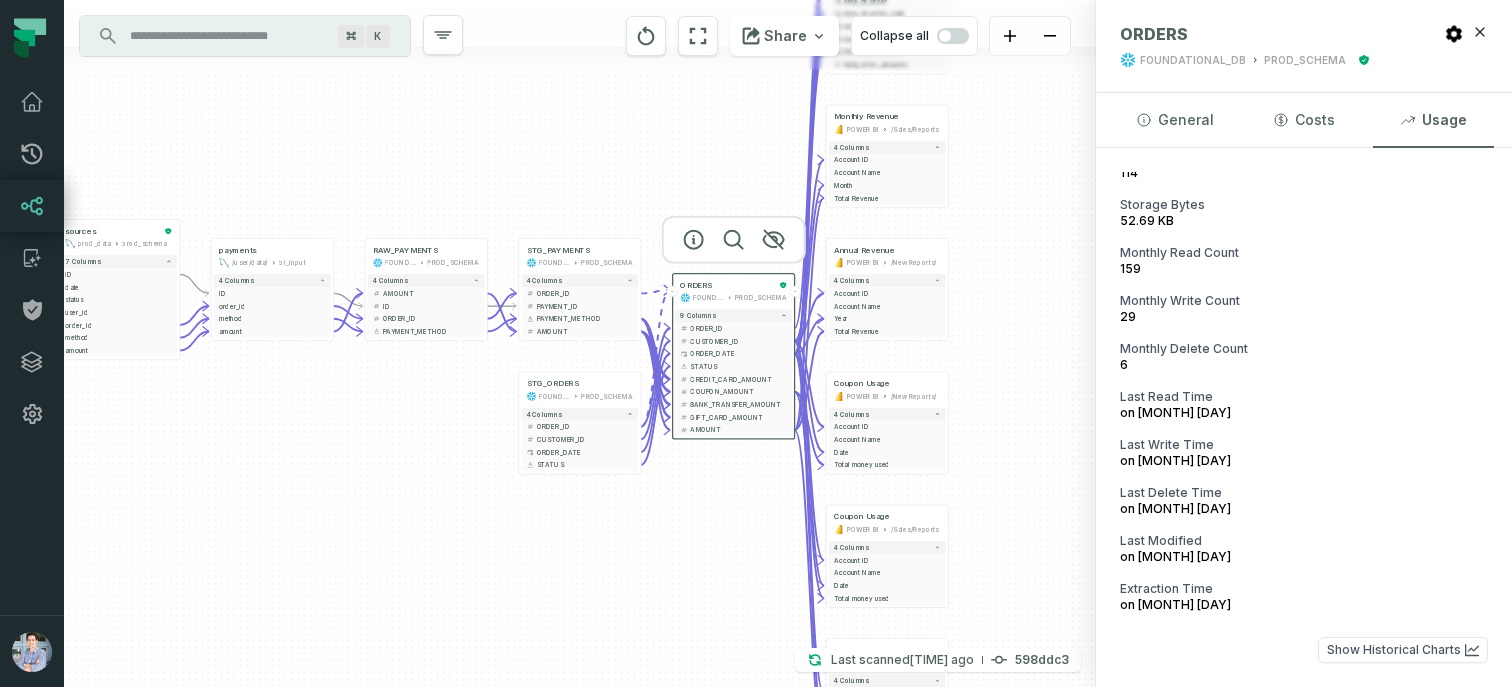 drag, startPoint x: 608, startPoint y: 532, endPoint x: 648, endPoint y: 507, distance: 47.169907 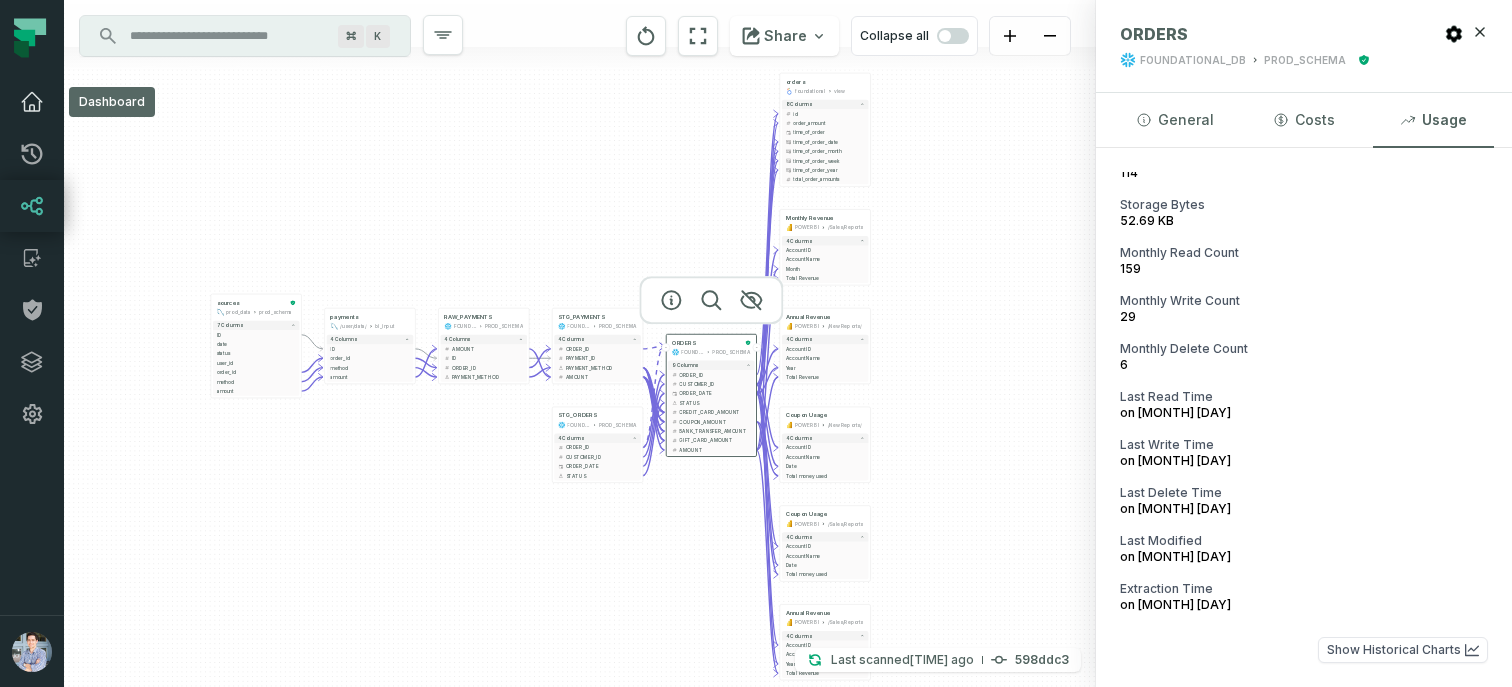 click 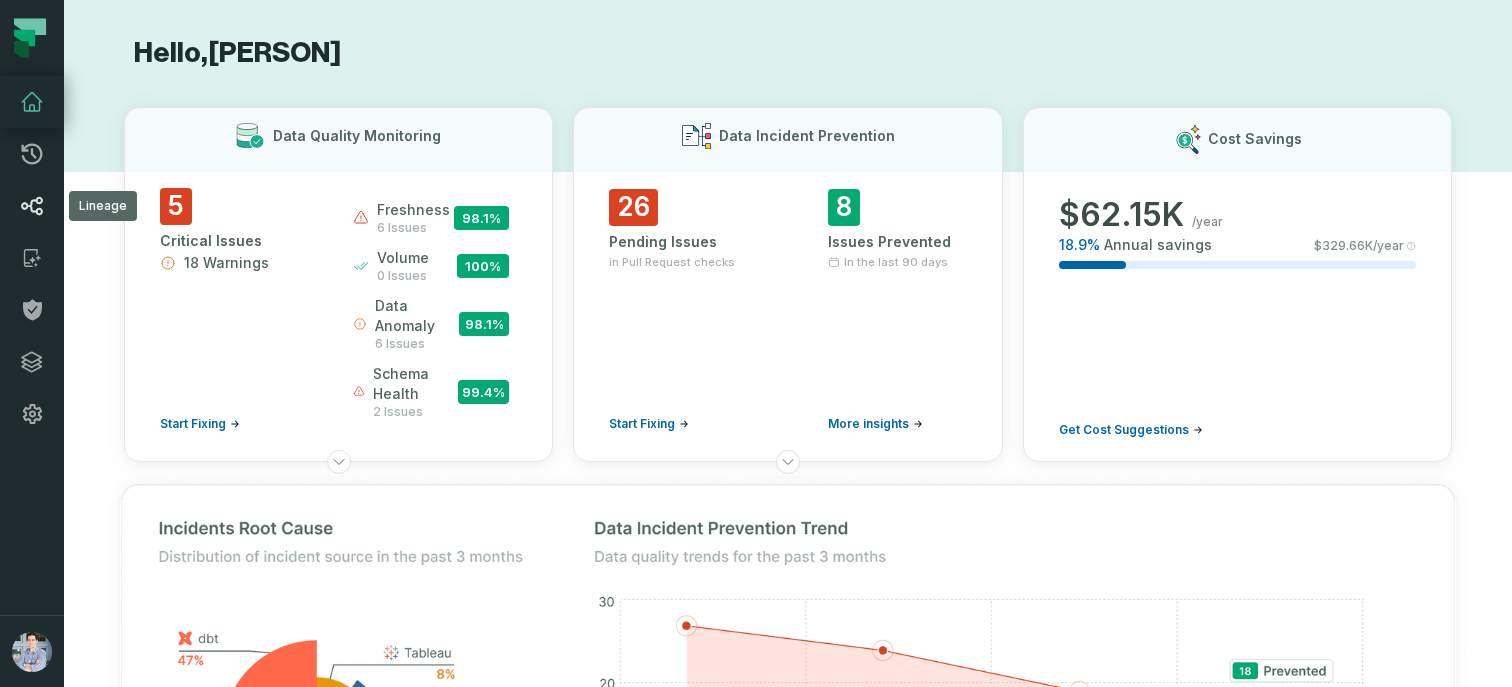 click 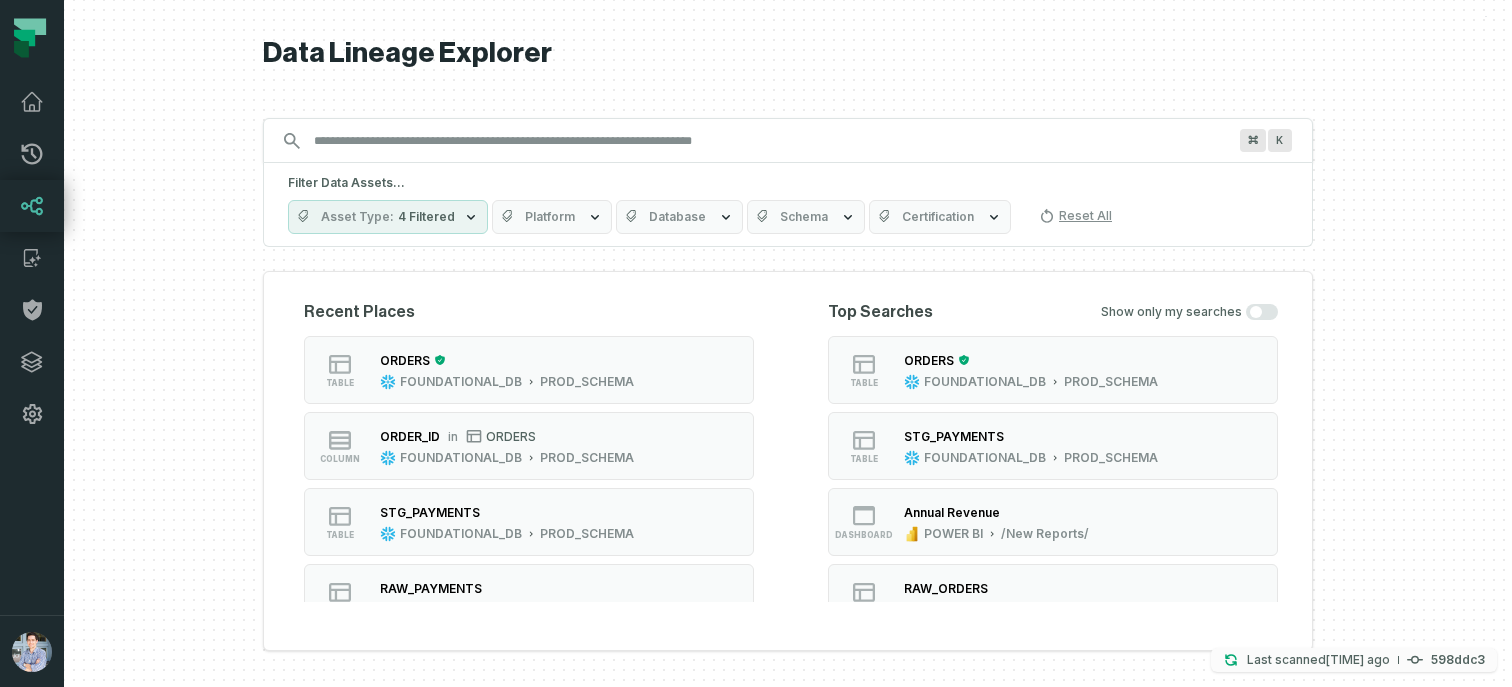 click on "8/6/2025, 6:33:21 PM" at bounding box center (1358, 659) 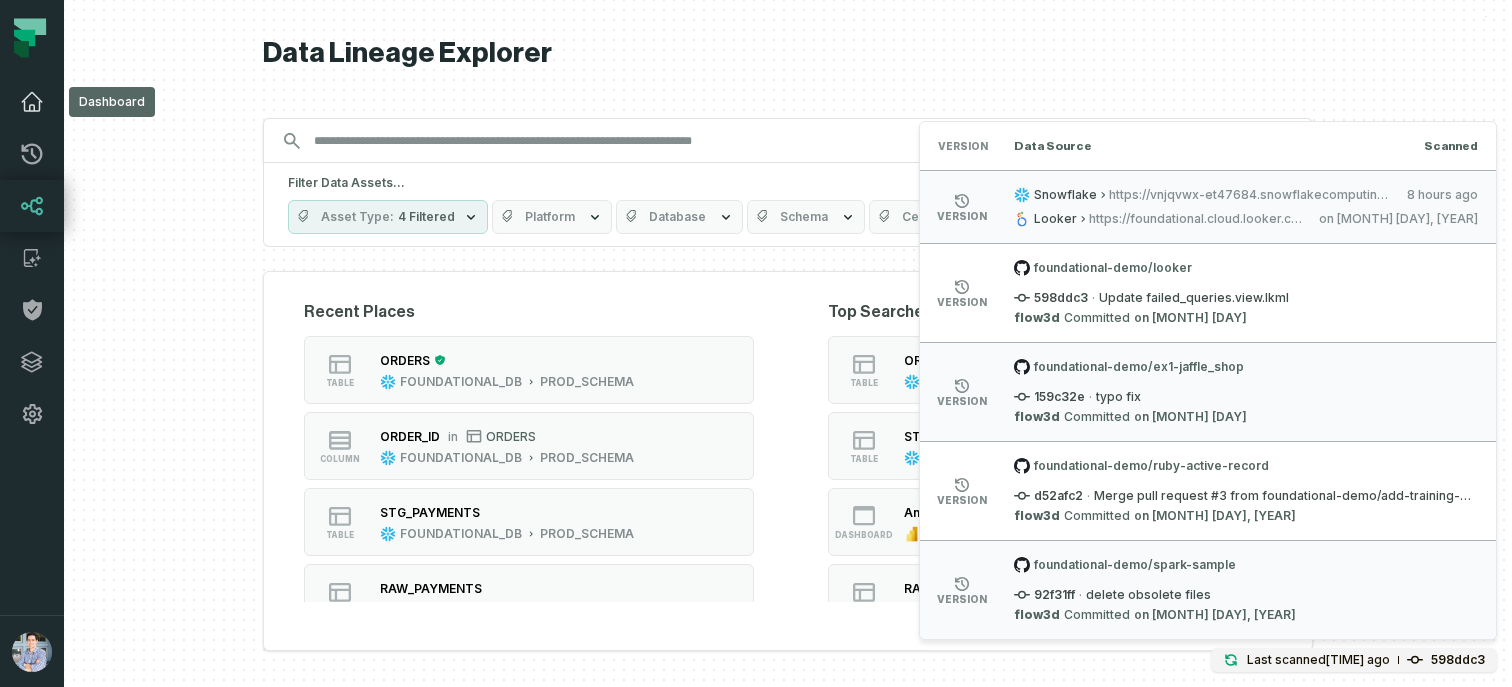 click 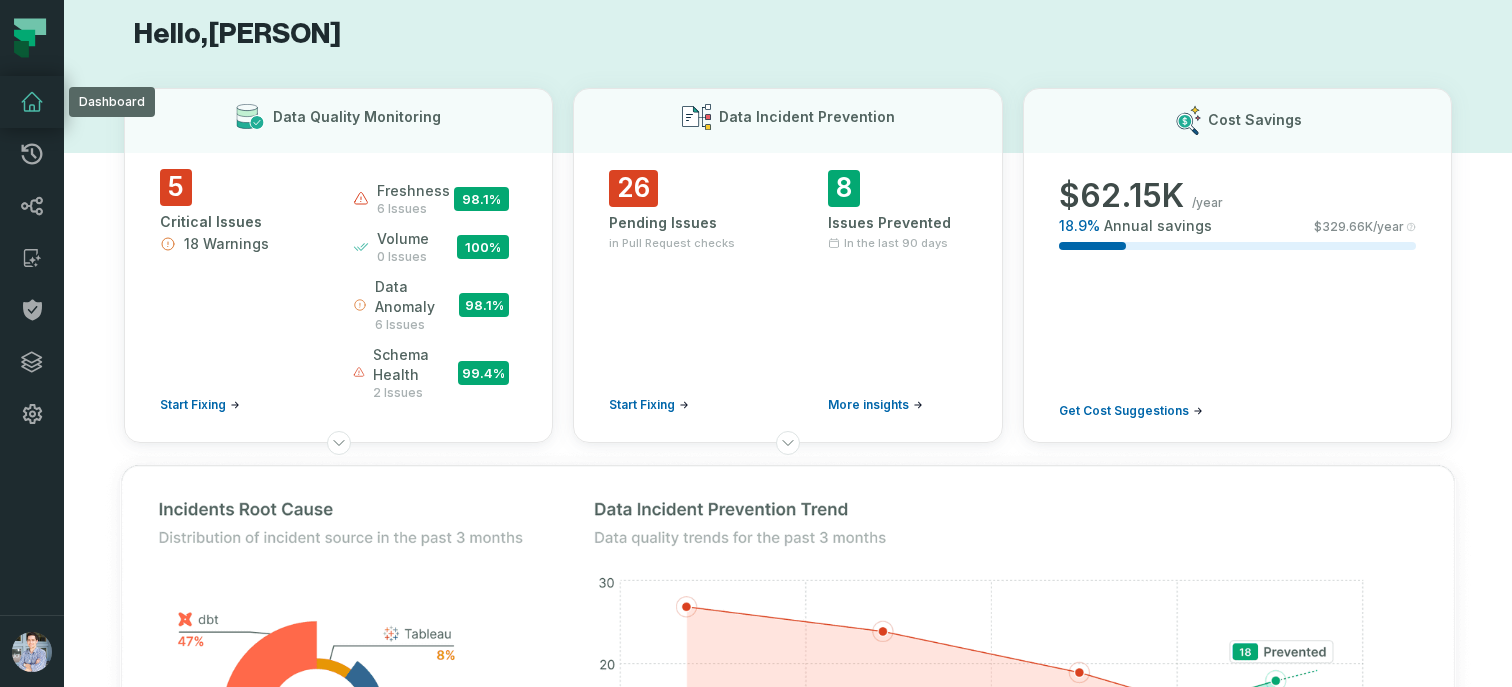 scroll, scrollTop: 0, scrollLeft: 0, axis: both 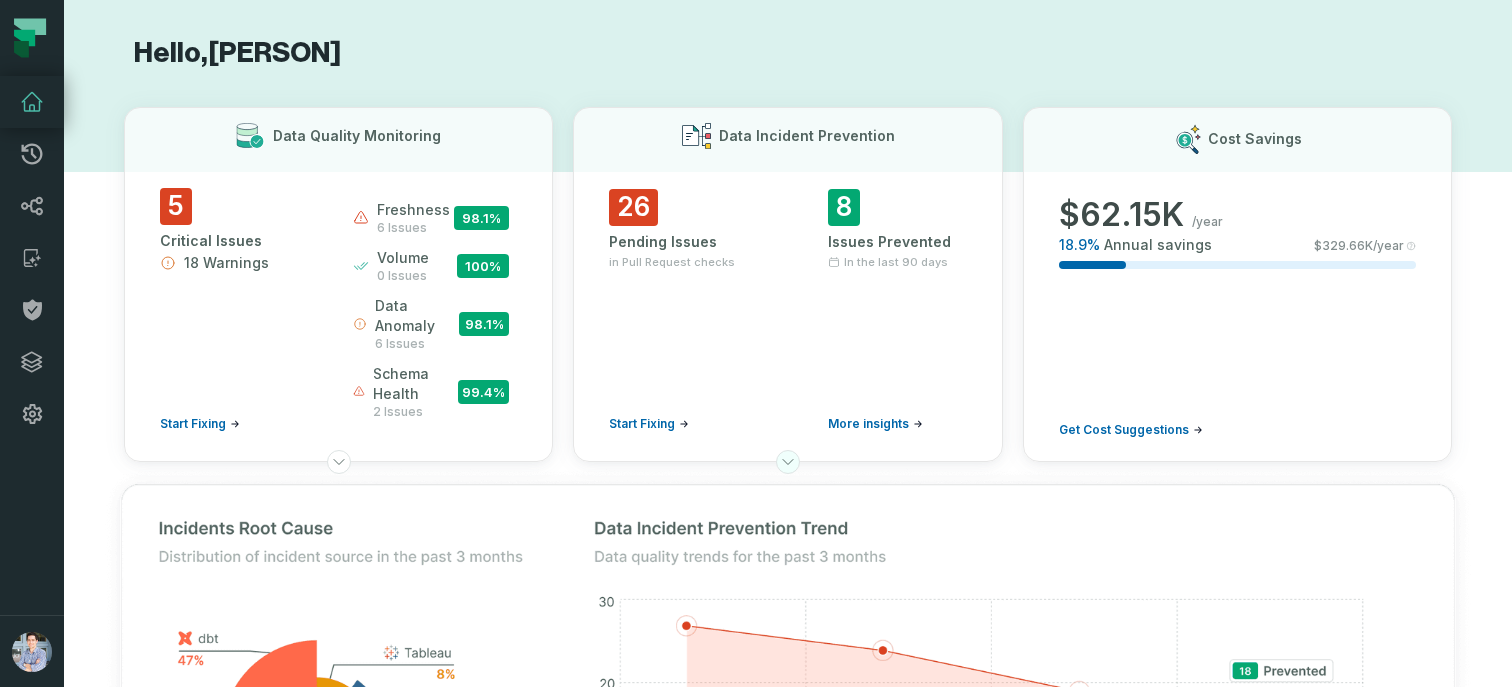 click 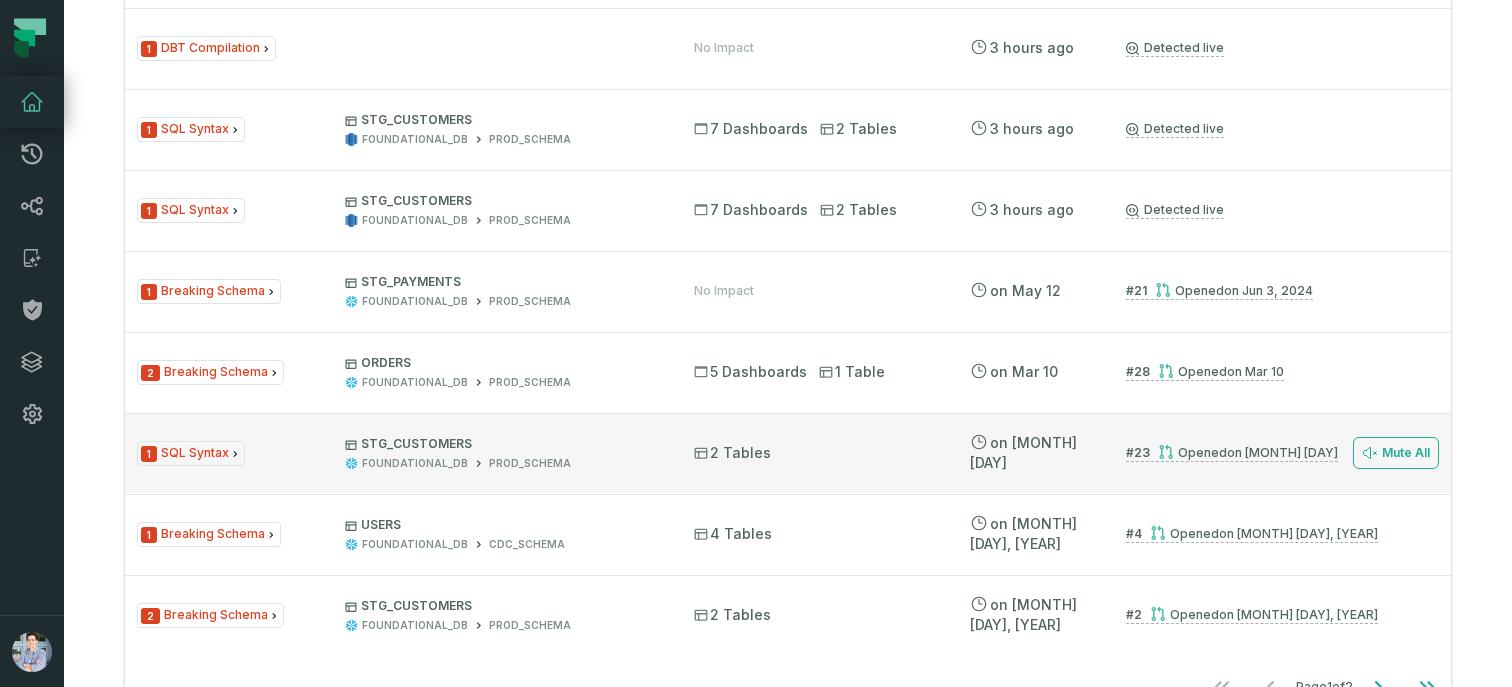 scroll, scrollTop: 2042, scrollLeft: 0, axis: vertical 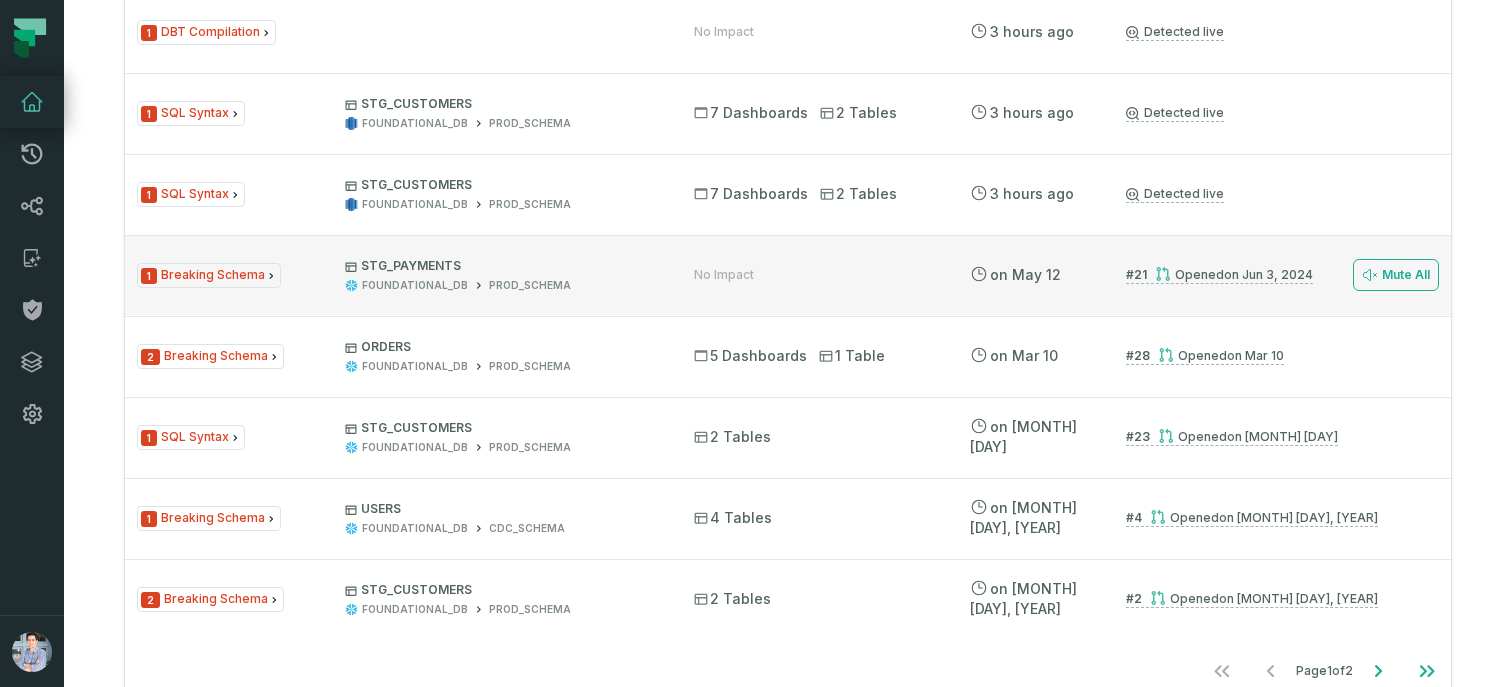 click on "1 Breaking Schema STG_PAYMENTS FOUNDATIONAL_DB PROD_SCHEMA" at bounding box center [397, 275] 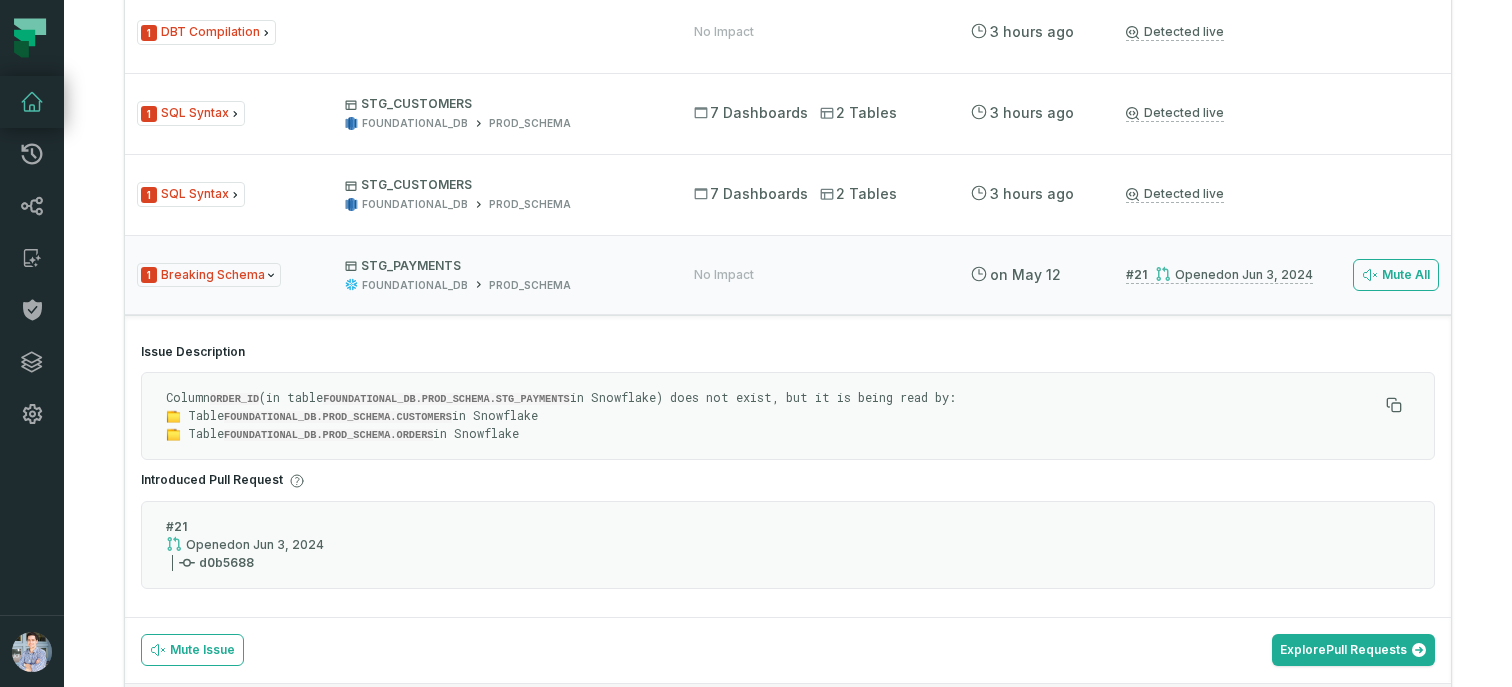 scroll, scrollTop: 2083, scrollLeft: 0, axis: vertical 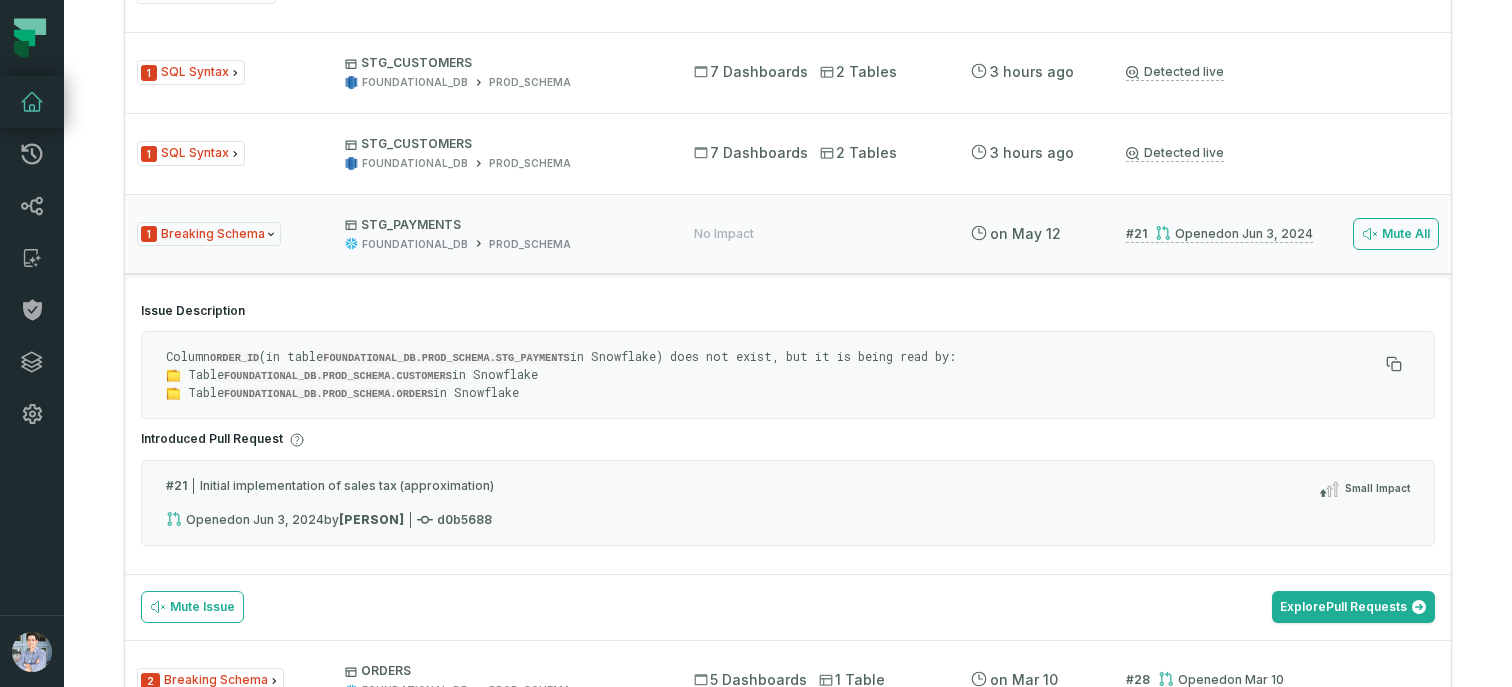 click on "Column  ORDER_ID  (in table  FOUNDATIONAL_DB.PROD_SCHEMA.STG_PAYMENTS  in Snowflake) does not exist, but it is being read by: 📁 Table  FOUNDATIONAL_DB.PROD_SCHEMA.CUSTOMERS  in Snowflake 📁 Table  FOUNDATIONAL_DB.PROD_SCHEMA.ORDERS  in Snowflake" at bounding box center [772, 375] 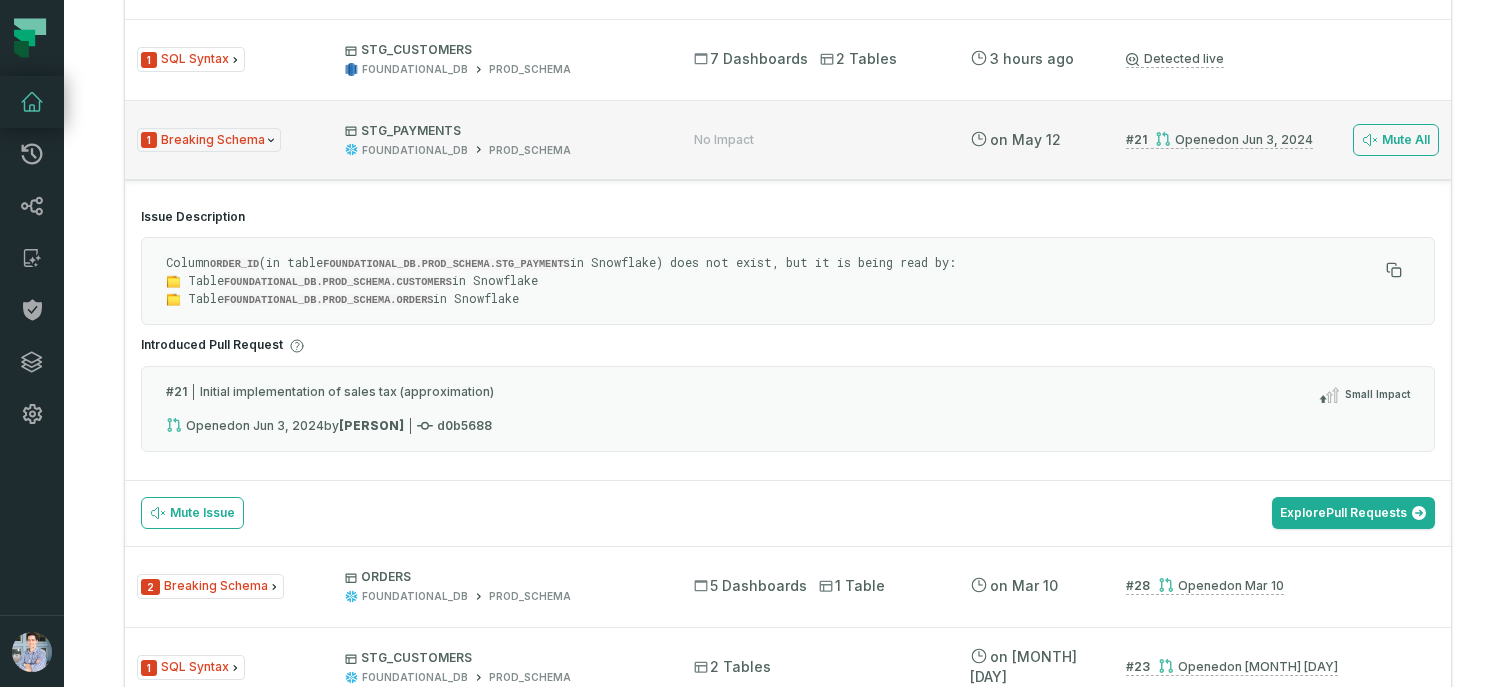 scroll, scrollTop: 2153, scrollLeft: 0, axis: vertical 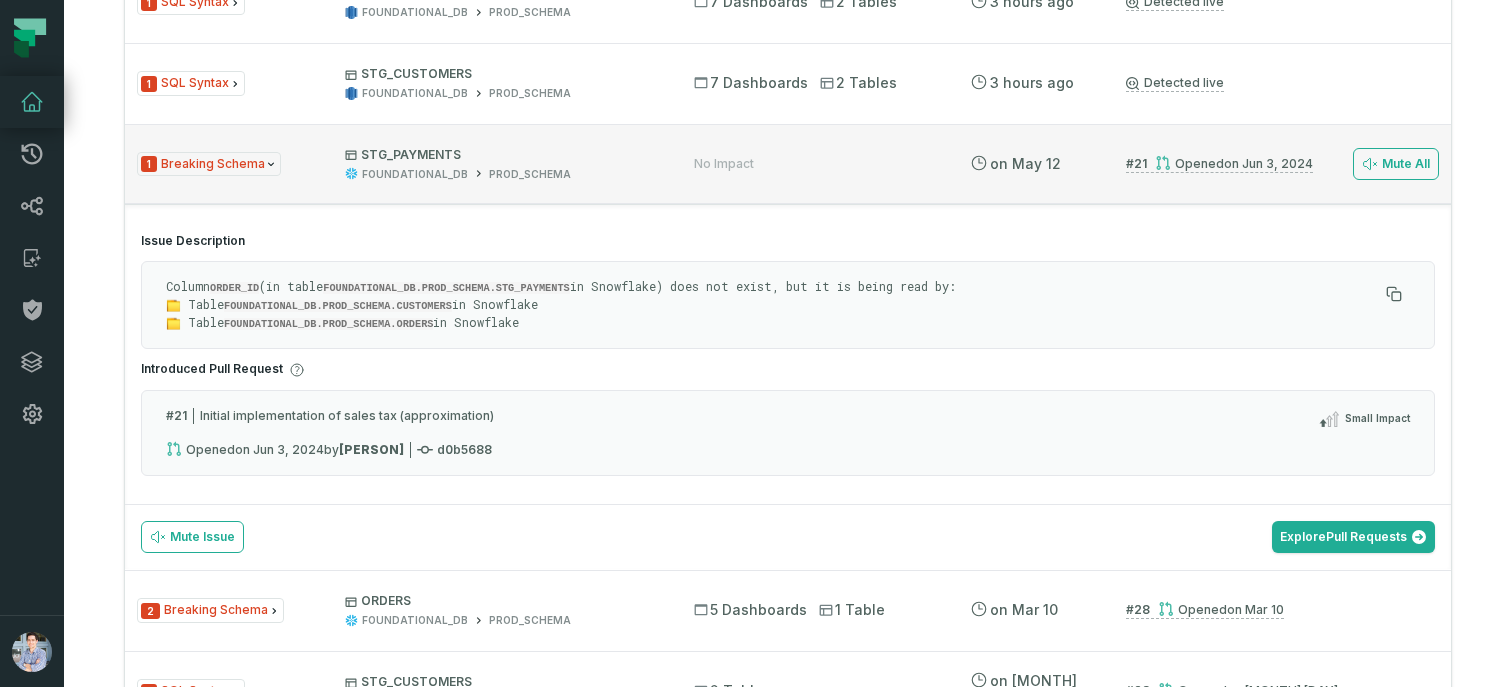 click on "Opened  6/3/2024, 10:46:02 AM" at bounding box center [1234, 163] 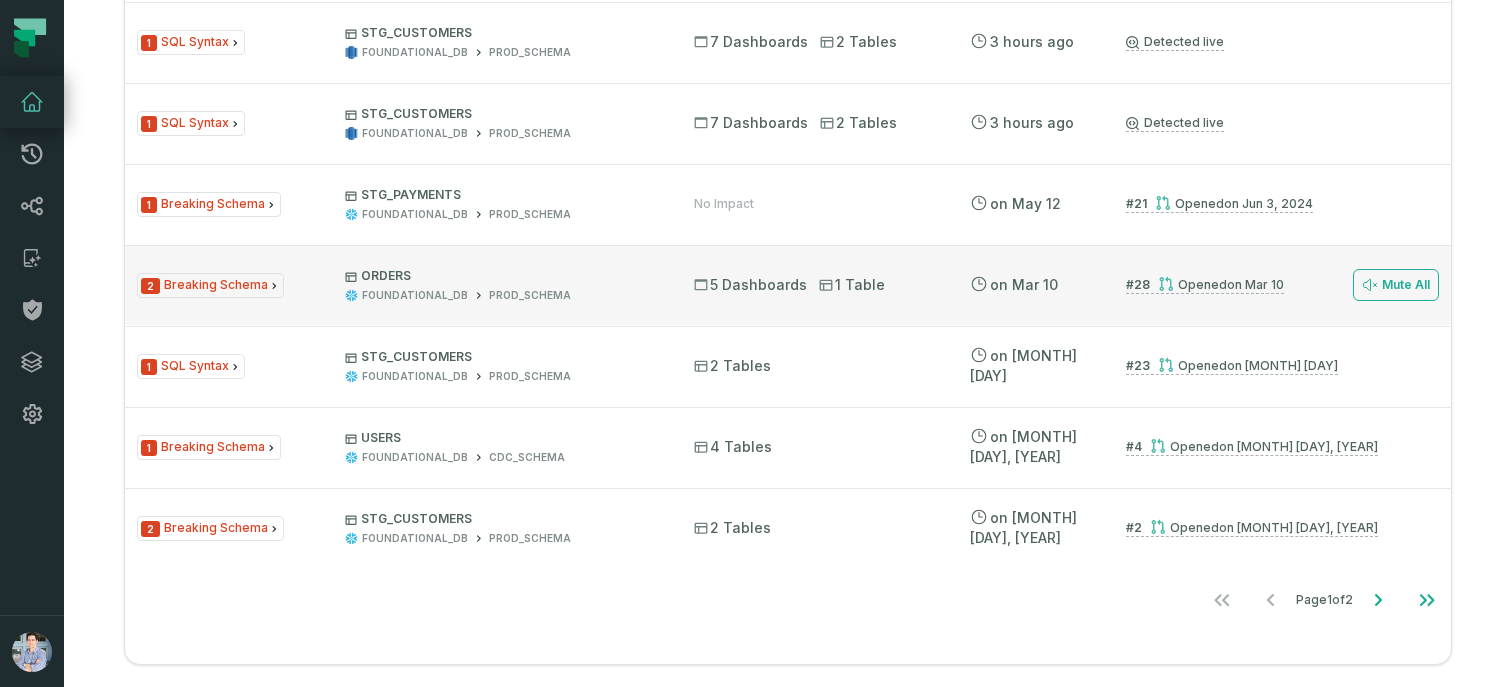 scroll, scrollTop: 2111, scrollLeft: 0, axis: vertical 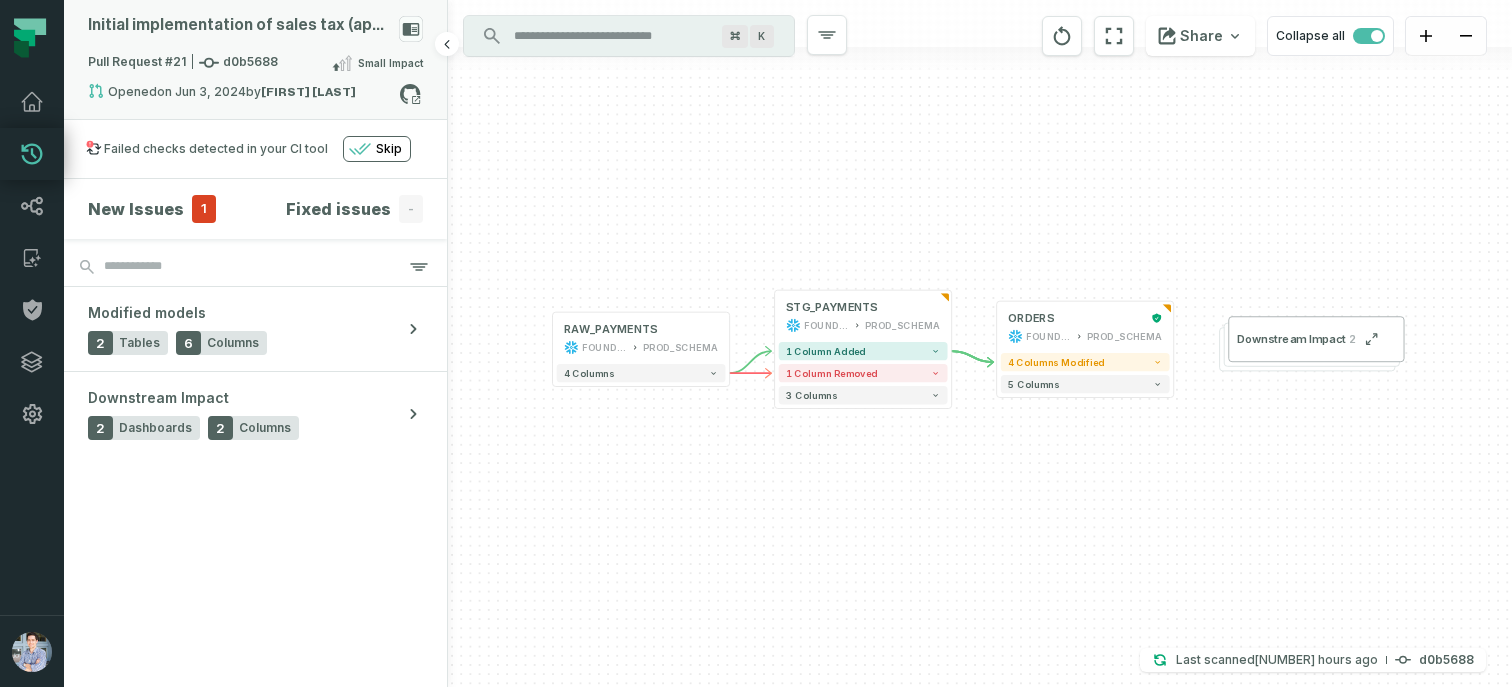 click on "Opened  [DATE], [TIME]  by  [FIRST] [LAST]" at bounding box center (243, 95) 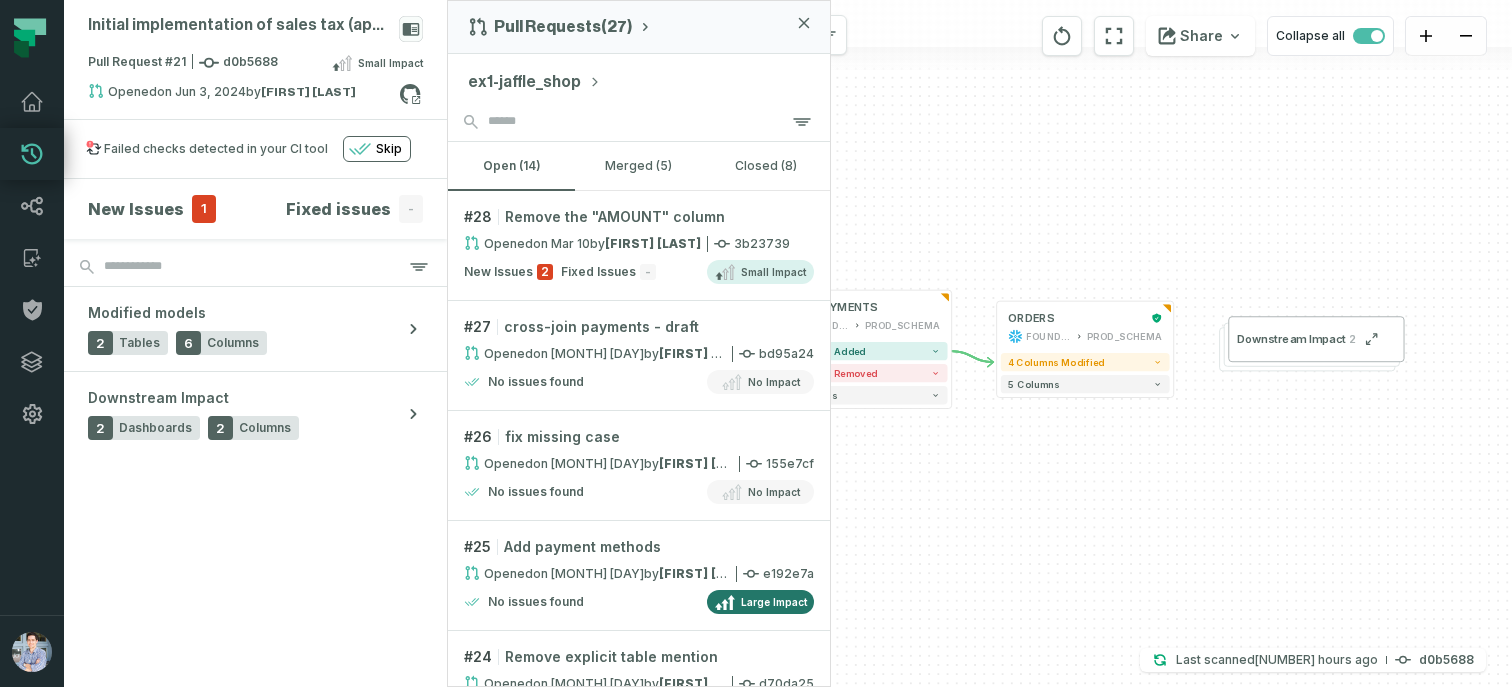 click on "ex1-jaffle_shop" at bounding box center (534, 82) 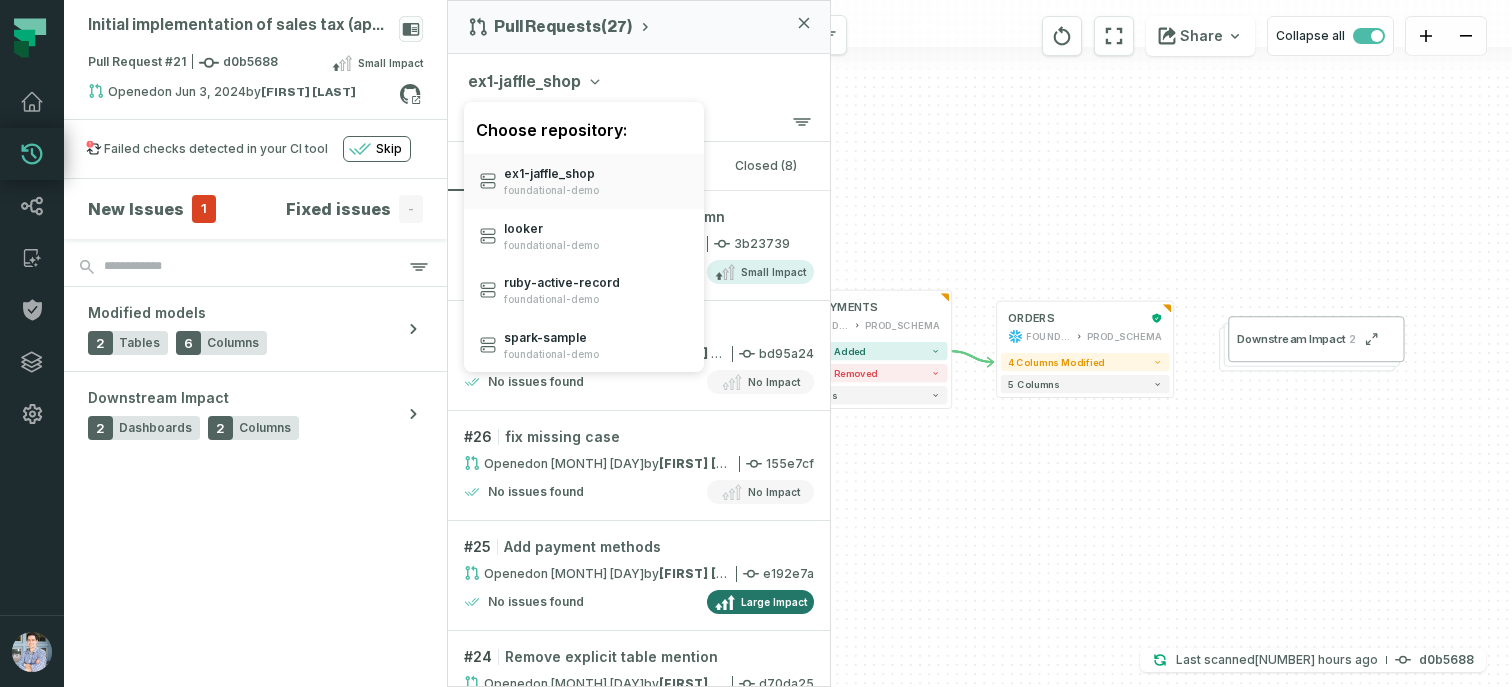 click on "Initial implementation of sales tax (approximation) Pull Request #21 d0b5688 Small Impact Opened  [DATE], [TIME]  by  [FIRST] [LAST] Pull Requests  (27) ex1-jaffle_shop Choose repository: ex1- jaffle_ shop foundational-demo looker foundational-demo ruby- active- record foundational-demo spark- sample foundational-demo open (14) merged (5) closed (8) # 28 Remove the "AMOUNT" column Opened  [DATE], [TIME]  by  [FIRST] [LAST] 3b23739 New Issues 2 Fixed Issues - Small Impact # 27 cross-join payments - draft Opened  [DATE], [TIME]  by  [FIRST] [LAST] bd95a24 No issues found No Impact # 26 fix missing case Opened  [DATE], [TIME]  by  [FIRST] [LAST] 155e7cf No issues found No Impact # 25 Add payment methods Opened  [DATE], [TIME]  by  [FIRST] [LAST] e192e7a No issues found Large Impact # 24 Remove explicit table mention Opened  [DATE], [TIME]  by  [FIRST] [LAST] d70da25 No issues found Small Impact # 23 Oops, there's a typo here Opened  [DATE], [TIME]  by  [FIRST] [LAST] cb77a27 New Issues 1 - #" at bounding box center (788, 343) 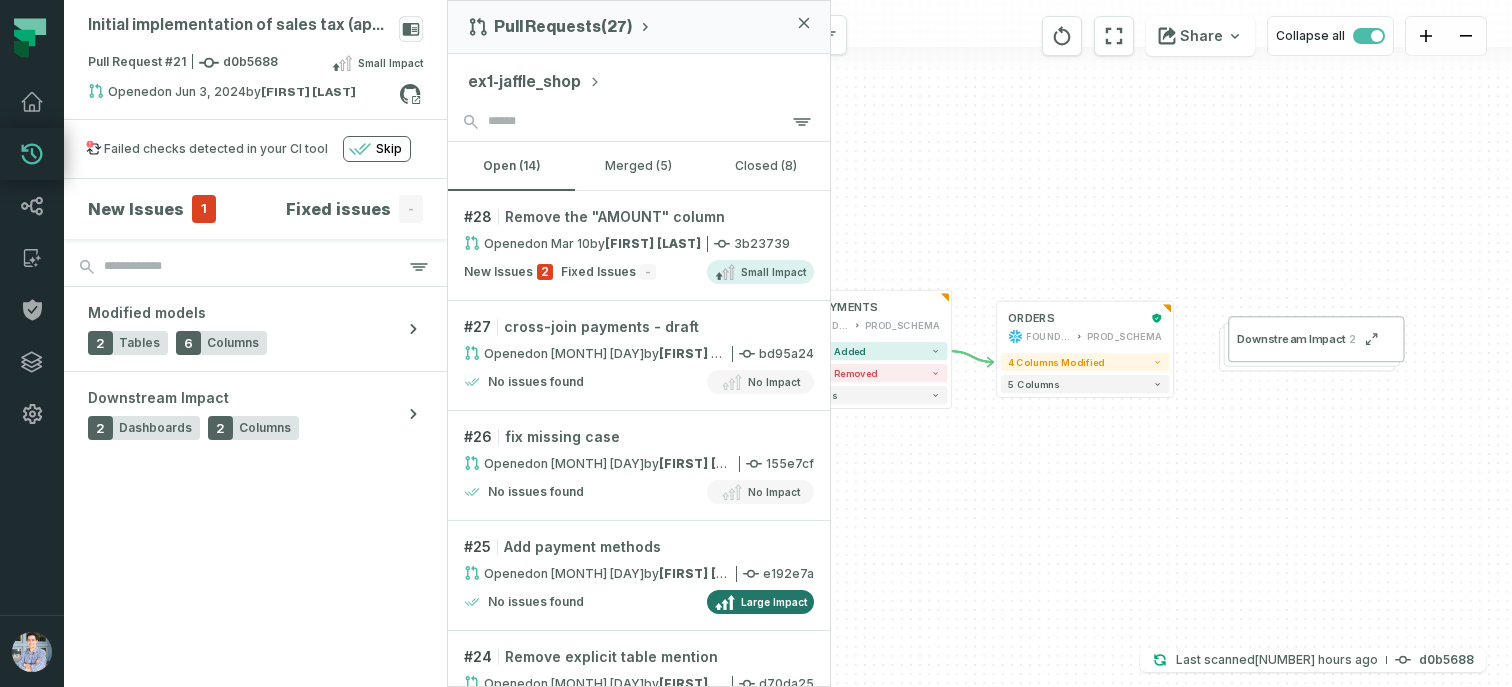 click on "+ RAW_PAYMENTS   FOUNDATIONAL_DB PROD_SCHEMA + 4 columns + ORDERS   FOUNDATIONAL_DB PROD_SCHEMA + 4 columns modified 5 columns + STG_PAYMENTS   FOUNDATIONAL_DB PROD_SCHEMA + 1 column added 1 column removed 3 columns Downstream Impact 2" at bounding box center [980, 343] 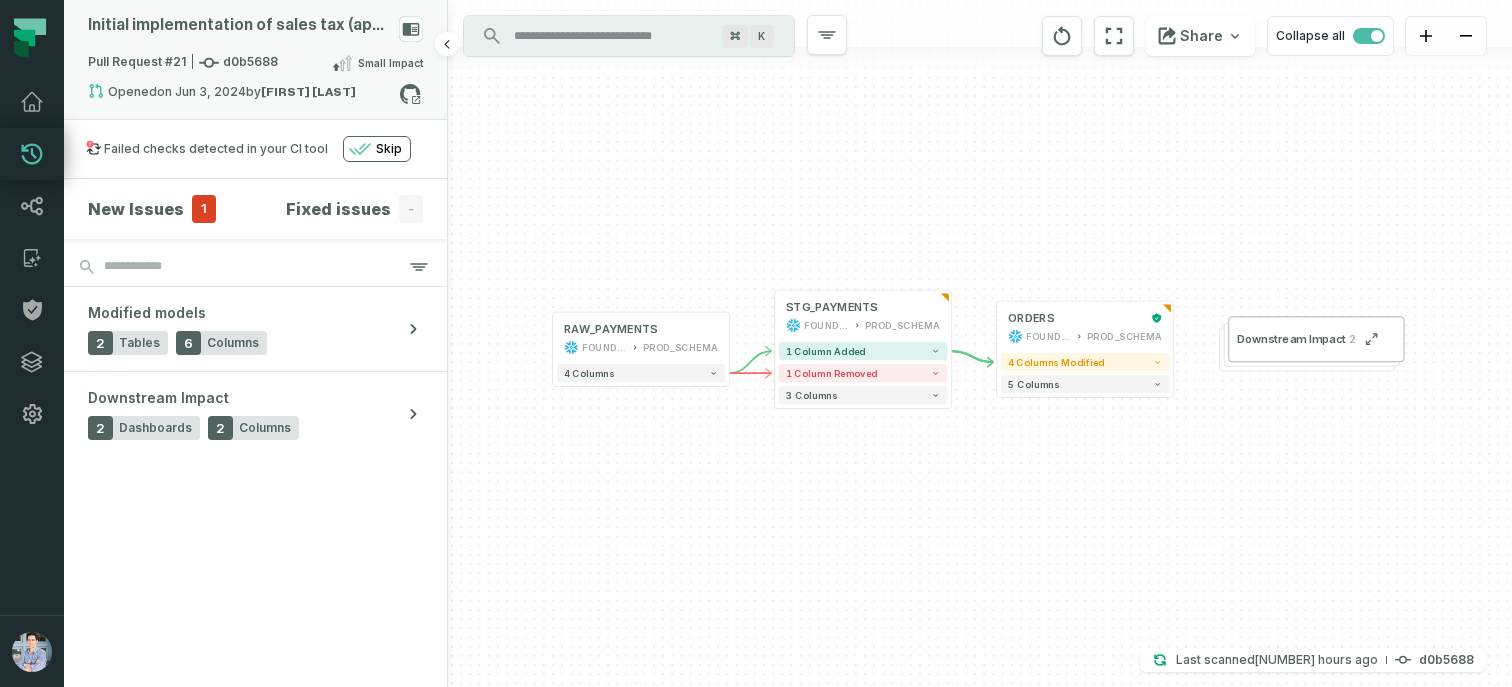 click on "Opened  [DATE], [TIME]  by  [FIRST] [LAST]" at bounding box center [243, 95] 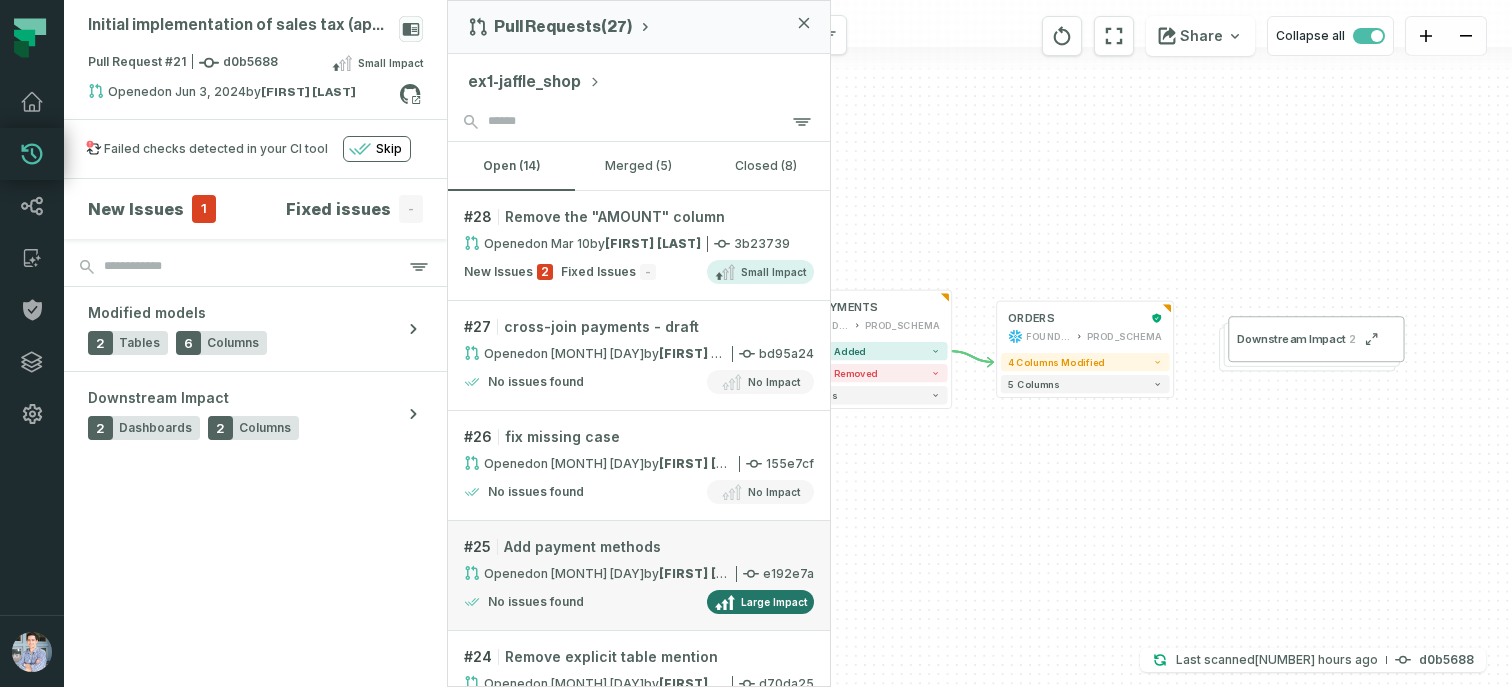 click on "# 25 Add payment methods Opened  [DATE], [TIME]  by  [FIRST] [LAST] e192e7a No issues found Large Impact" at bounding box center [639, 576] 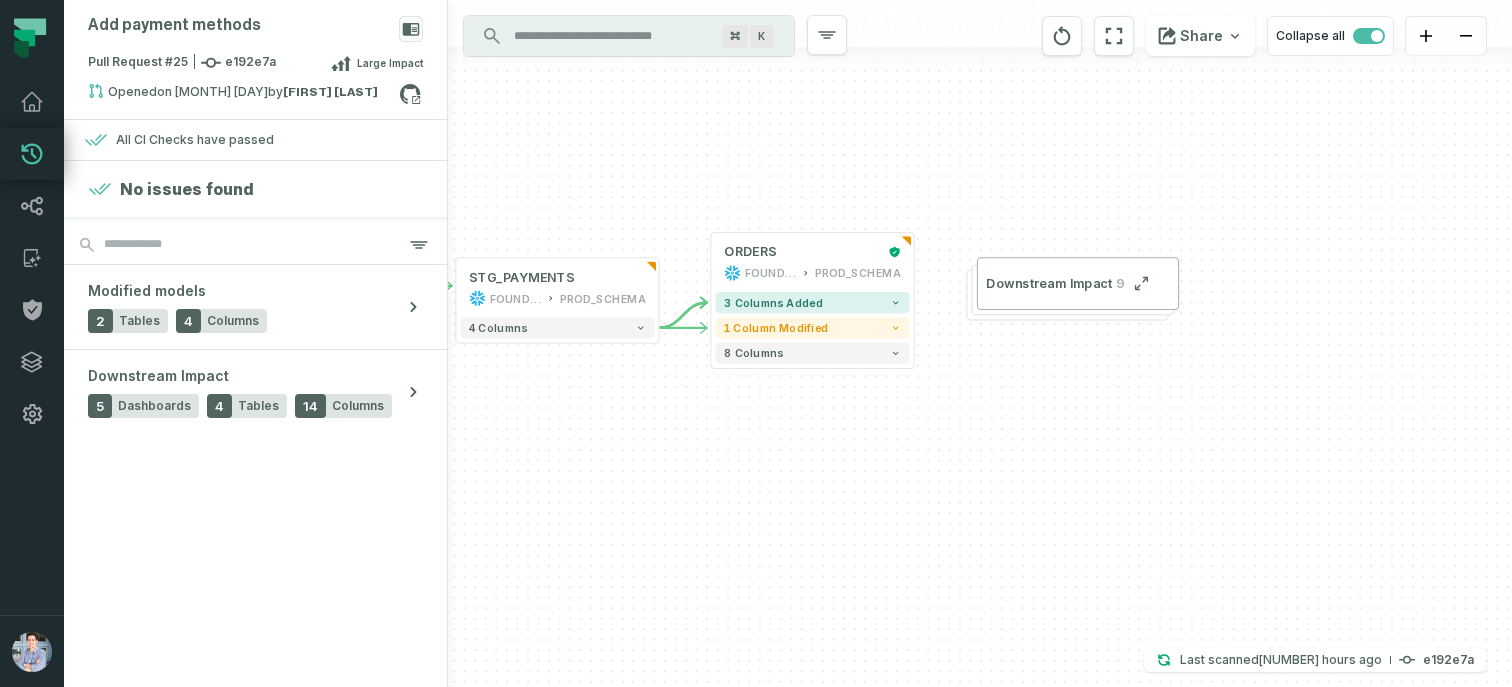 drag, startPoint x: 904, startPoint y: 478, endPoint x: 600, endPoint y: 436, distance: 306.8876 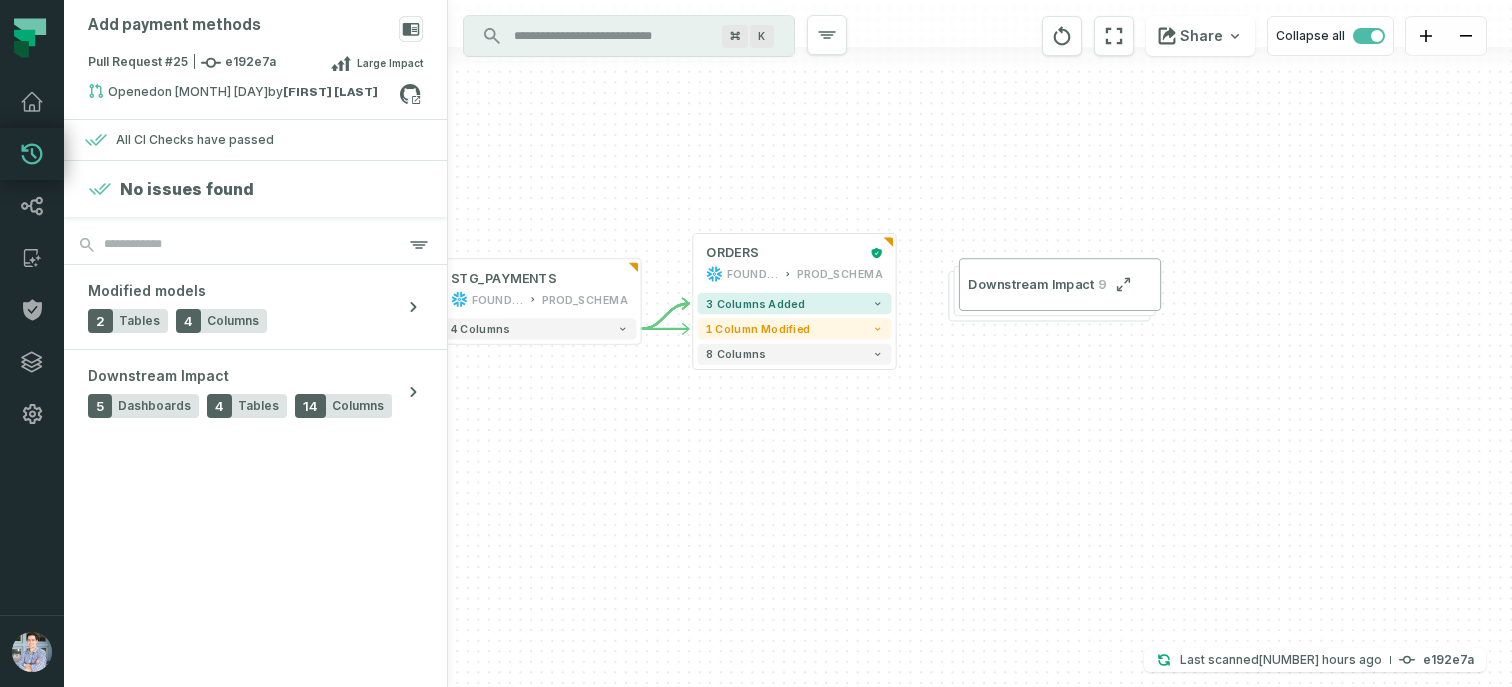 drag, startPoint x: 790, startPoint y: 448, endPoint x: 733, endPoint y: 439, distance: 57.706154 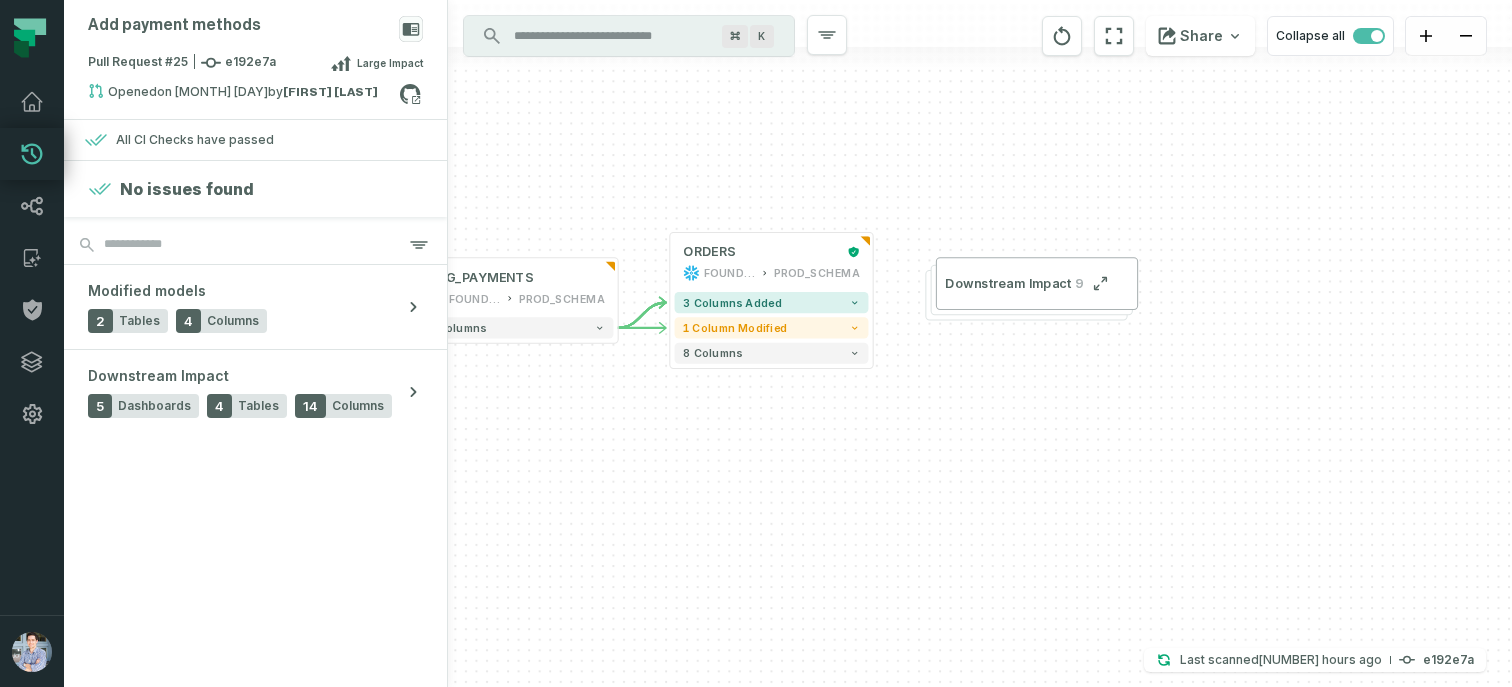 drag, startPoint x: 614, startPoint y: 408, endPoint x: 668, endPoint y: 408, distance: 54 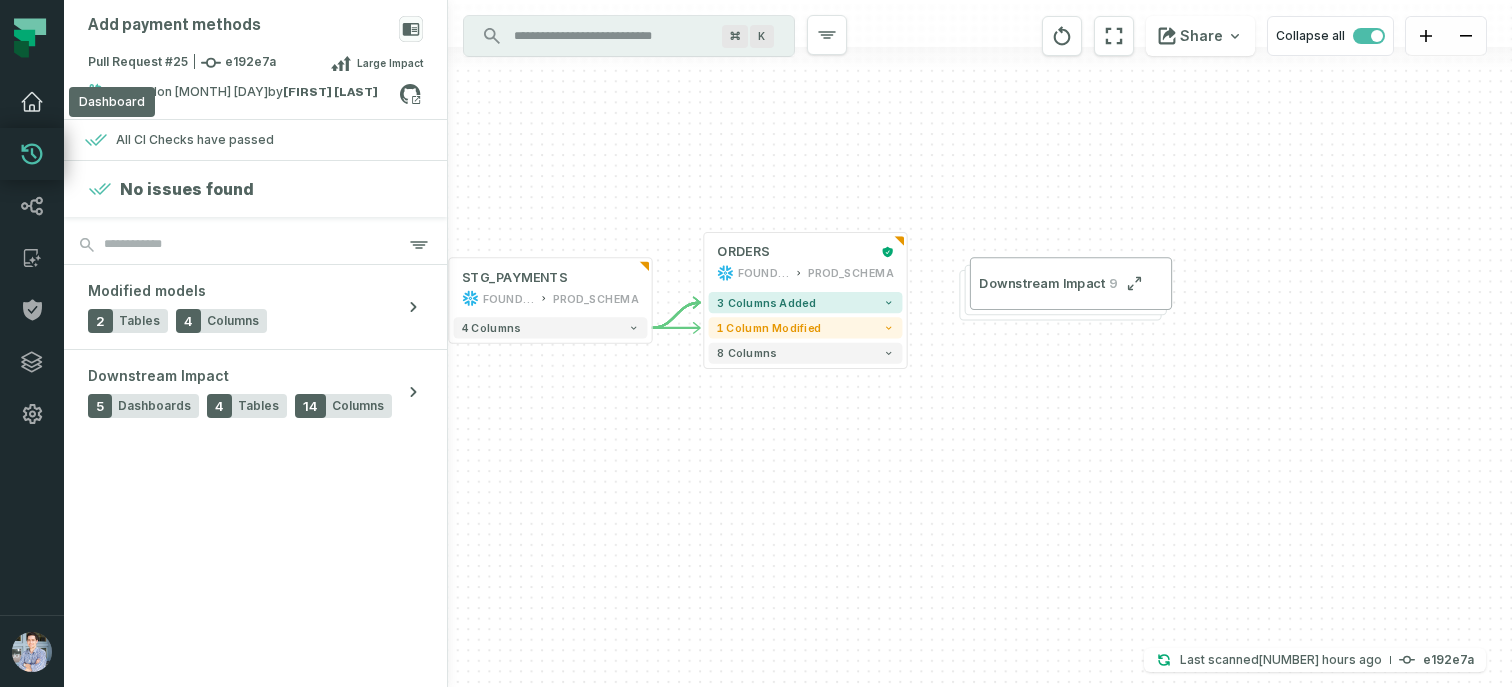 click 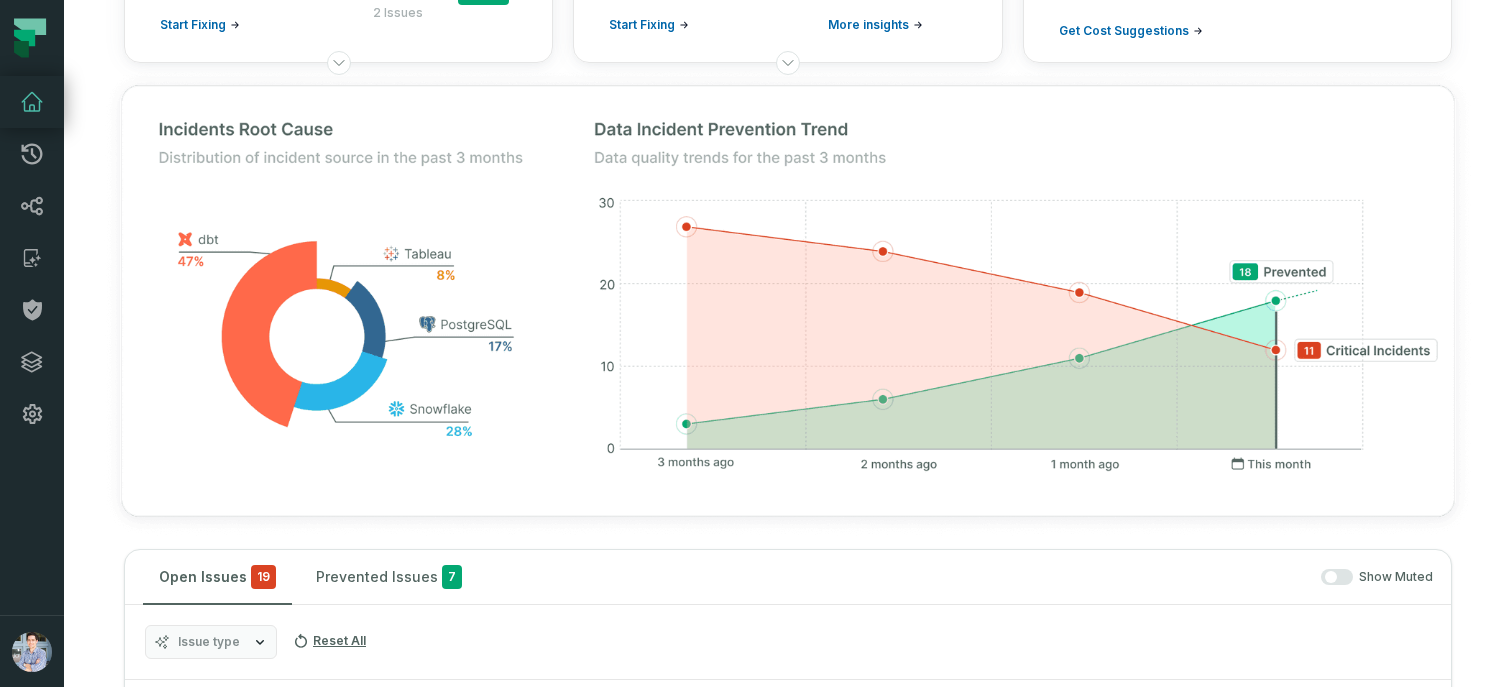 scroll, scrollTop: 397, scrollLeft: 0, axis: vertical 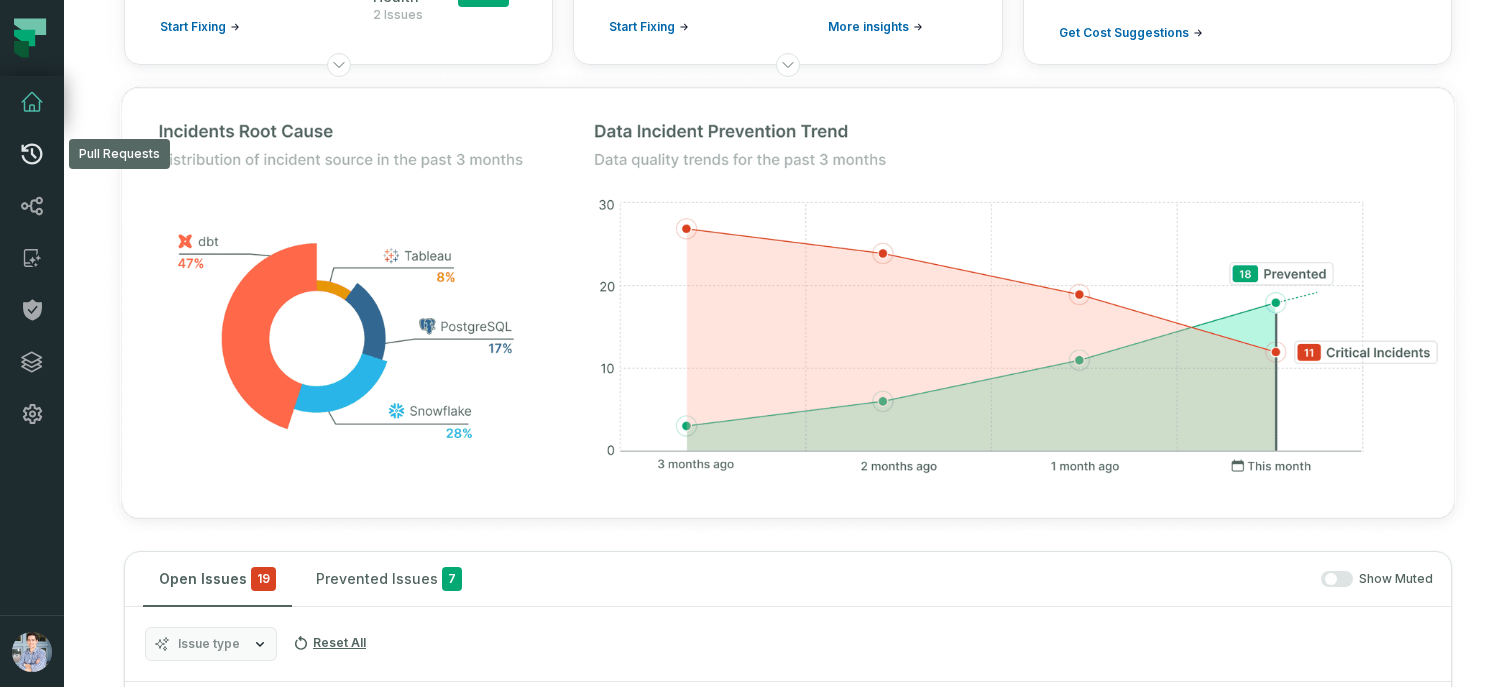click 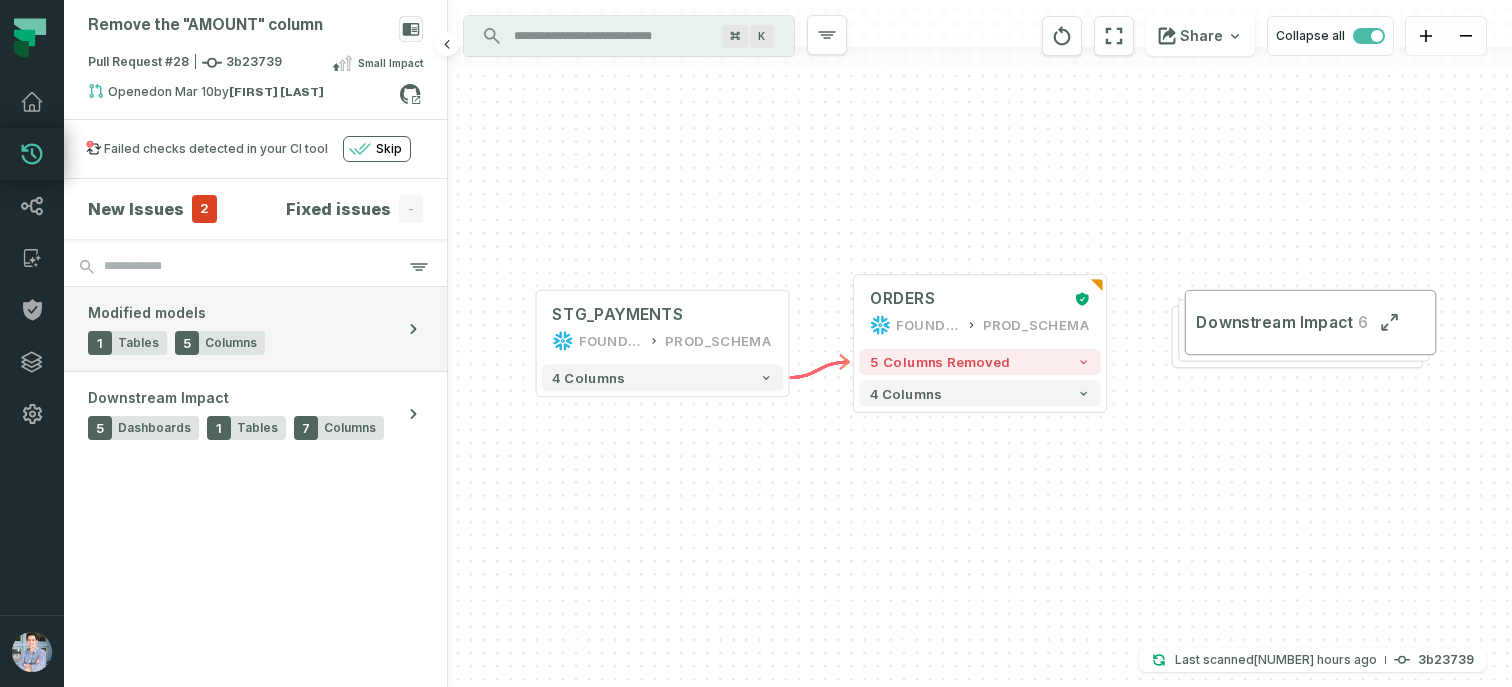 click on "Modified models 1 Tables 5 Columns" at bounding box center (255, 329) 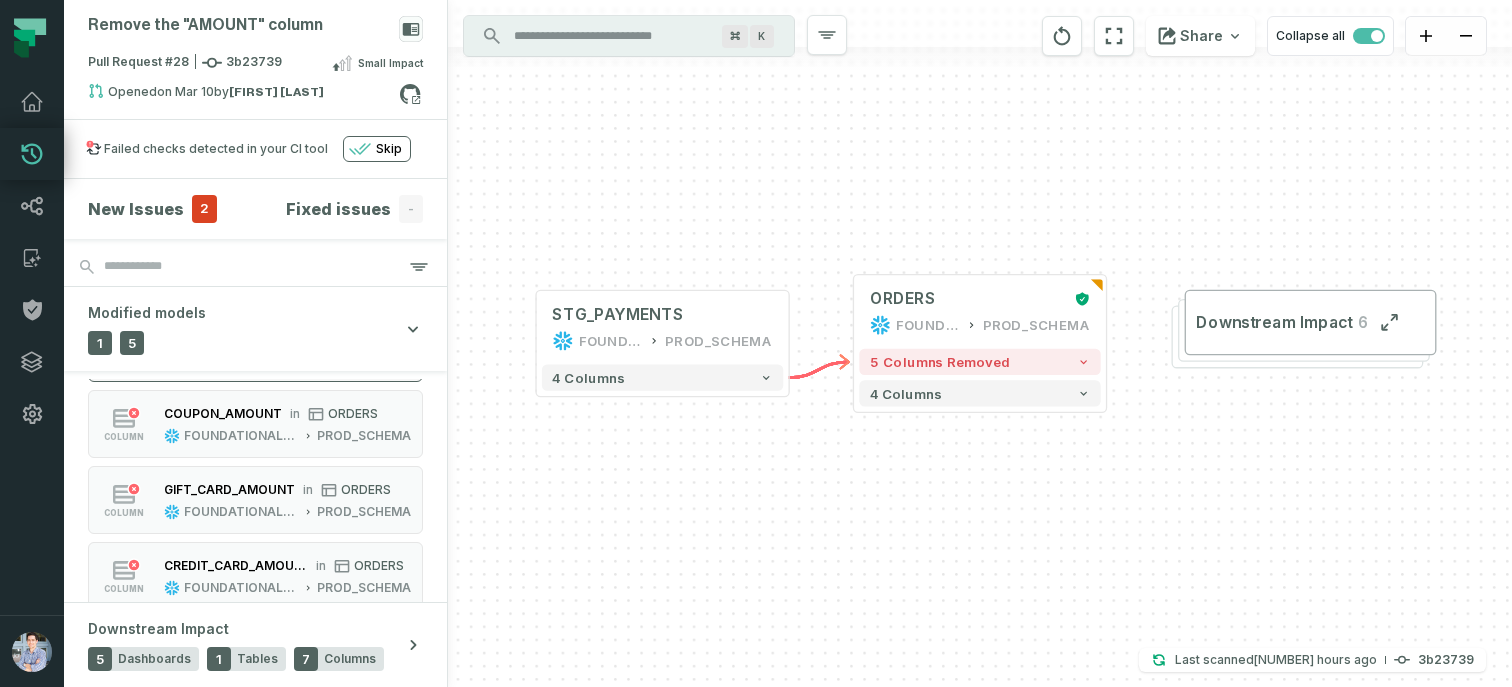 scroll, scrollTop: 248, scrollLeft: 0, axis: vertical 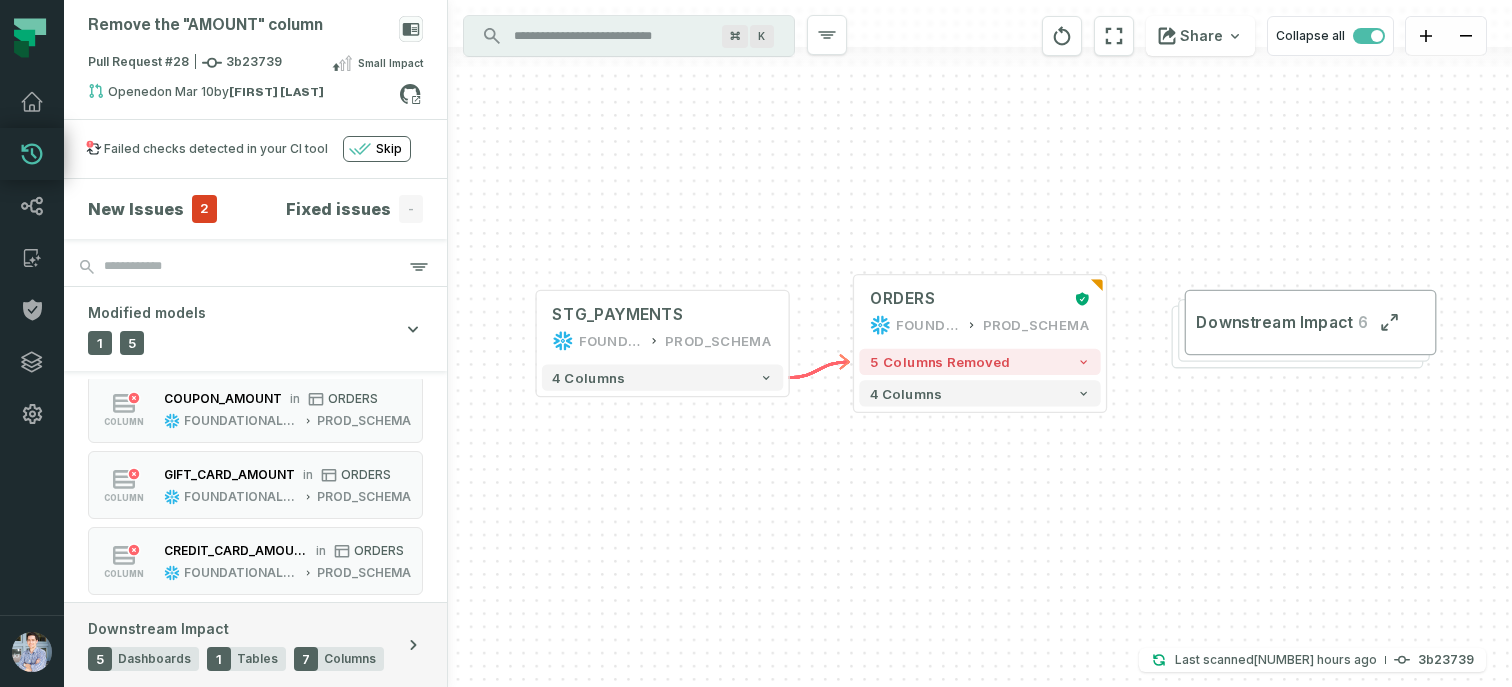 click on "Downstream Impact 5 Dashboards 1 Tables 7 Columns" at bounding box center (255, 645) 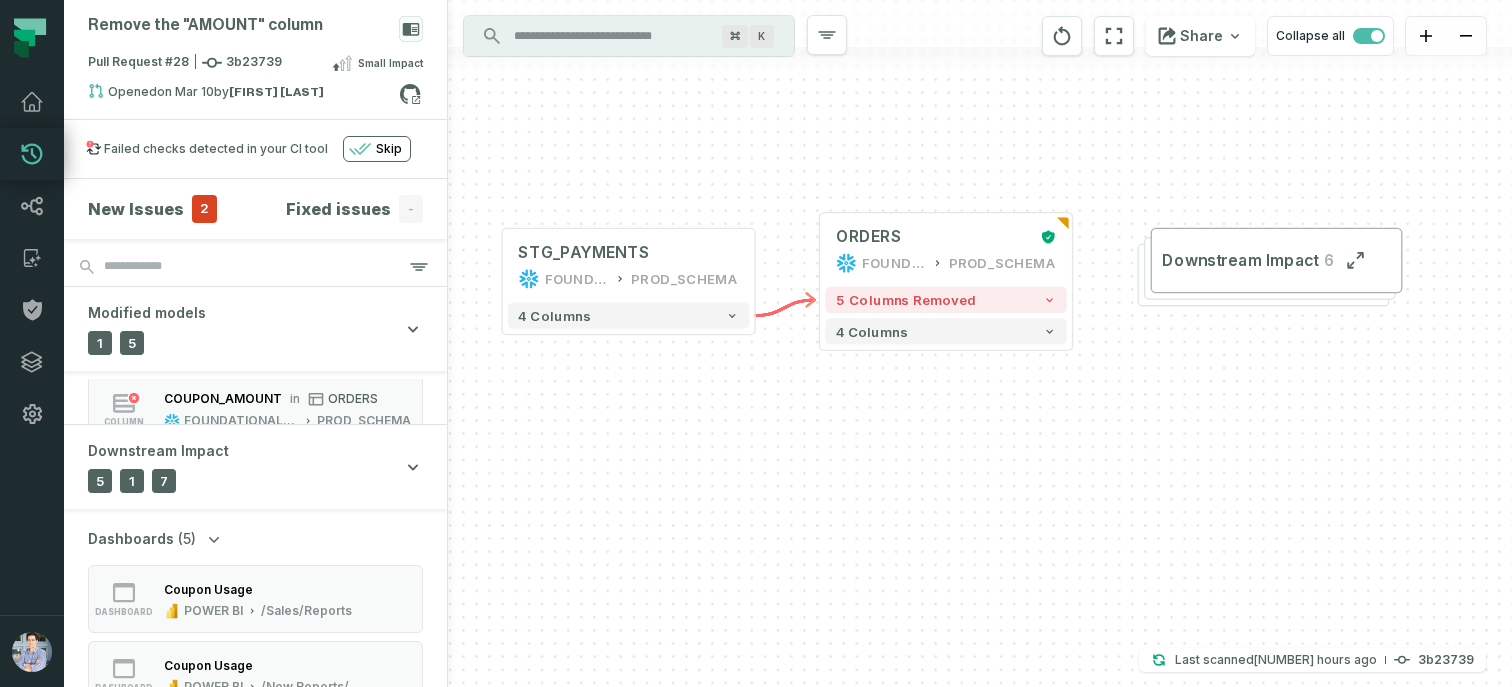 drag, startPoint x: 575, startPoint y: 552, endPoint x: 493, endPoint y: 429, distance: 147.8276 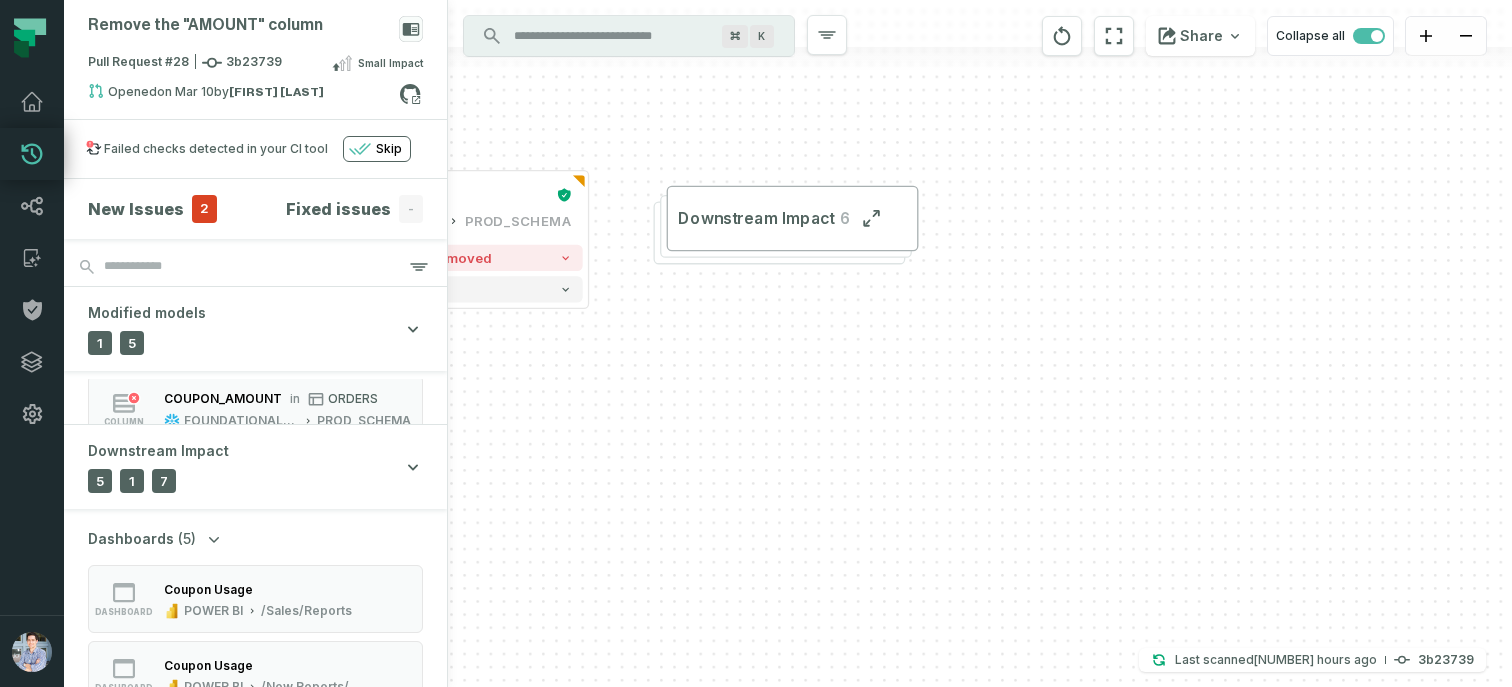 drag, startPoint x: 1053, startPoint y: 332, endPoint x: 613, endPoint y: 347, distance: 440.2556 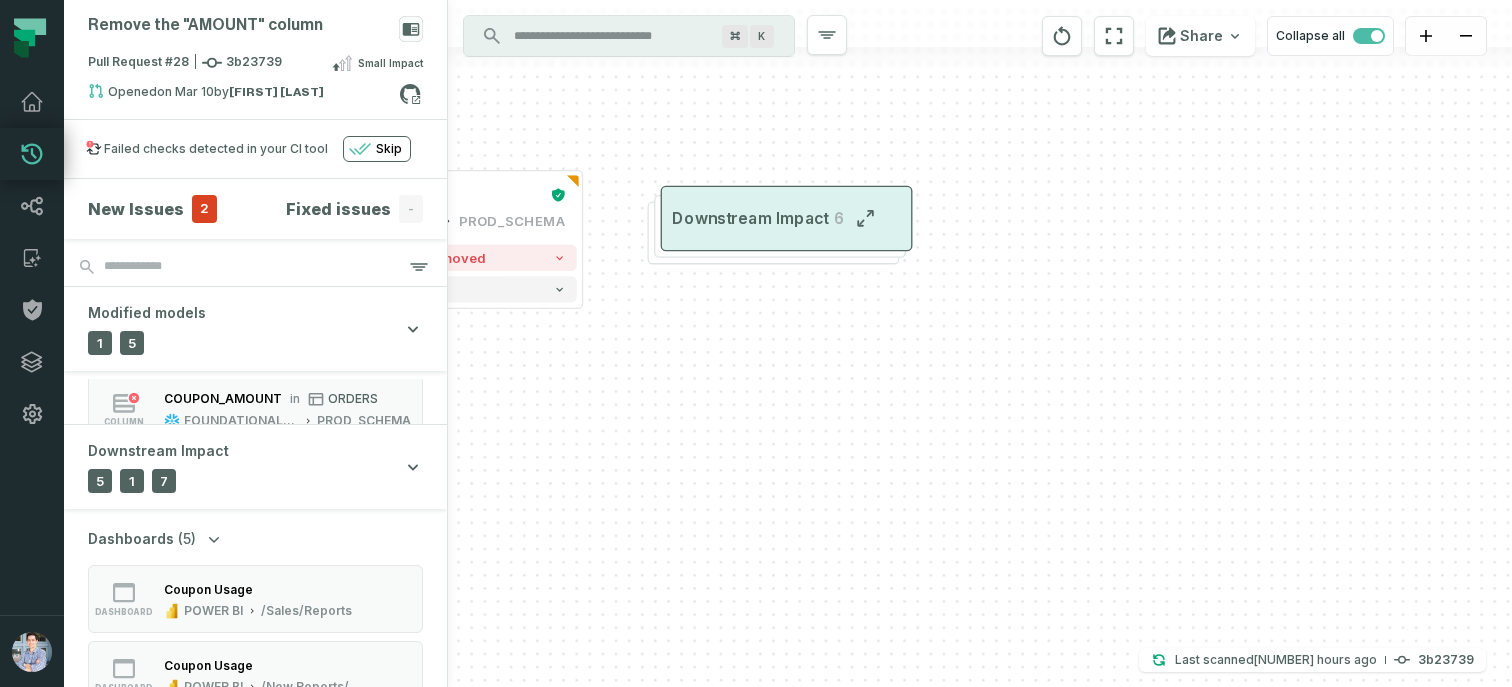 click on "Downstream Impact" at bounding box center (750, 218) 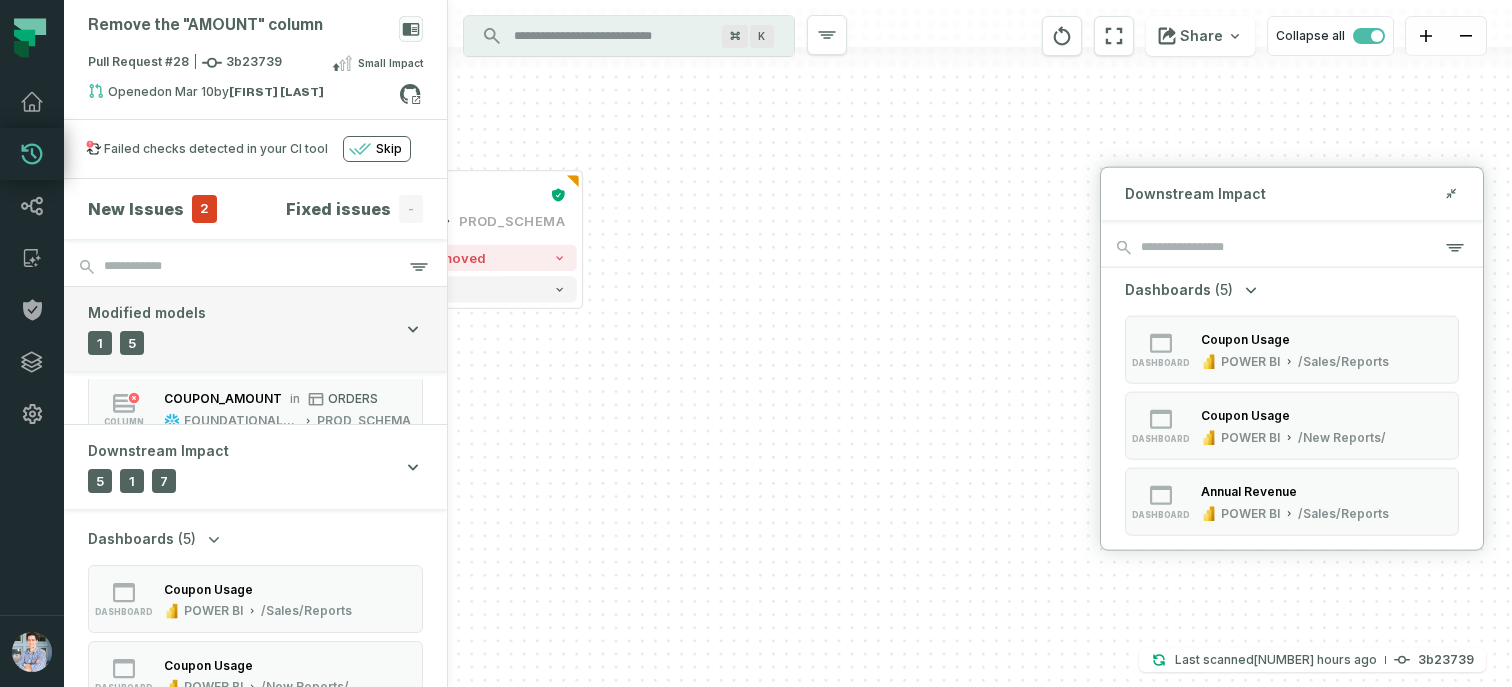 click on "Modified models 1 Tables 5 Columns" at bounding box center [255, 329] 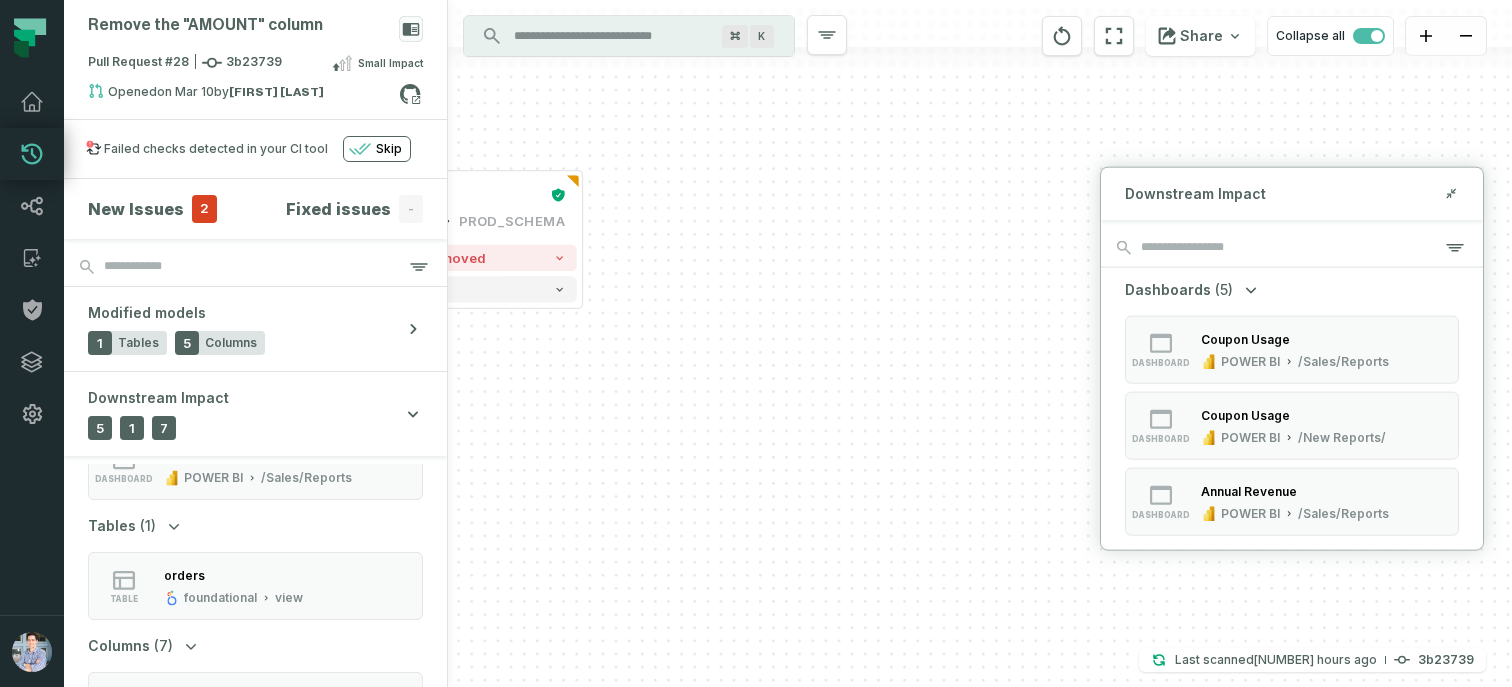 scroll, scrollTop: 390, scrollLeft: 0, axis: vertical 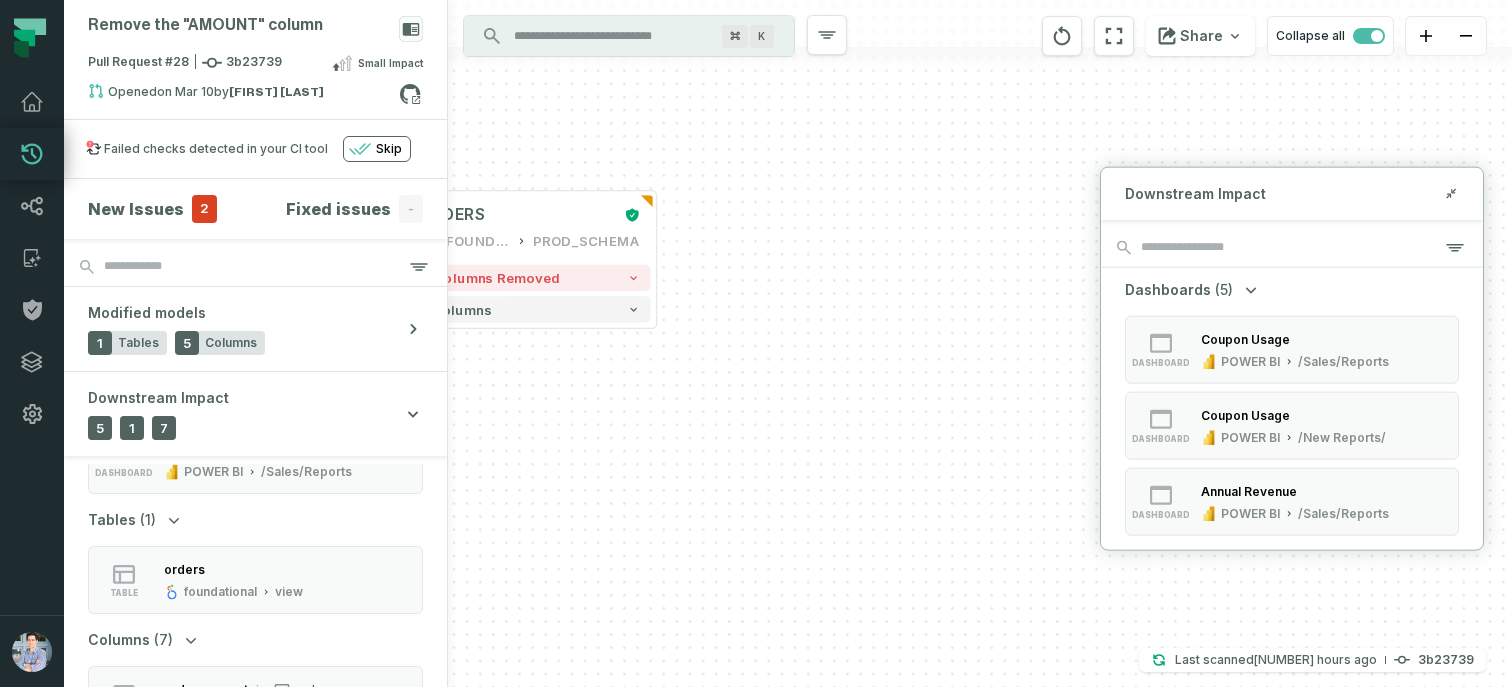 drag, startPoint x: 475, startPoint y: 378, endPoint x: 610, endPoint y: 416, distance: 140.24622 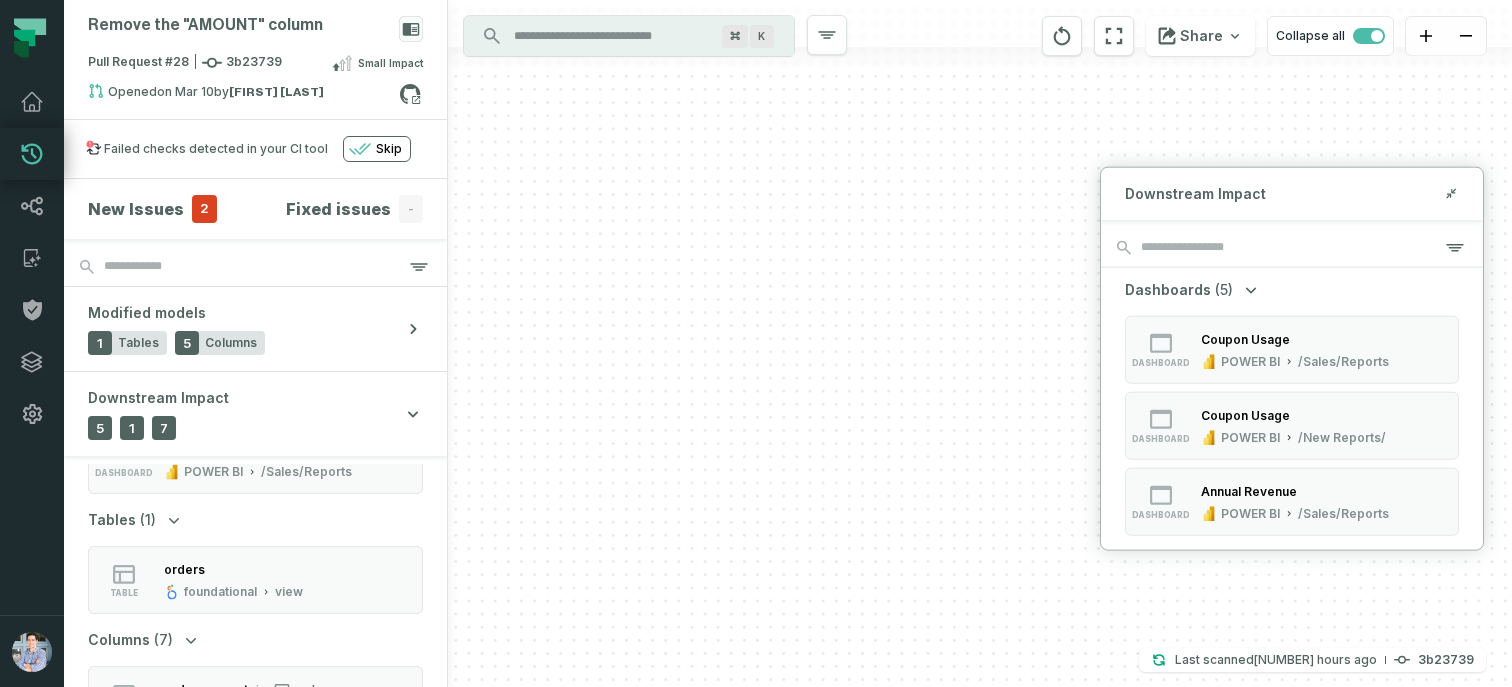 drag, startPoint x: 992, startPoint y: 348, endPoint x: 592, endPoint y: 256, distance: 410.44366 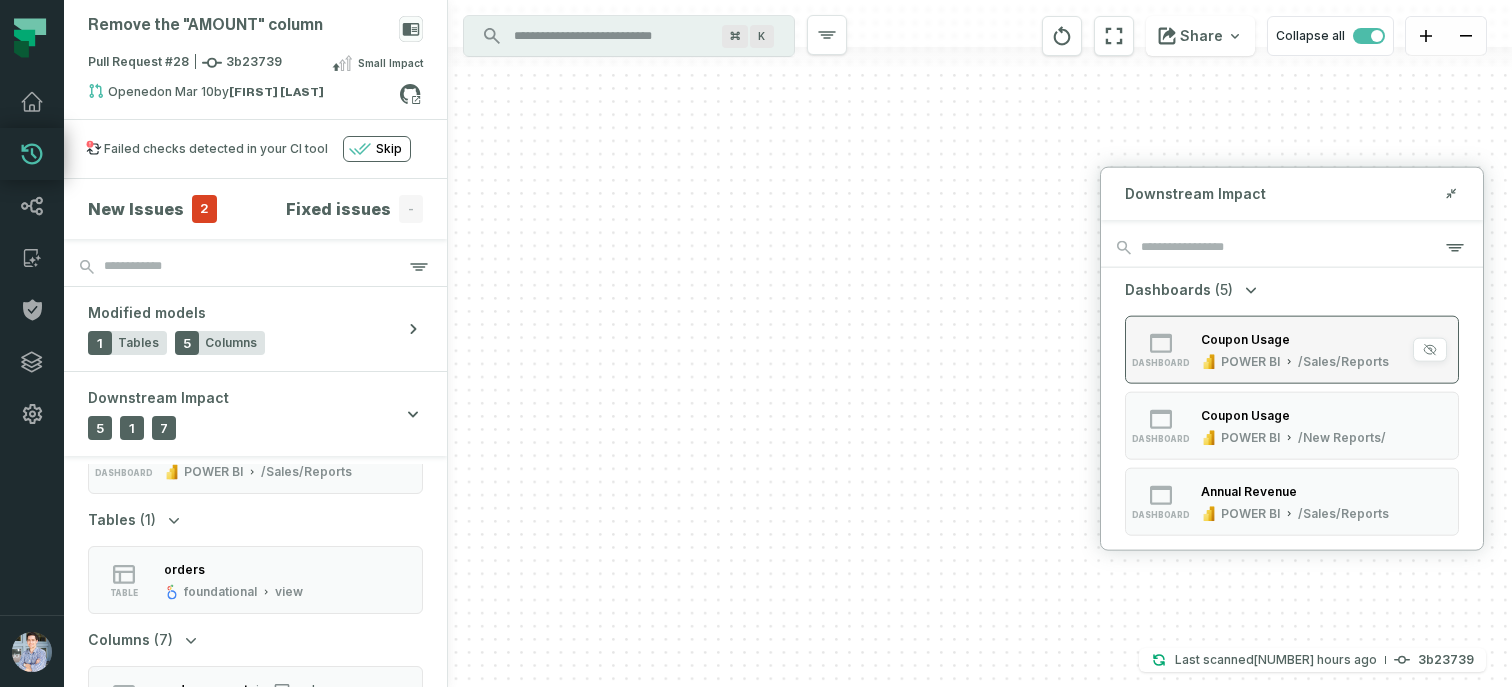 click on "POWER BI /Sales/Reports" at bounding box center (1295, 361) 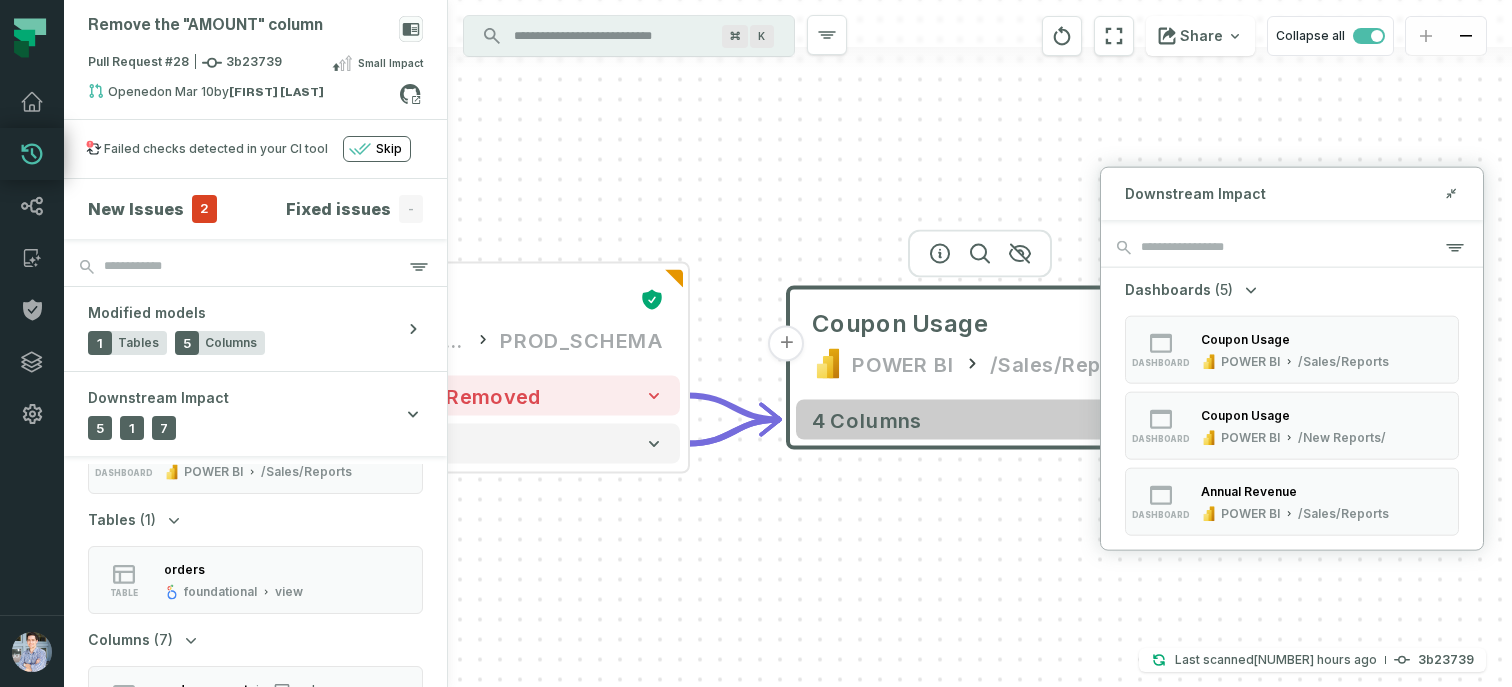 click on "4 columns" at bounding box center (867, 420) 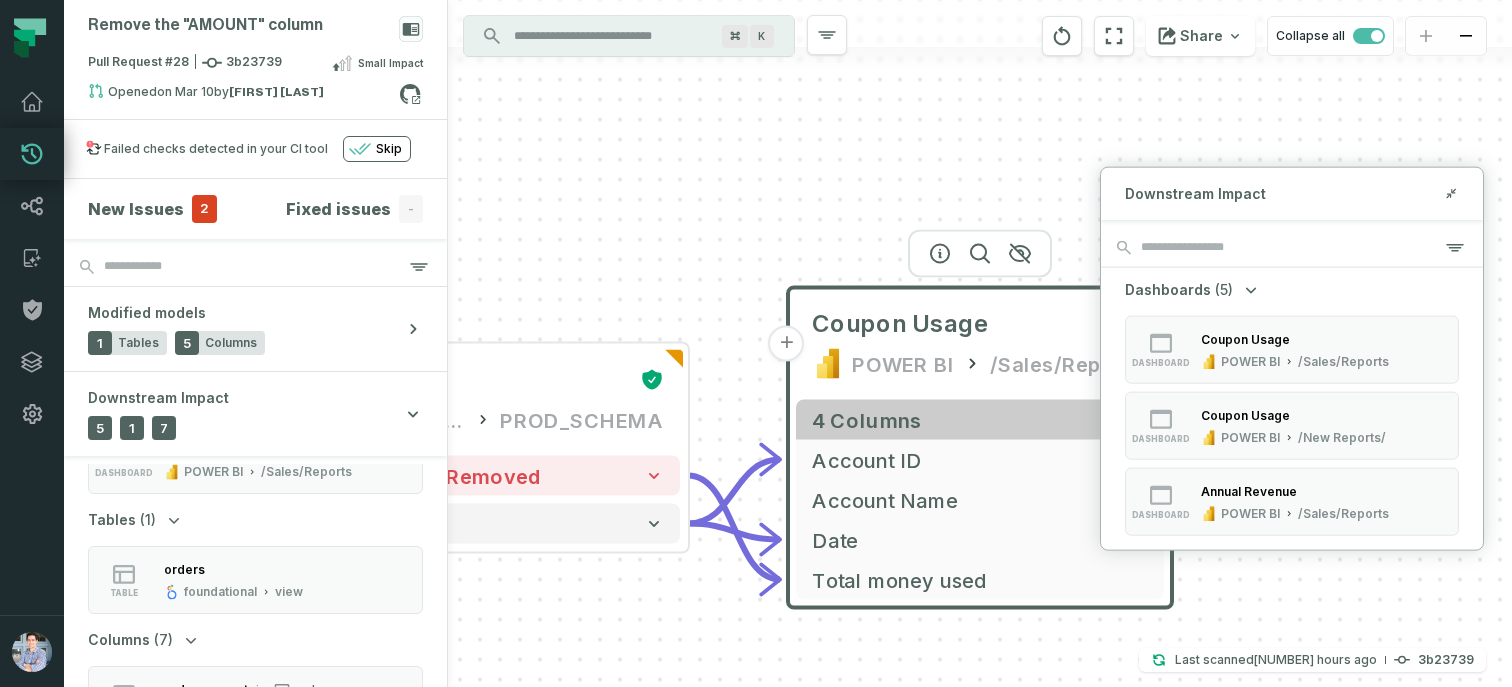 click on "4 columns" at bounding box center (867, 420) 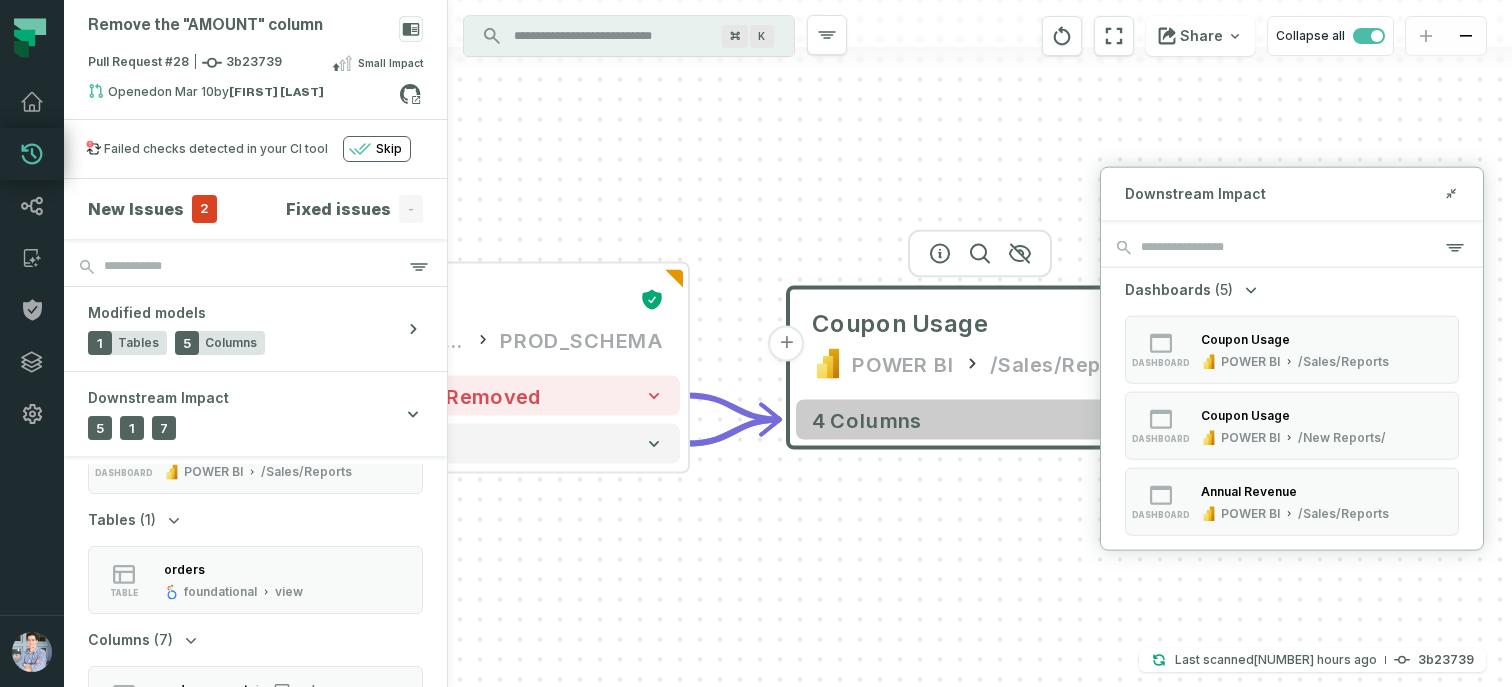 click on "4 columns" at bounding box center [980, 420] 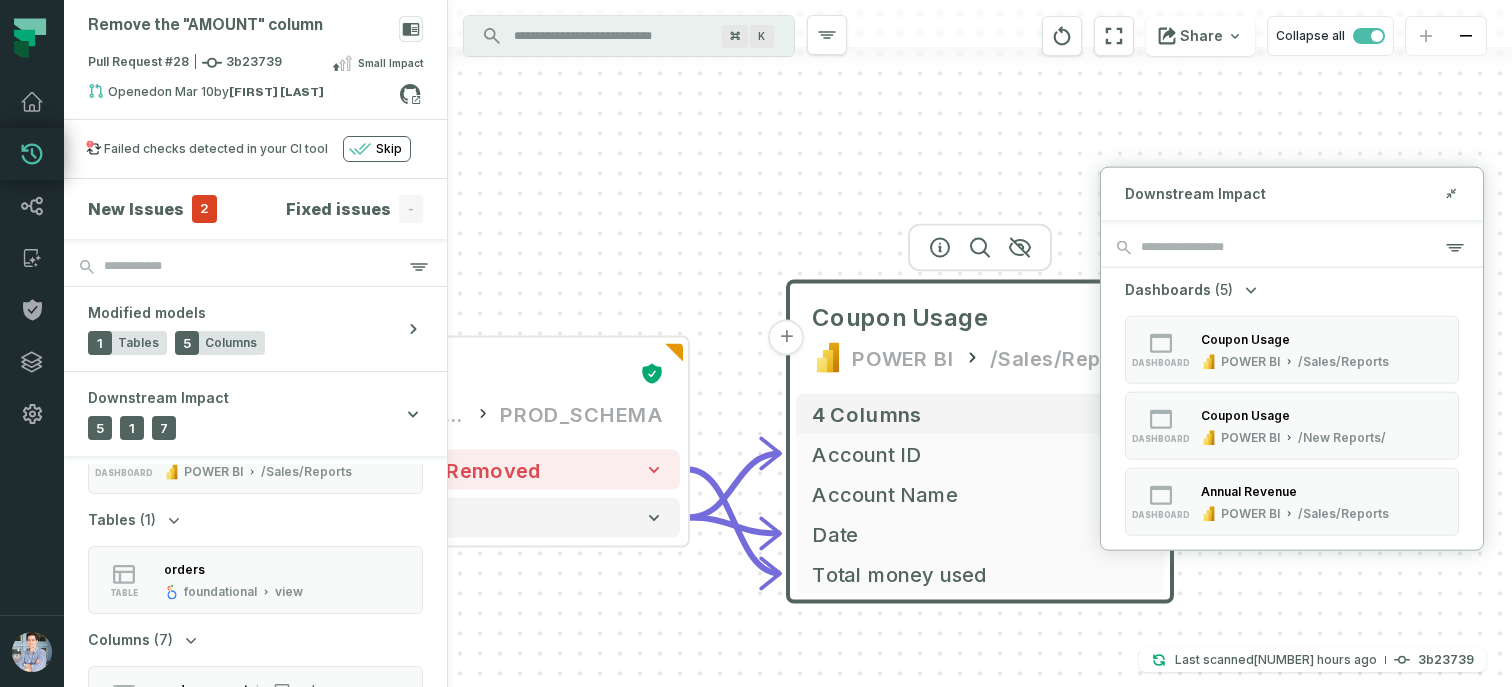 drag, startPoint x: 659, startPoint y: 611, endPoint x: 705, endPoint y: 538, distance: 86.28442 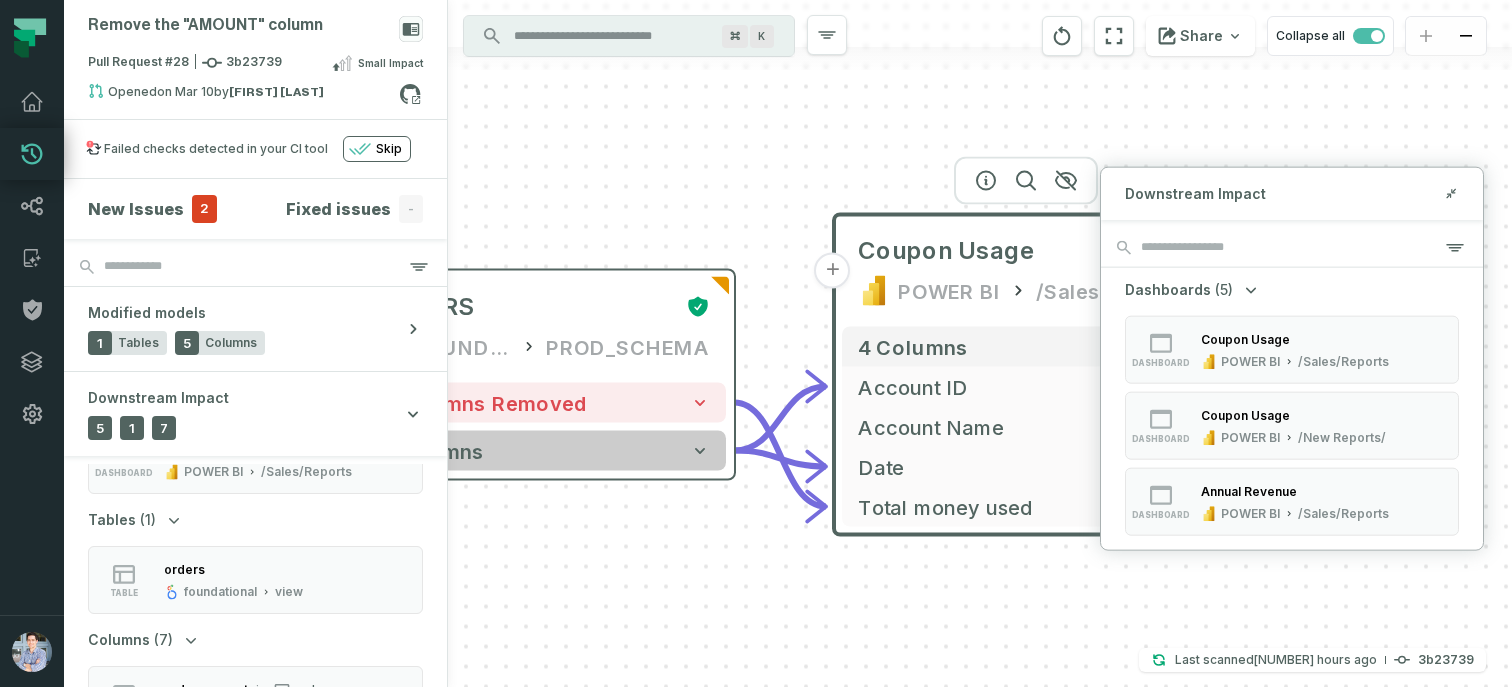 click on "4 columns" at bounding box center [542, 451] 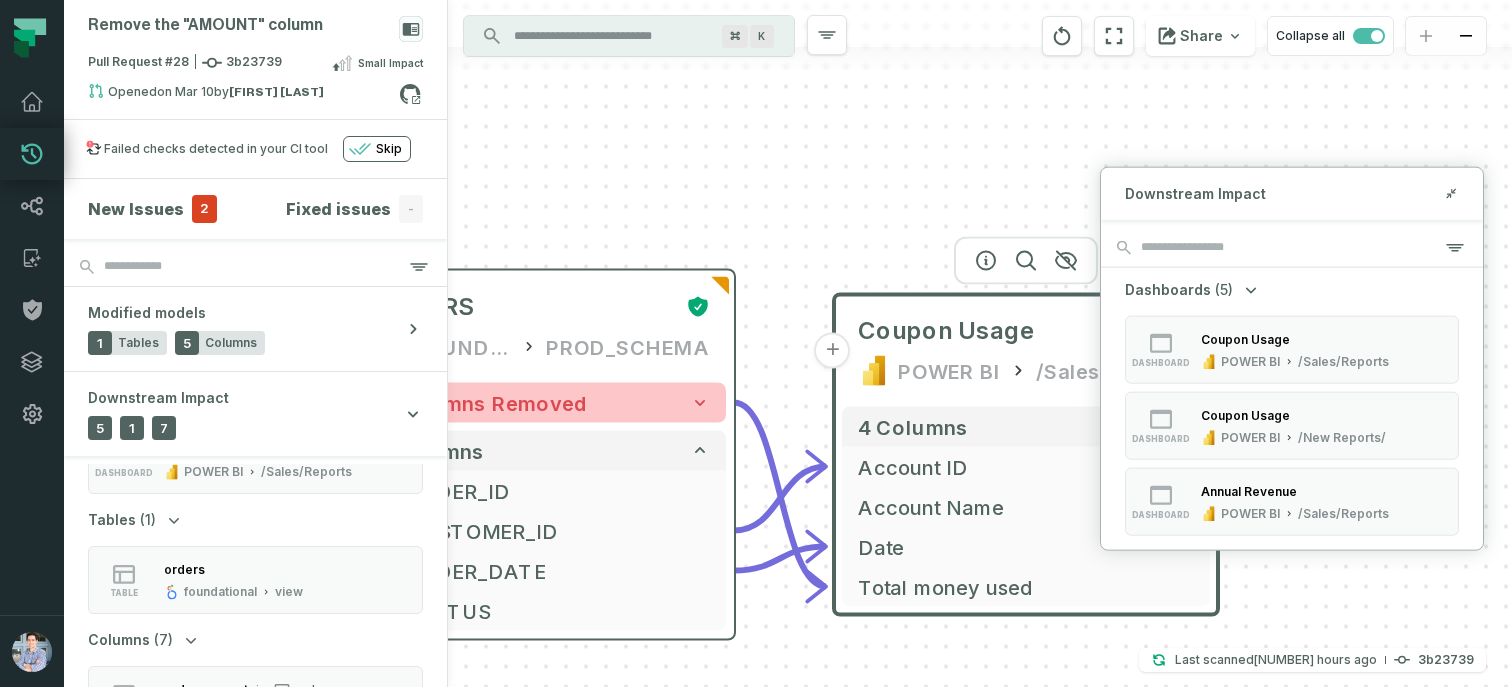 click on "5 columns removed" at bounding box center [542, 403] 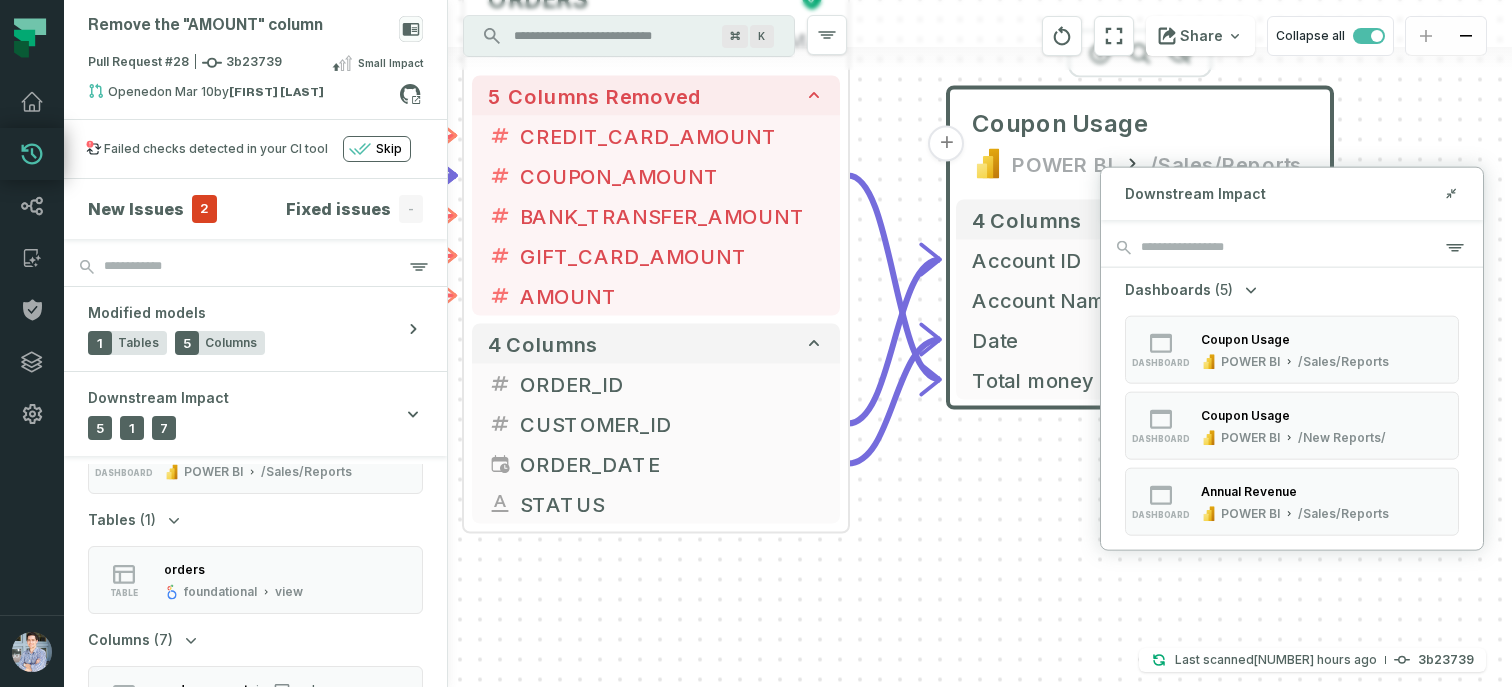 drag, startPoint x: 784, startPoint y: 384, endPoint x: 898, endPoint y: 77, distance: 327.48282 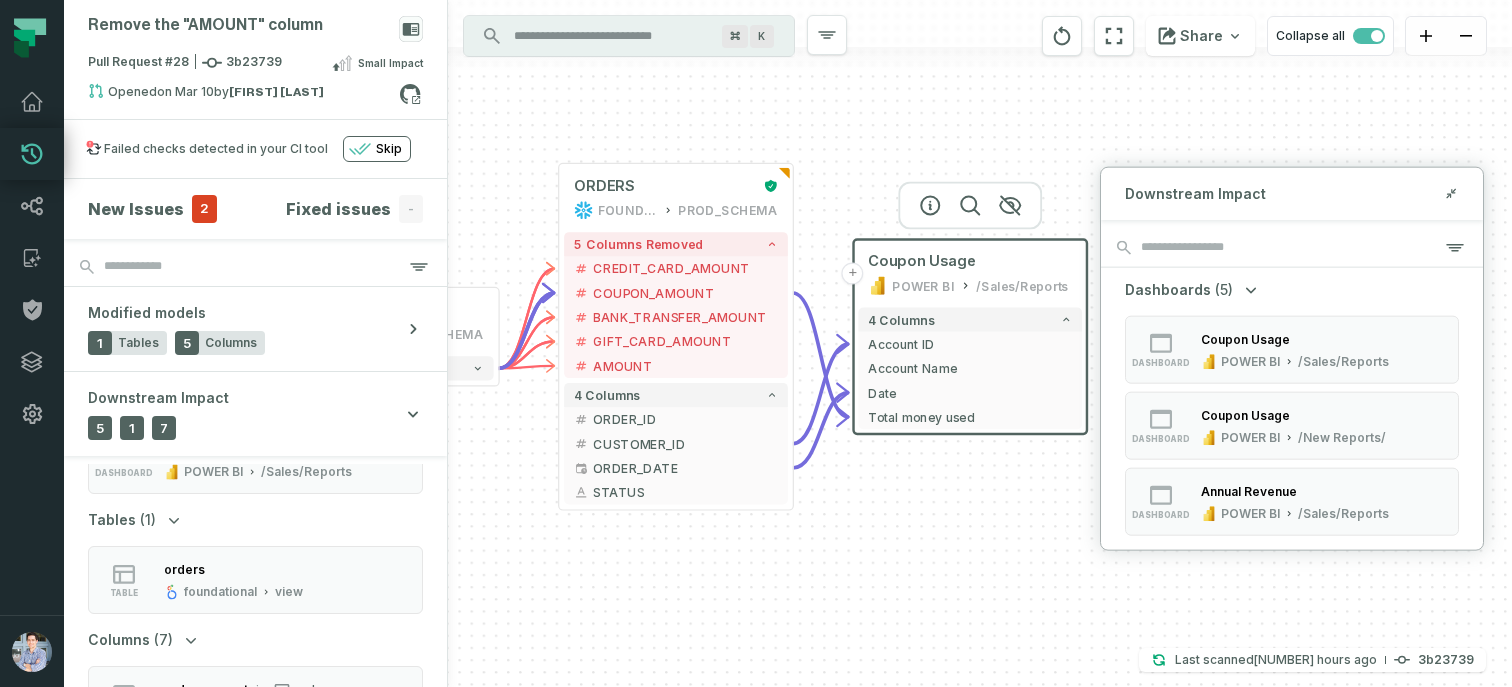 drag, startPoint x: 993, startPoint y: 585, endPoint x: 875, endPoint y: 545, distance: 124.595345 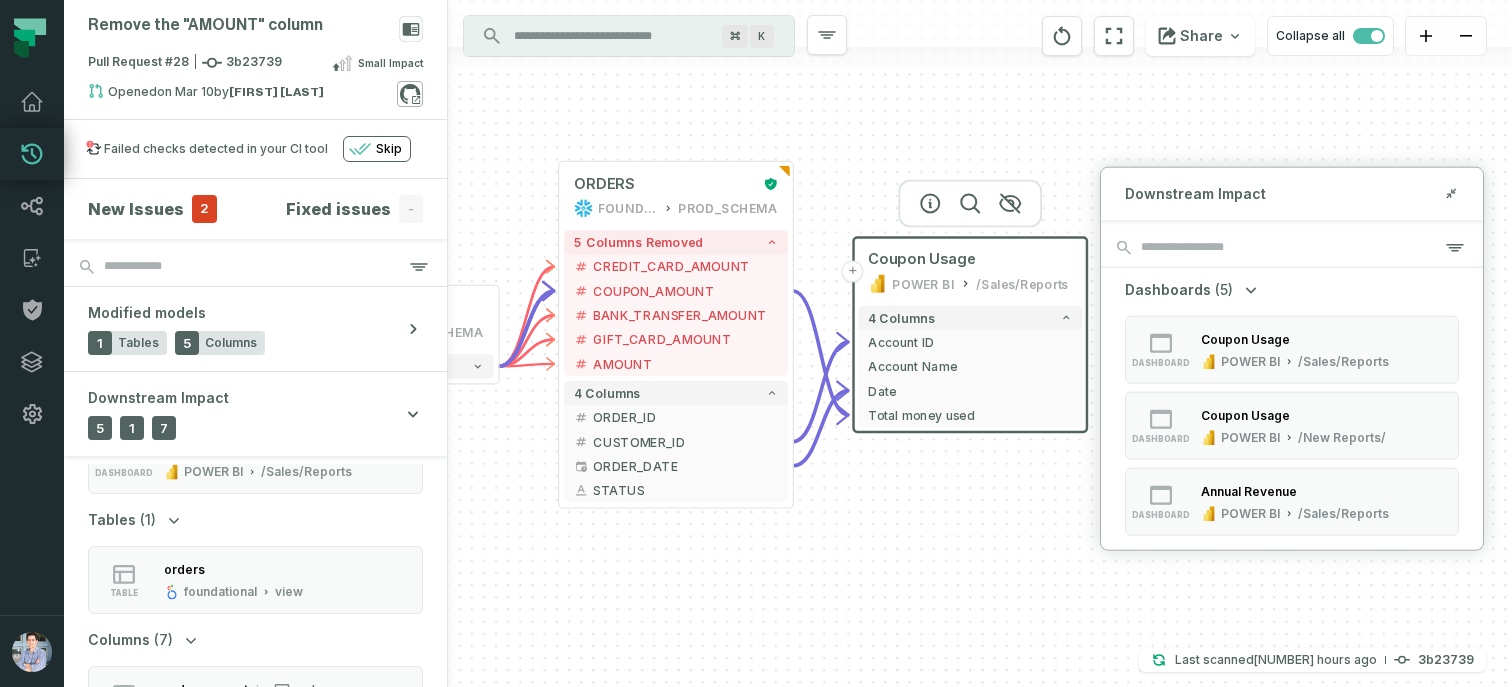 click 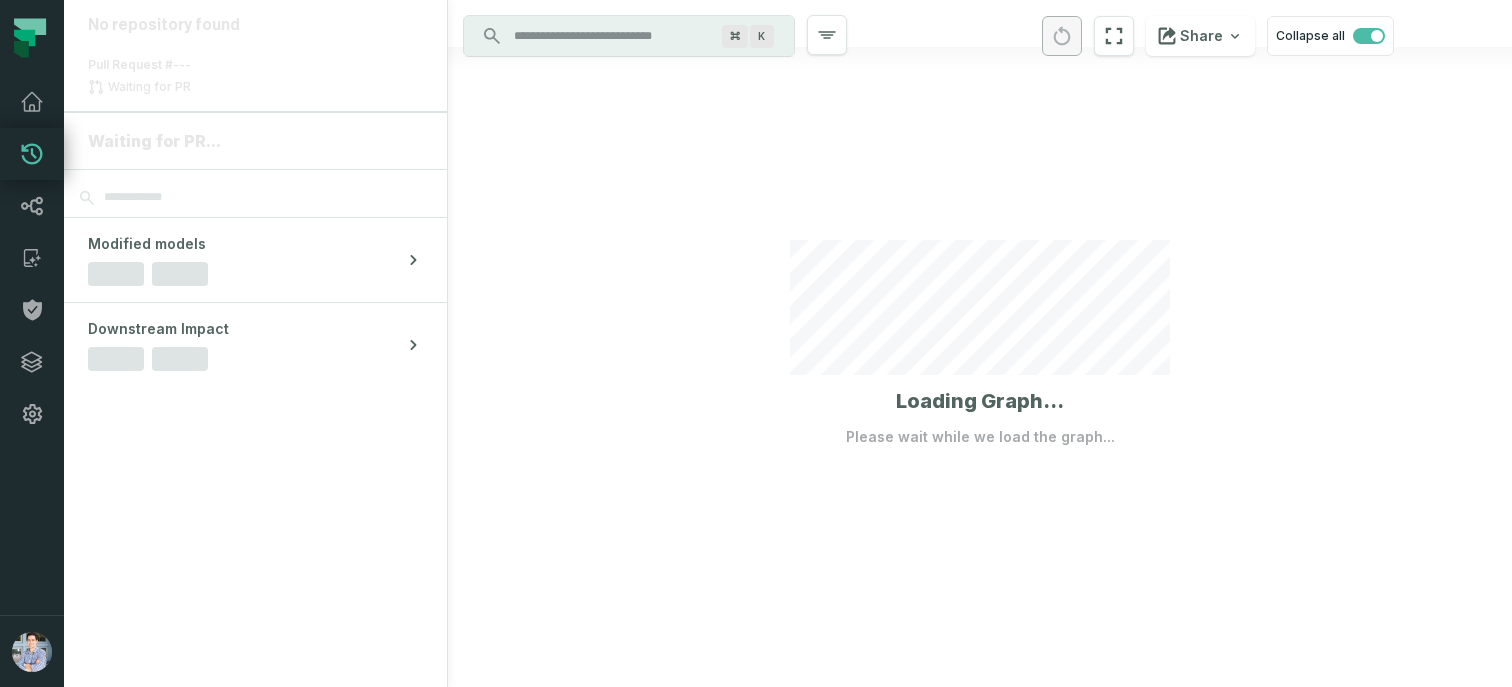 scroll, scrollTop: 0, scrollLeft: 0, axis: both 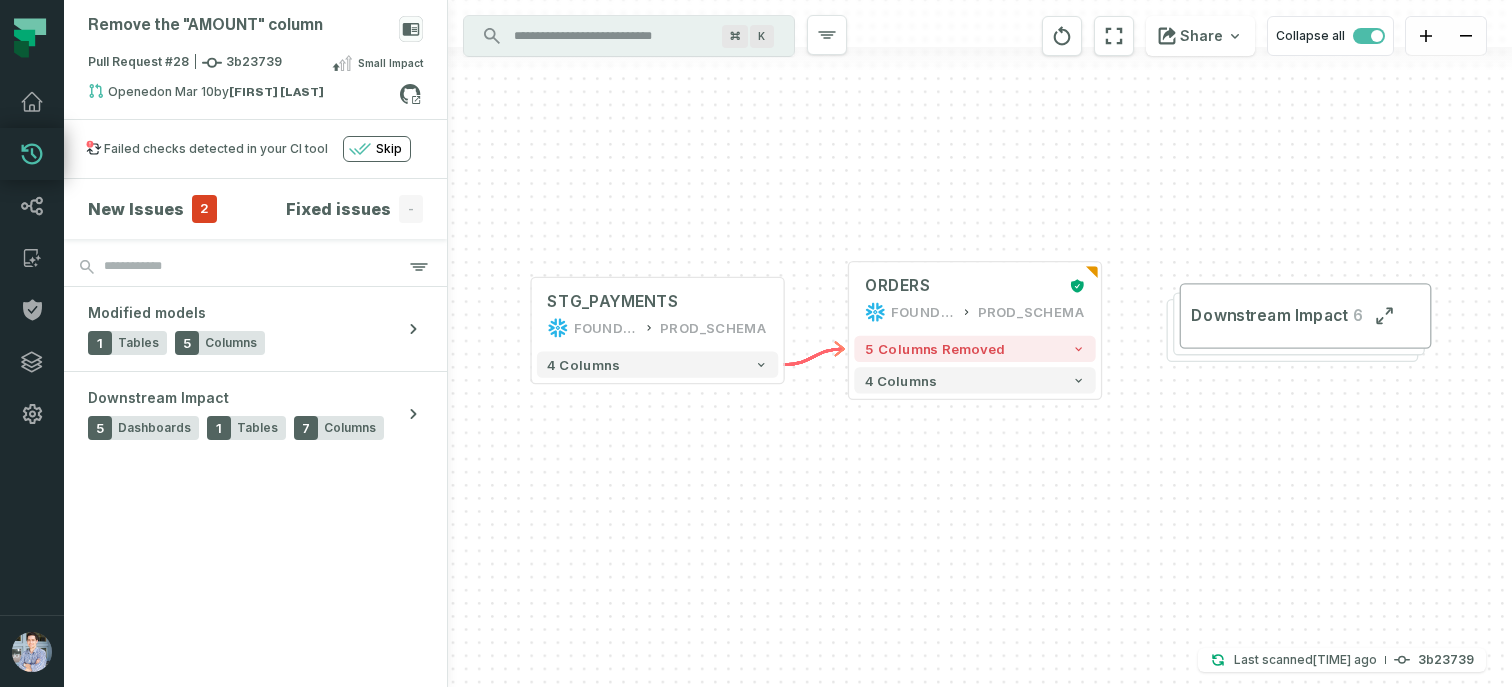 drag, startPoint x: 782, startPoint y: 183, endPoint x: 761, endPoint y: 131, distance: 56.0803 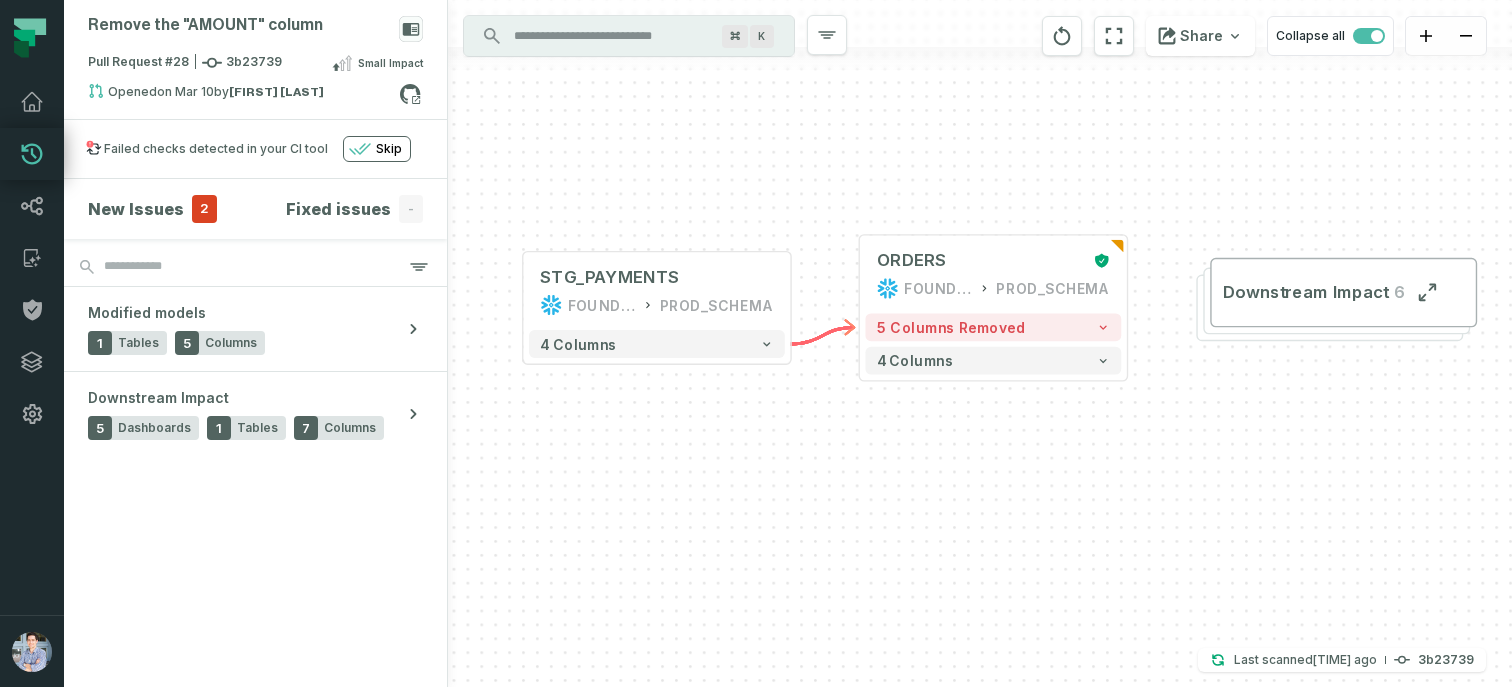 drag, startPoint x: 557, startPoint y: 526, endPoint x: 572, endPoint y: 552, distance: 30.016663 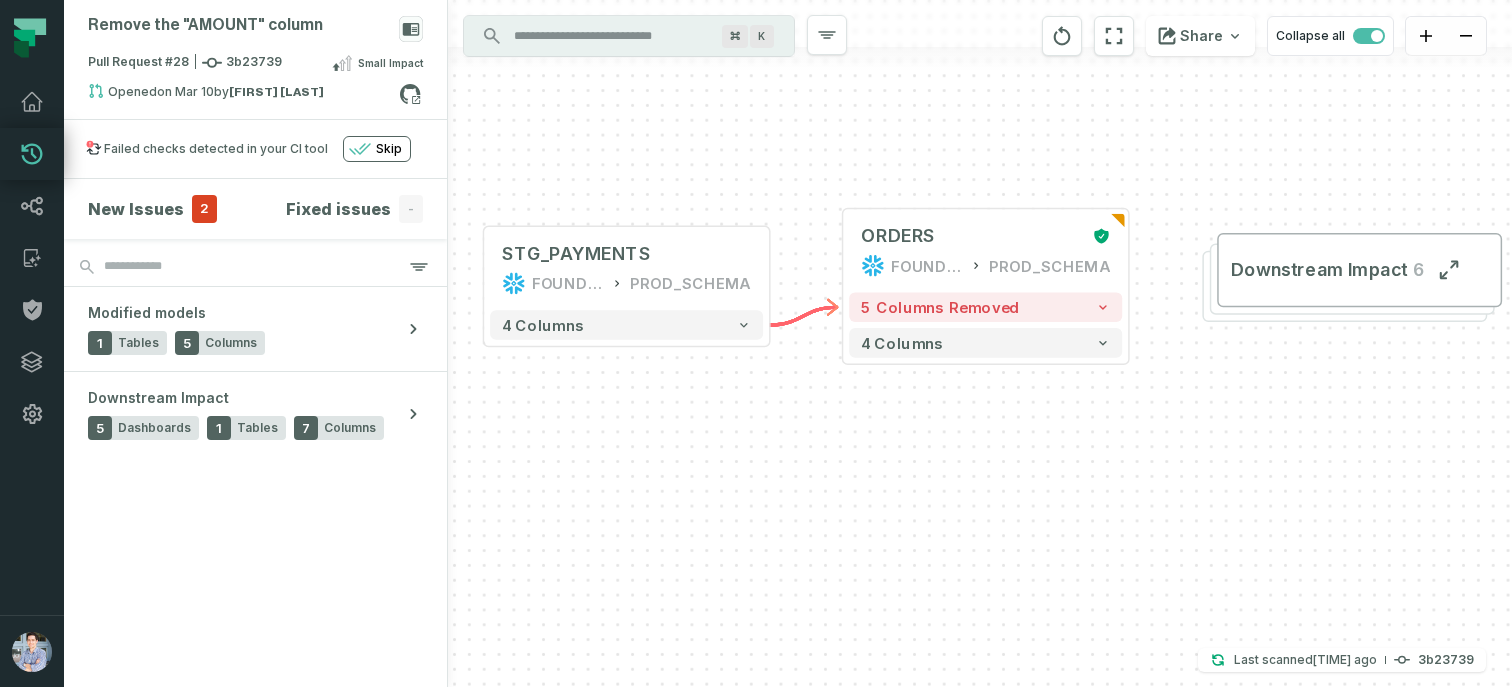 drag, startPoint x: 669, startPoint y: 522, endPoint x: 626, endPoint y: 516, distance: 43.416588 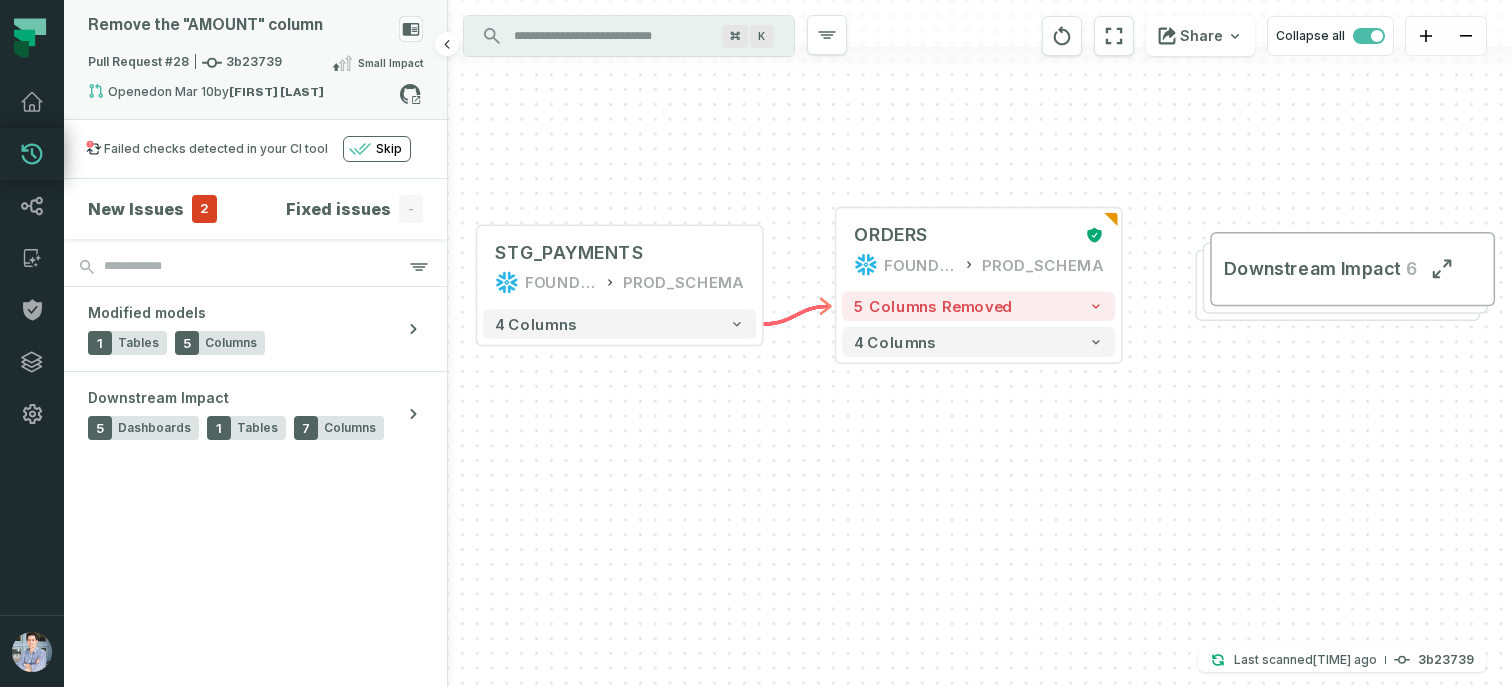 click on "Opened [DATE], [TIME] by [FIRST] [LAST]" at bounding box center [243, 95] 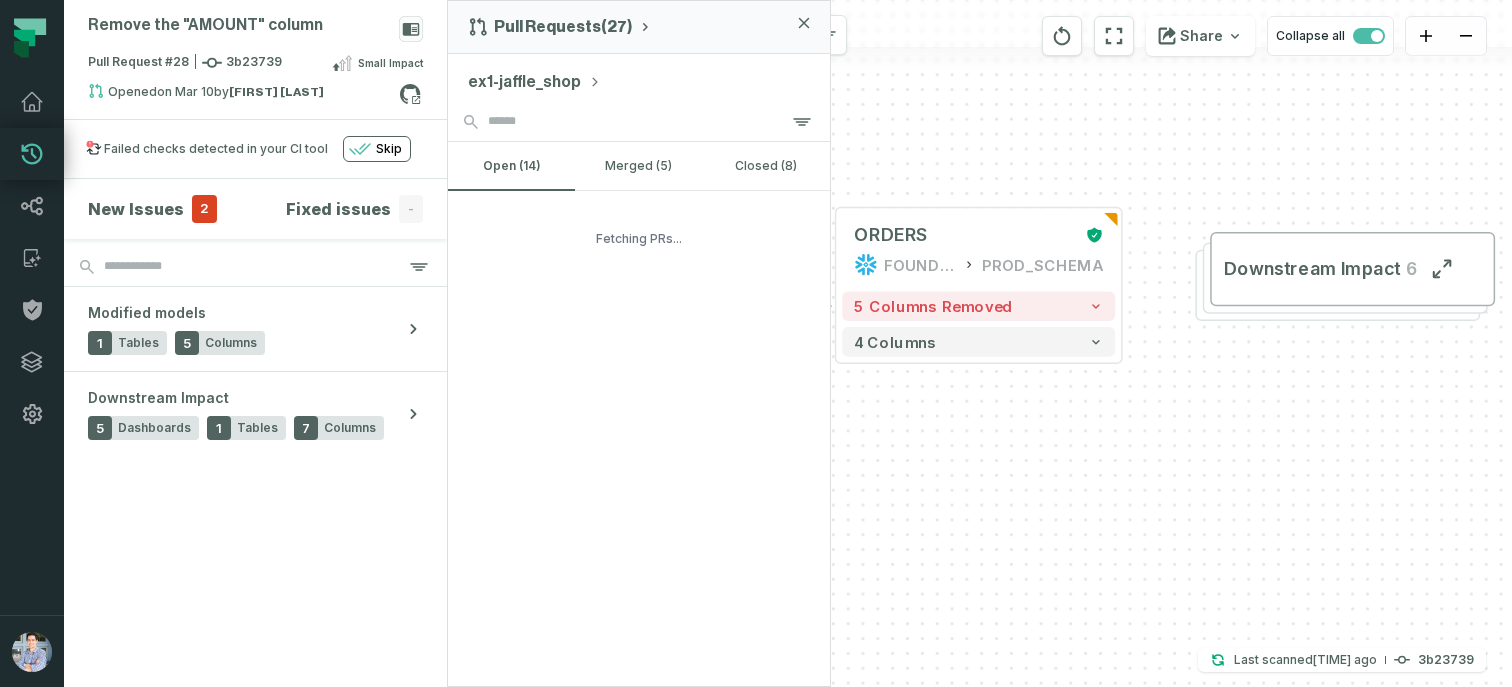 click on "ex1-jaffle_shop" at bounding box center (534, 82) 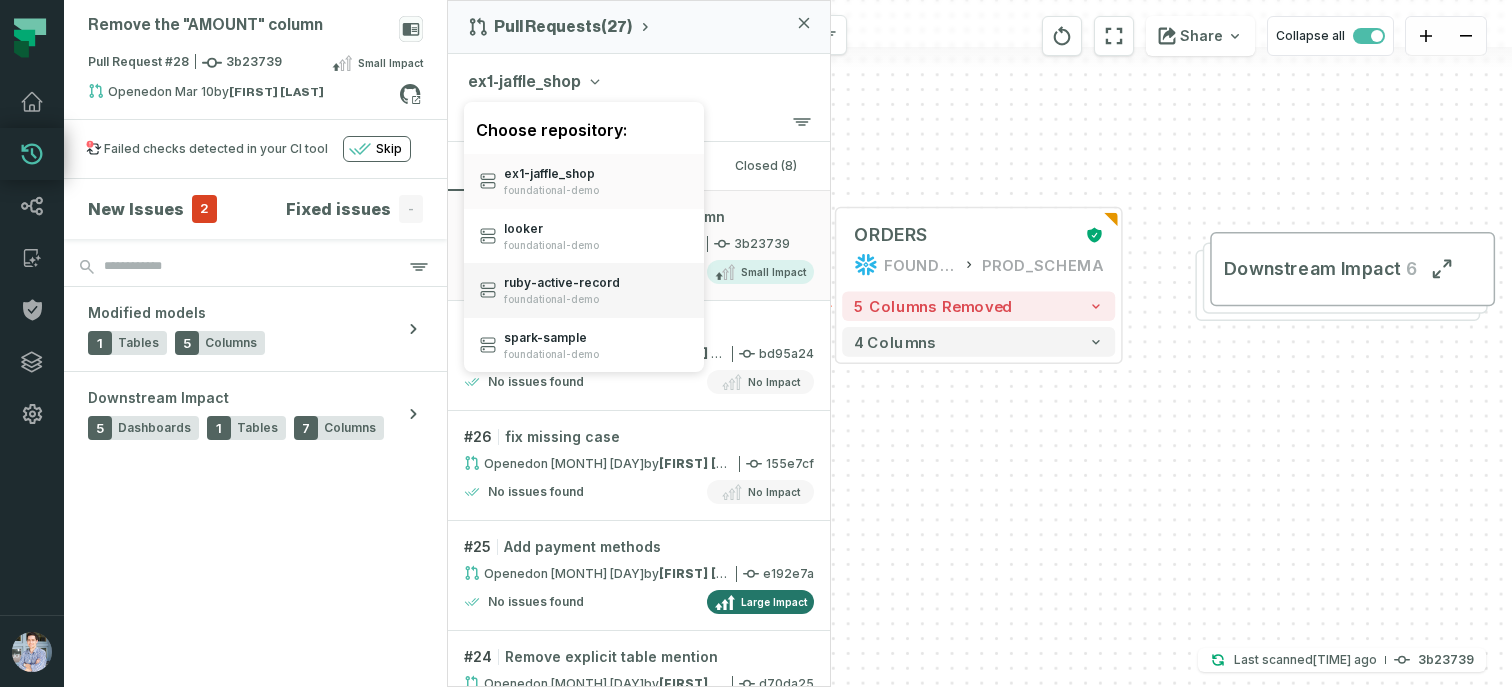 click on "foundational-demo" at bounding box center [562, 299] 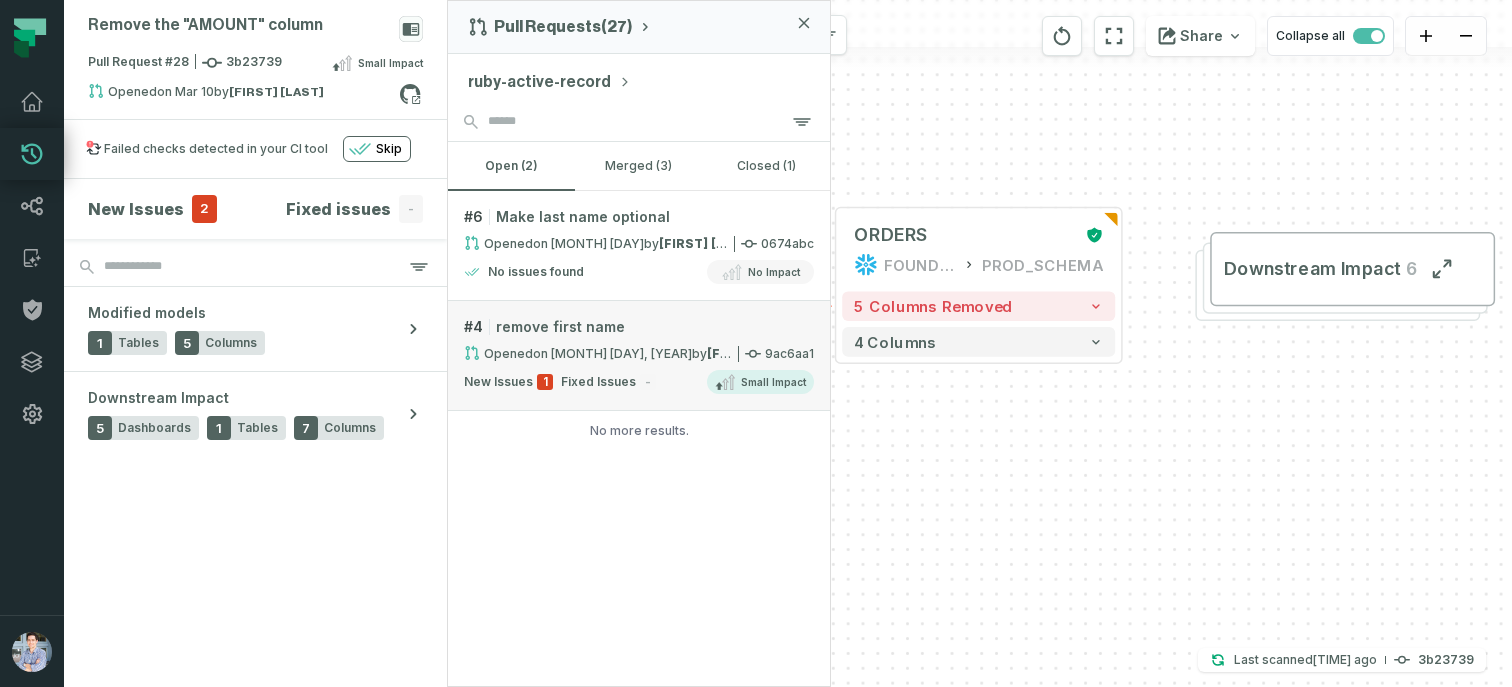 click on "[DATE], [TIME]" at bounding box center [612, 353] 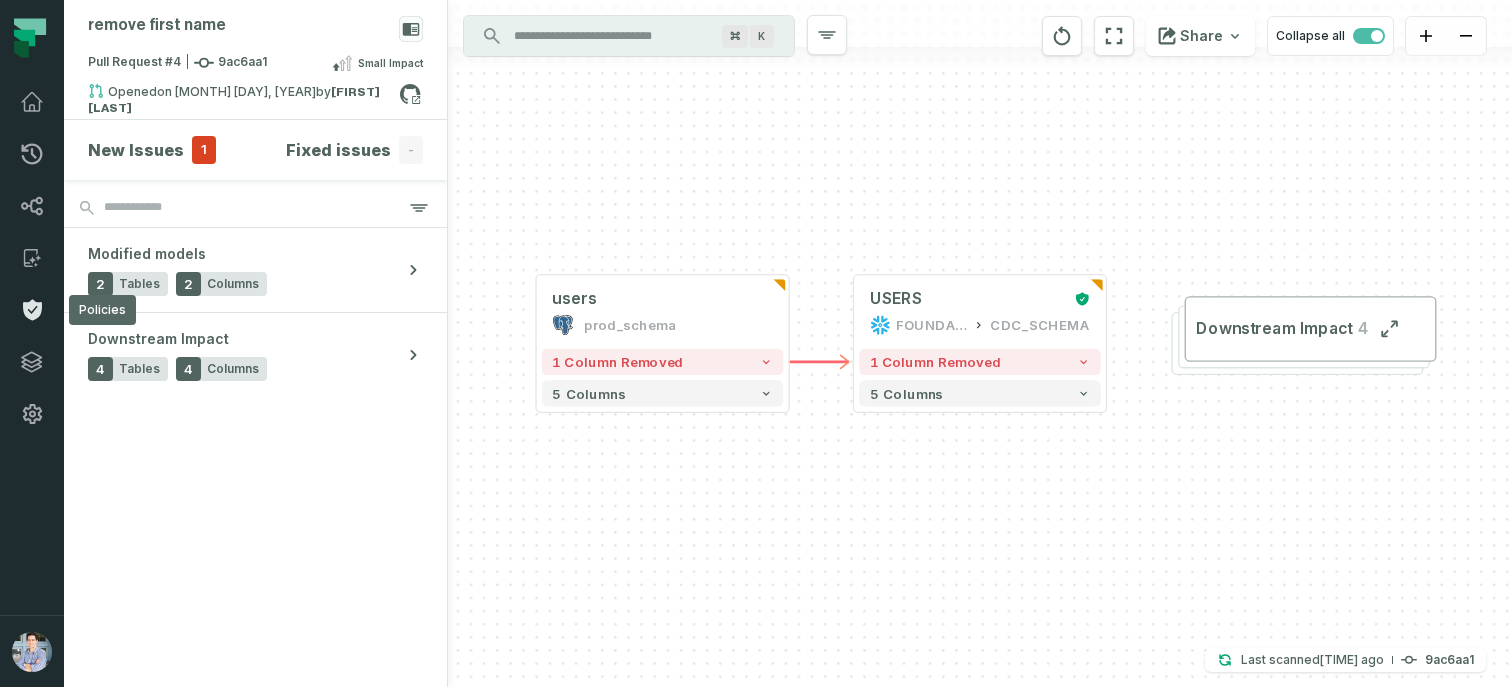 click on "Policies" at bounding box center [32, 310] 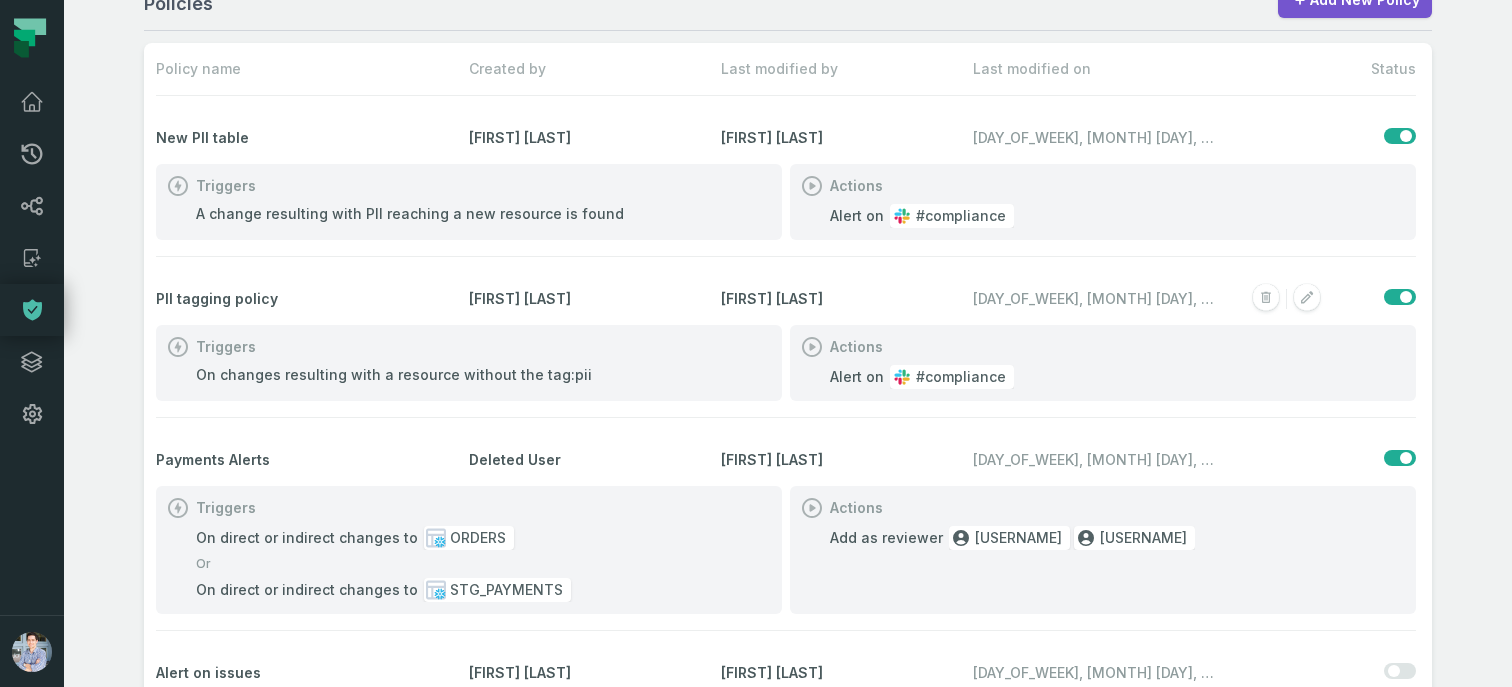 scroll, scrollTop: 49, scrollLeft: 0, axis: vertical 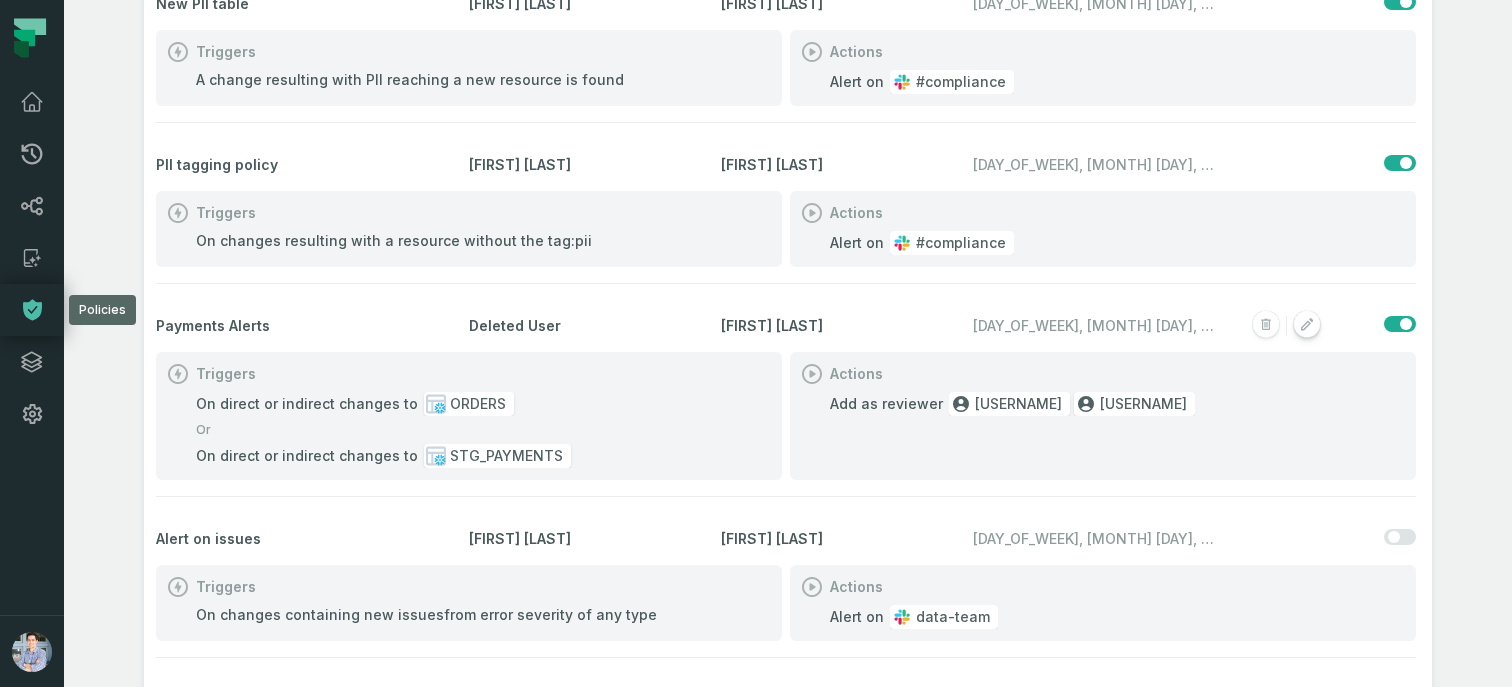 click 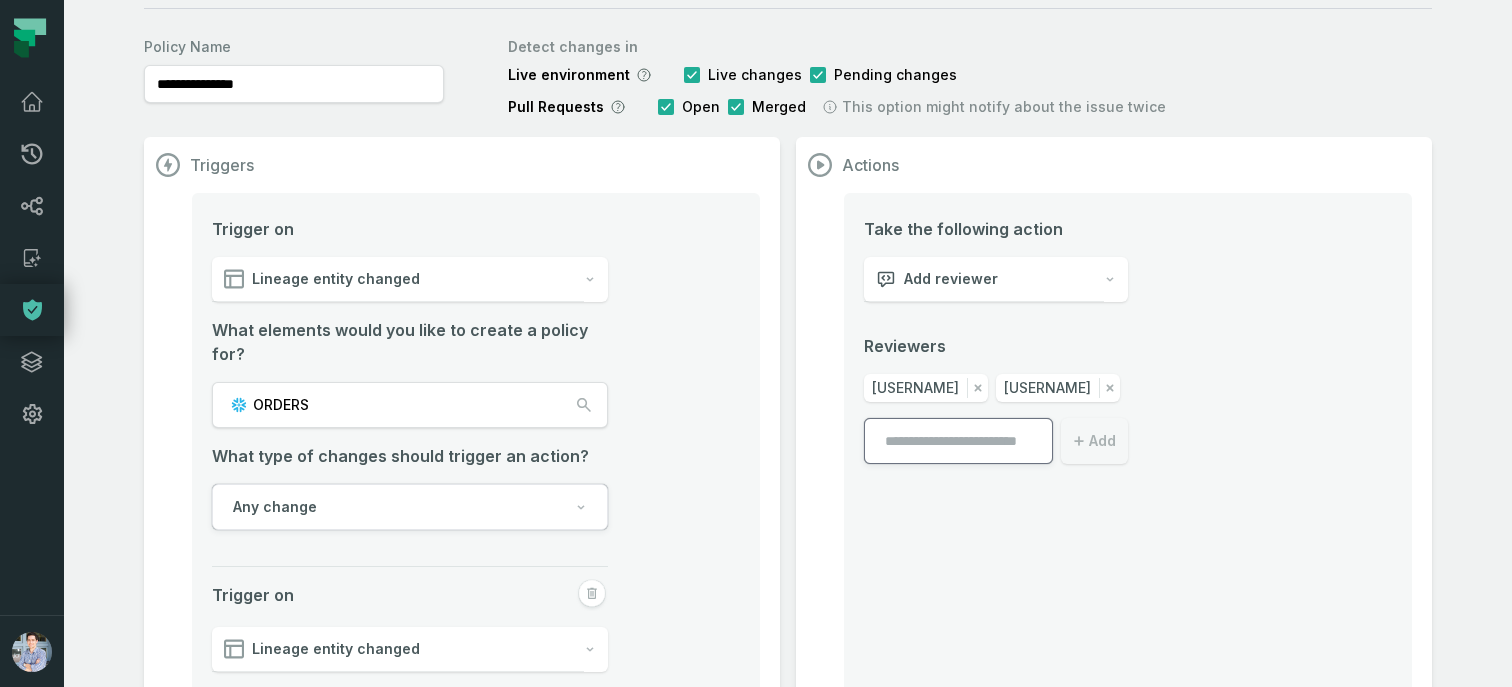 scroll, scrollTop: 62, scrollLeft: 0, axis: vertical 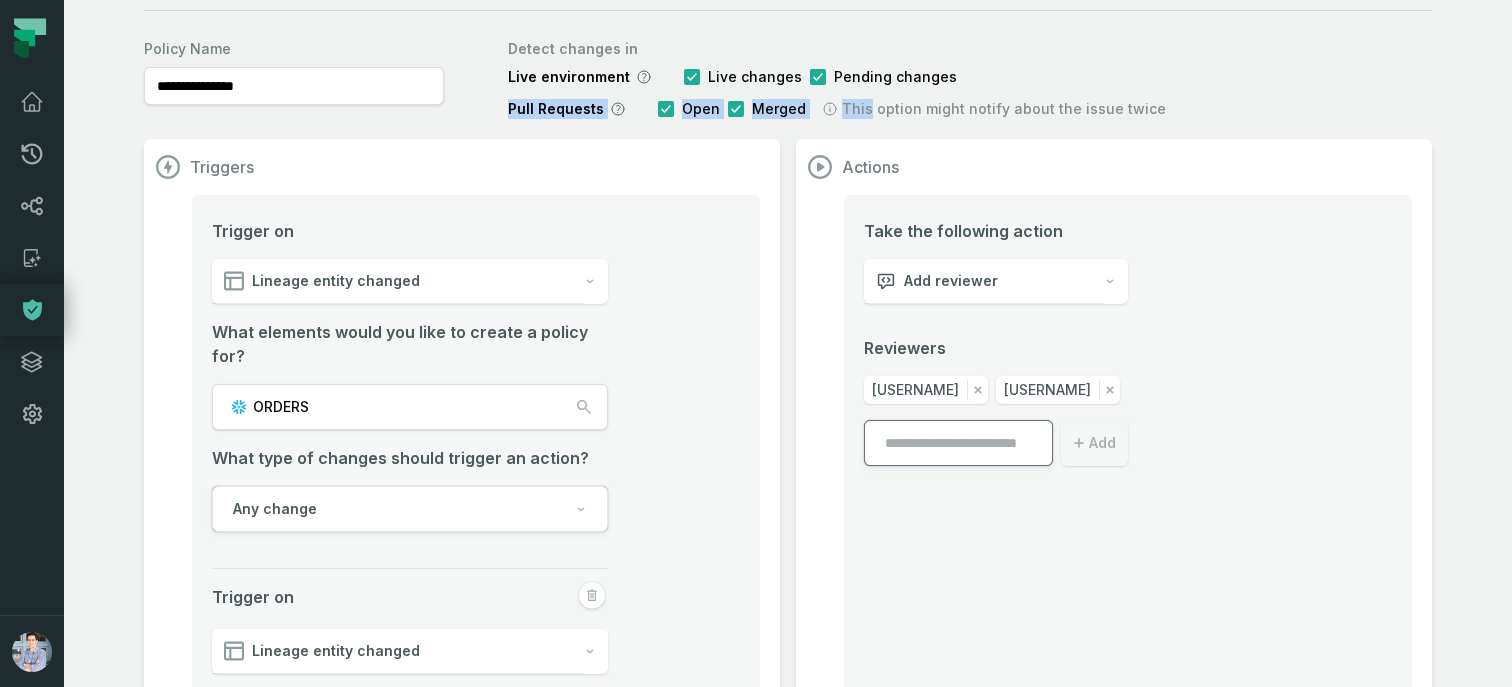 drag, startPoint x: 504, startPoint y: 106, endPoint x: 863, endPoint y: 110, distance: 359.02228 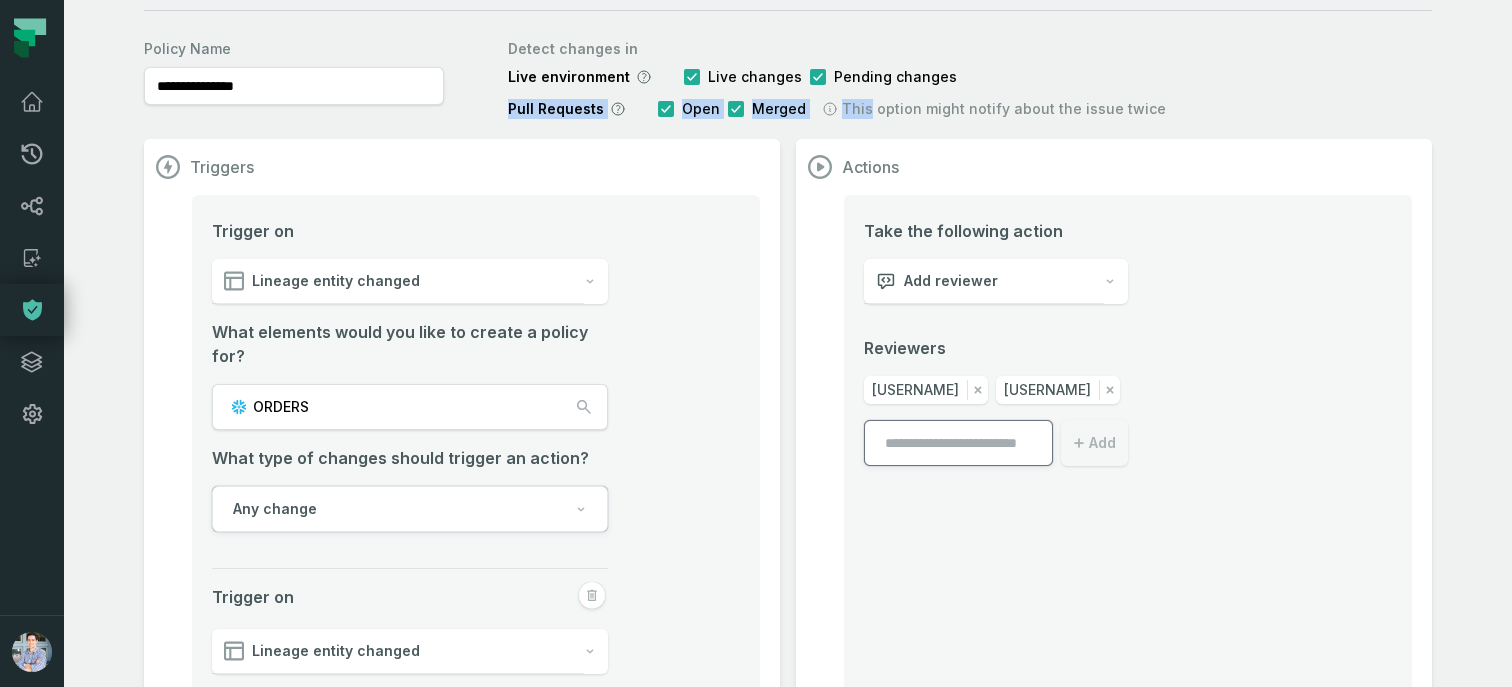 click on "**********" at bounding box center (788, 75) 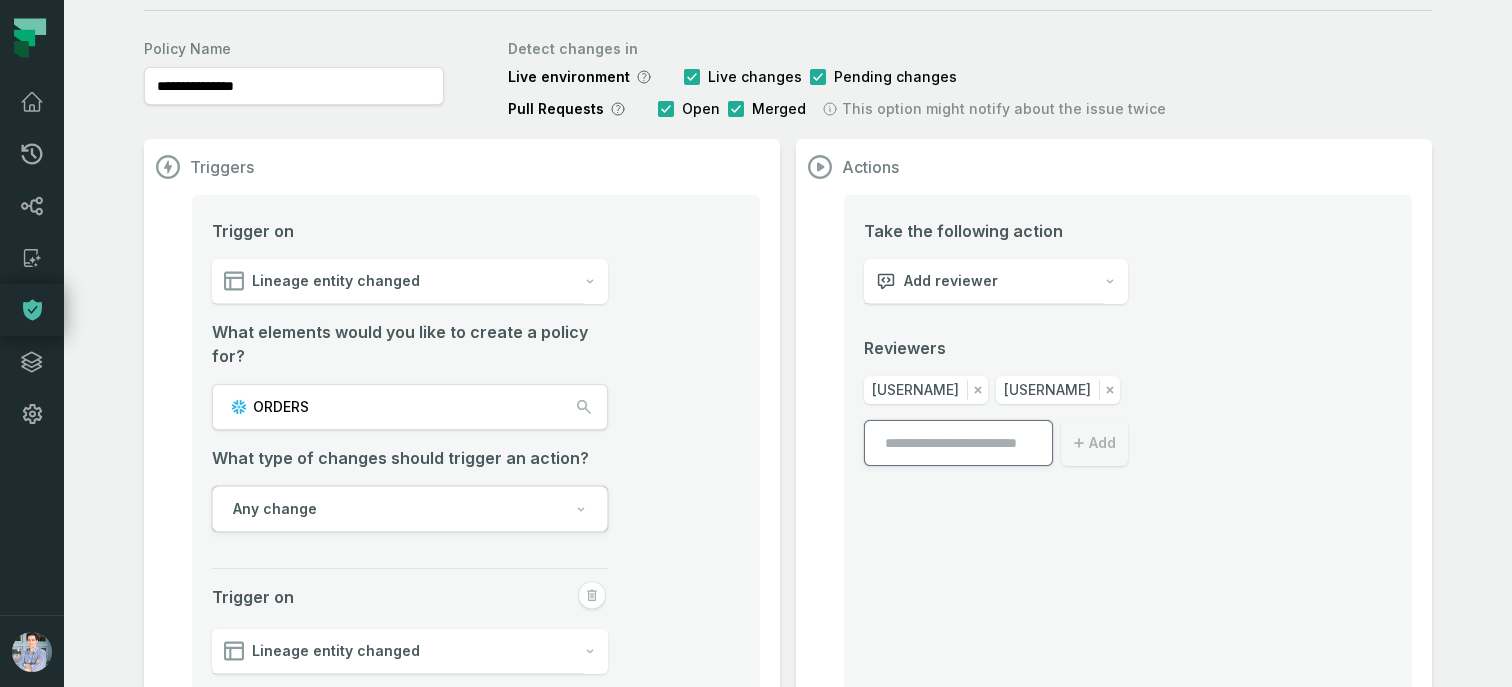 click on "This option might notify about the issue twice" at bounding box center (1004, 109) 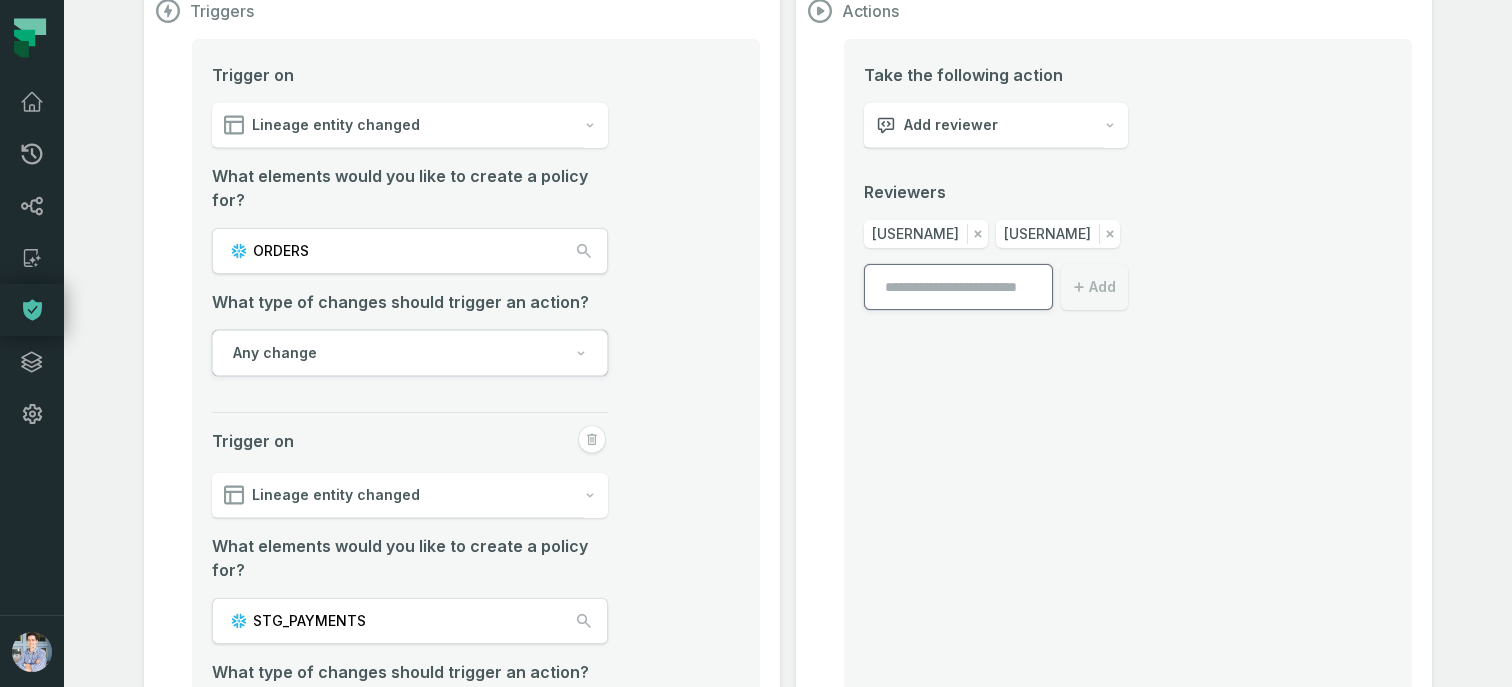 scroll, scrollTop: 234, scrollLeft: 0, axis: vertical 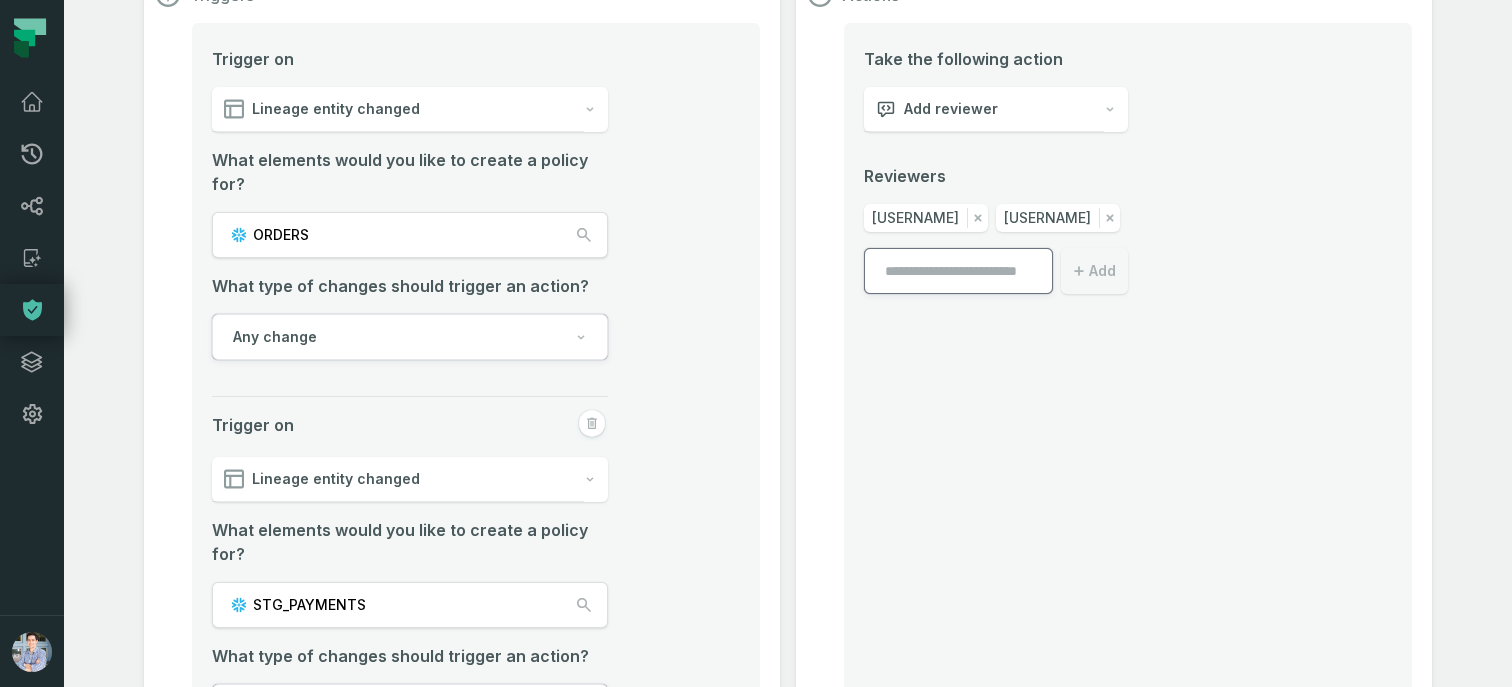 click on "Lineage entity changed" at bounding box center [398, 109] 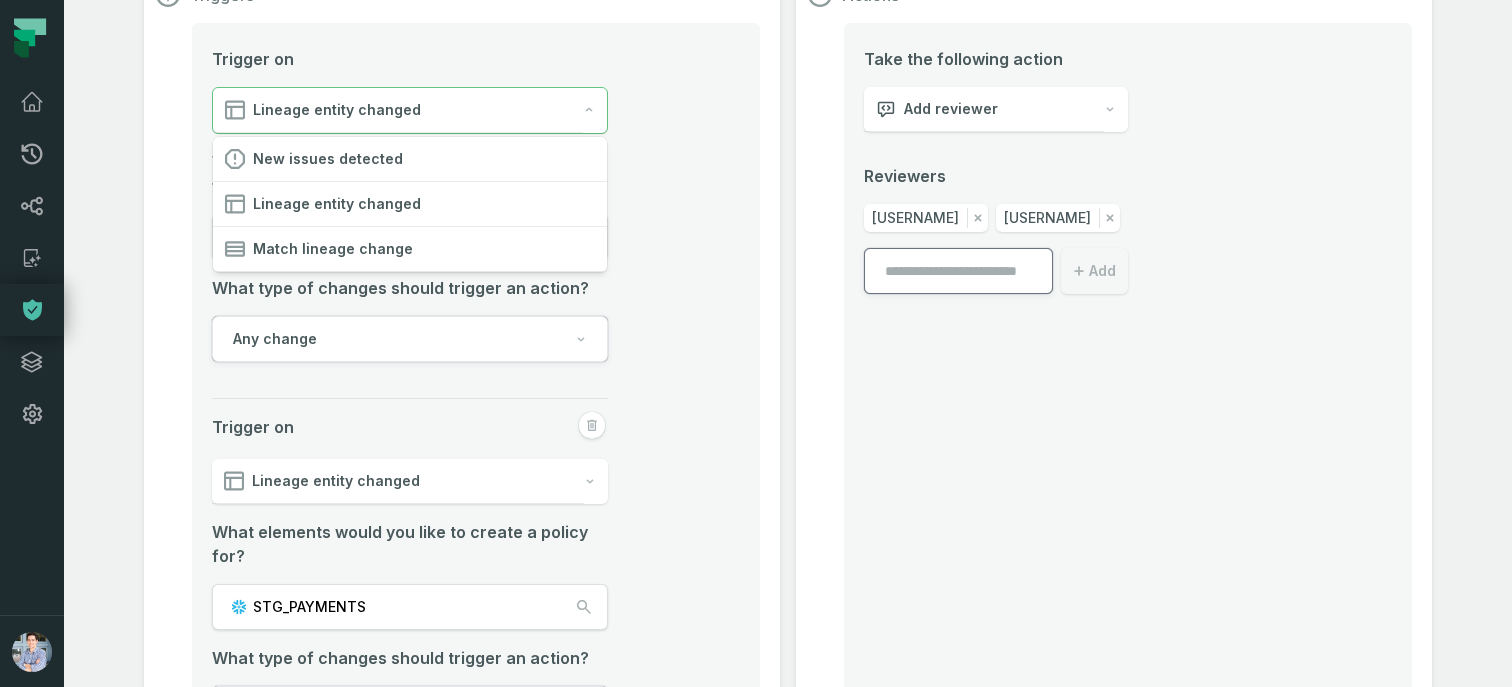 click on "Triggers Trigger on Lineage entity changed What elements would you like to create a policy for? ORDERS What type of changes should trigger an action? Any change Trigger on Lineage entity changed What elements would you like to create a policy for? STG_PAYMENTS What type of changes should trigger an action? Any change And Or" at bounding box center (462, 414) 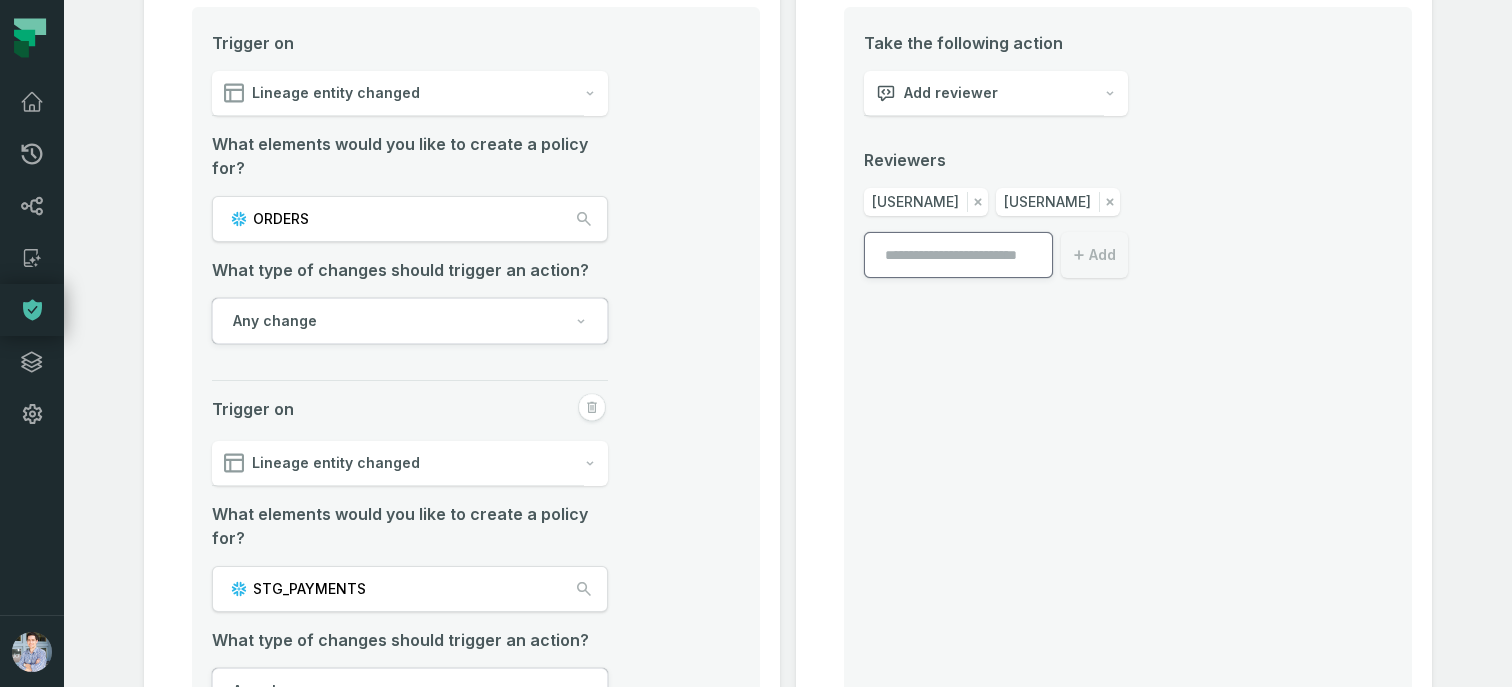 scroll, scrollTop: 255, scrollLeft: 0, axis: vertical 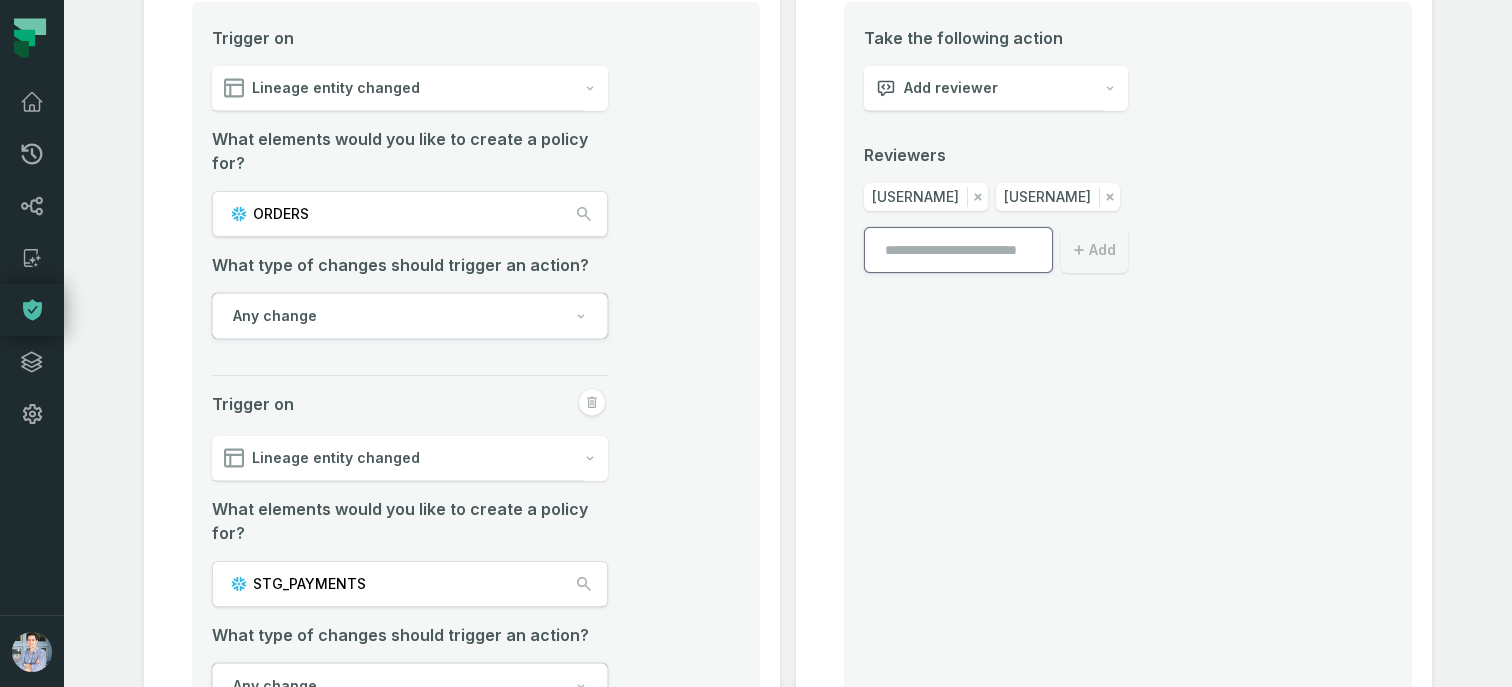 click on "Any change" at bounding box center [410, 316] 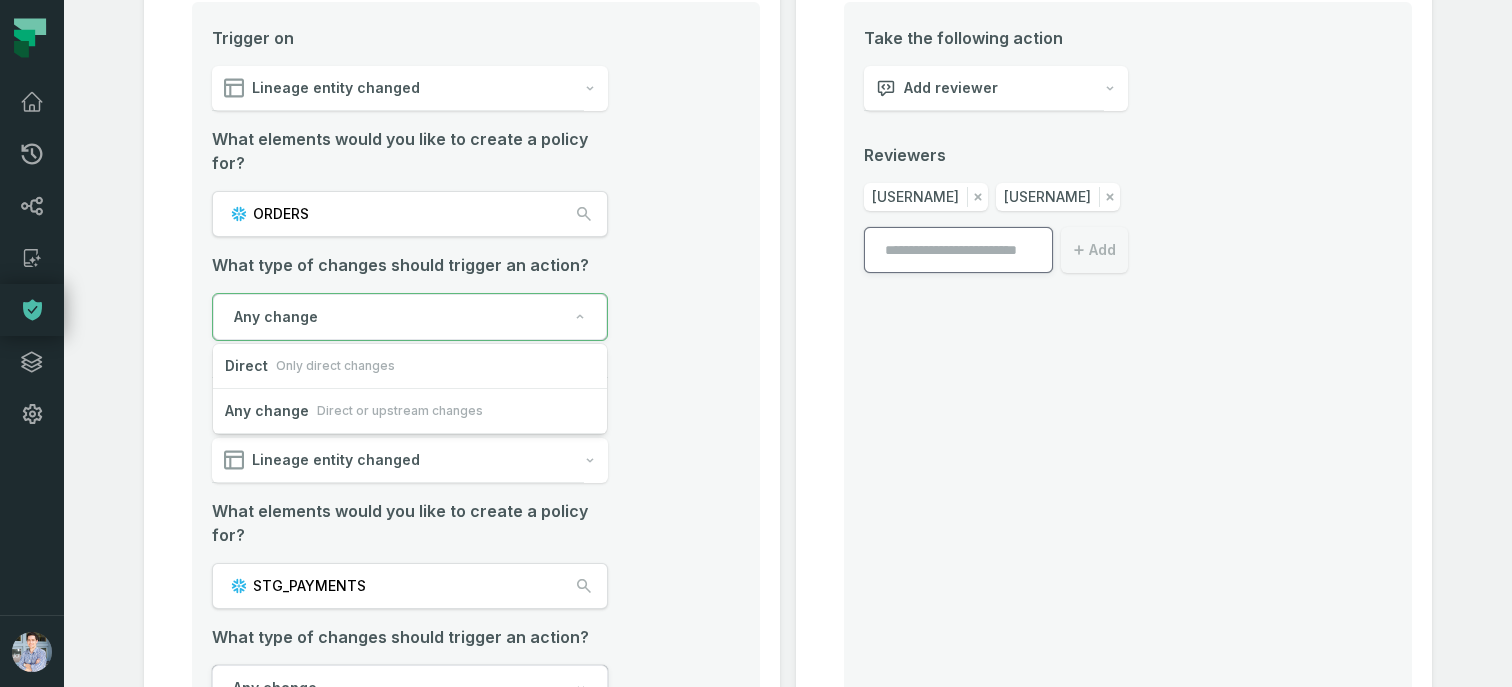 click on "Triggers Trigger on Lineage entity changed What elements would you like to create a policy for? ORDERS What type of changes should trigger an action? Any change Trigger on Lineage entity changed What elements would you like to create a policy for? STG_PAYMENTS What type of changes should trigger an action? Any change And Or" at bounding box center [462, 393] 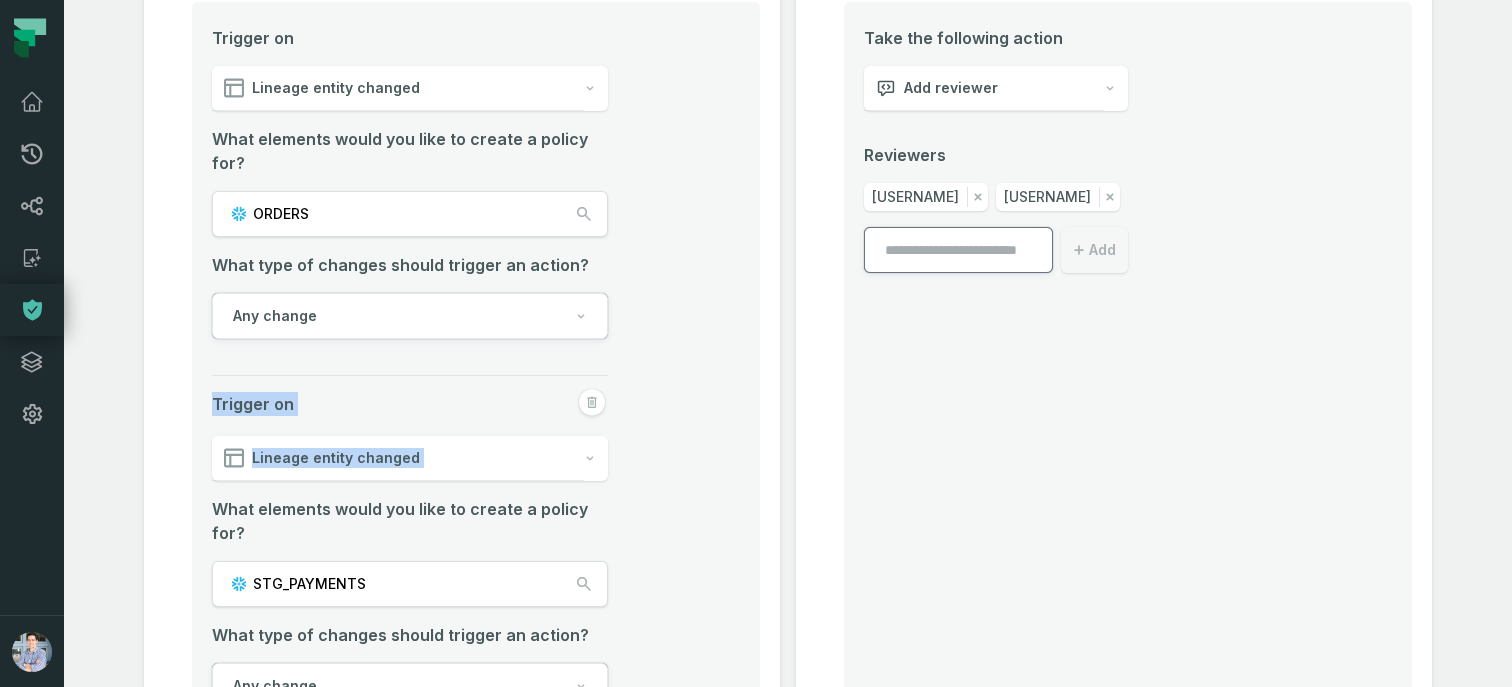drag, startPoint x: 117, startPoint y: 497, endPoint x: 156, endPoint y: 369, distance: 133.80957 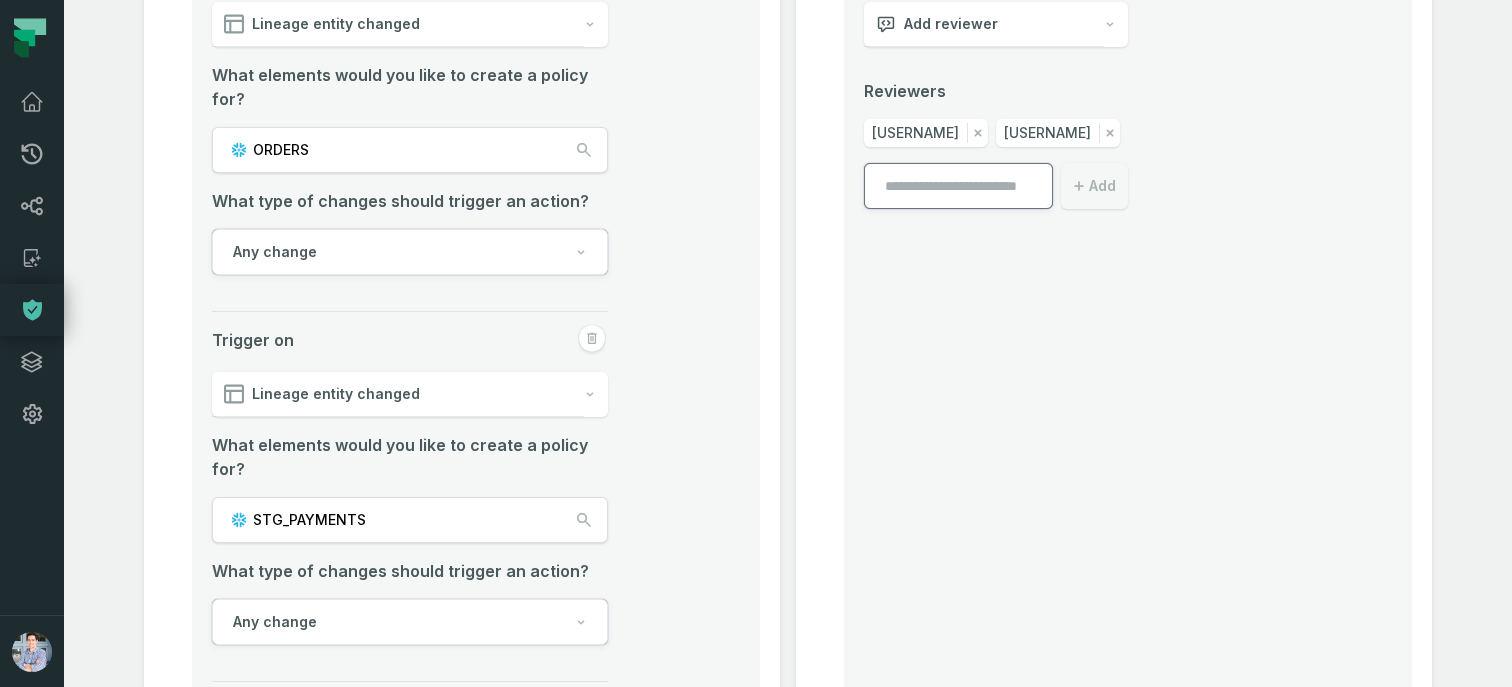 scroll, scrollTop: 313, scrollLeft: 0, axis: vertical 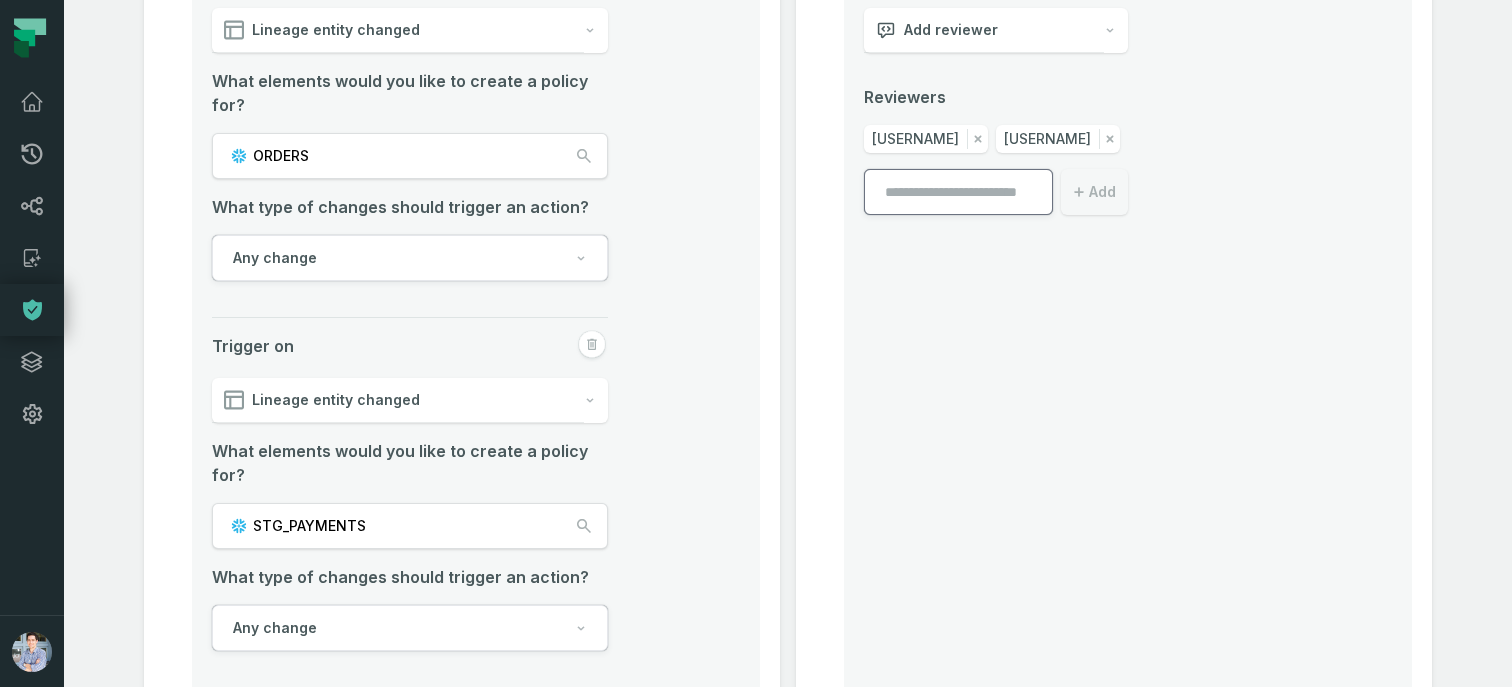 click on "ORDERS" at bounding box center (410, 156) 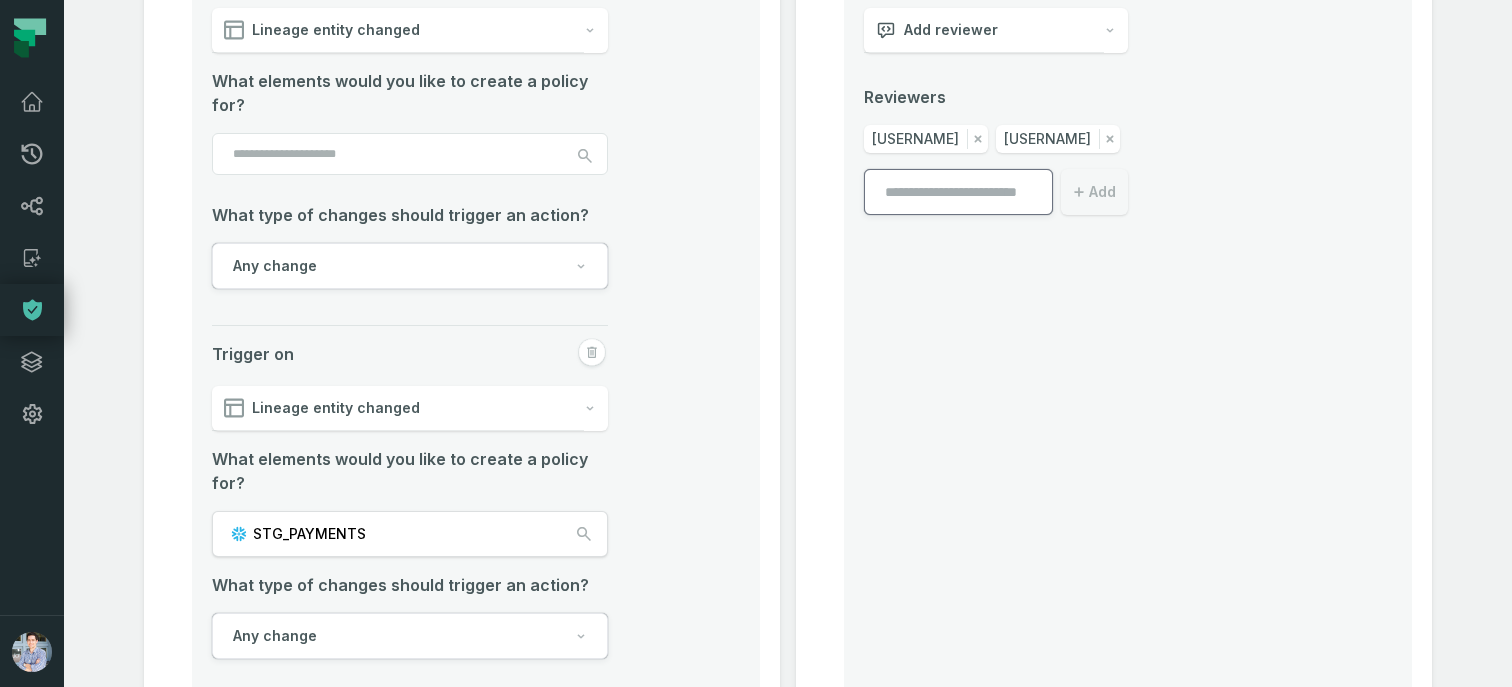 click at bounding box center (410, 154) 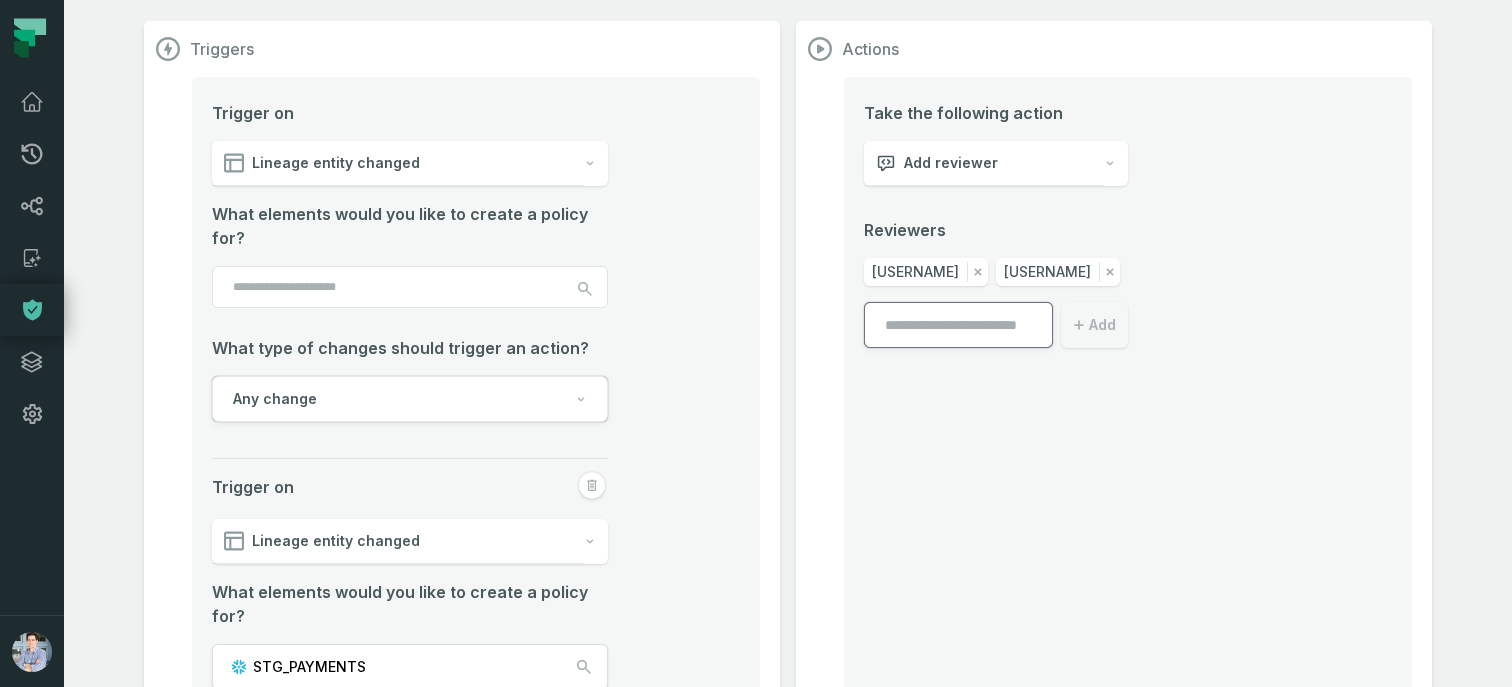 scroll, scrollTop: 178, scrollLeft: 0, axis: vertical 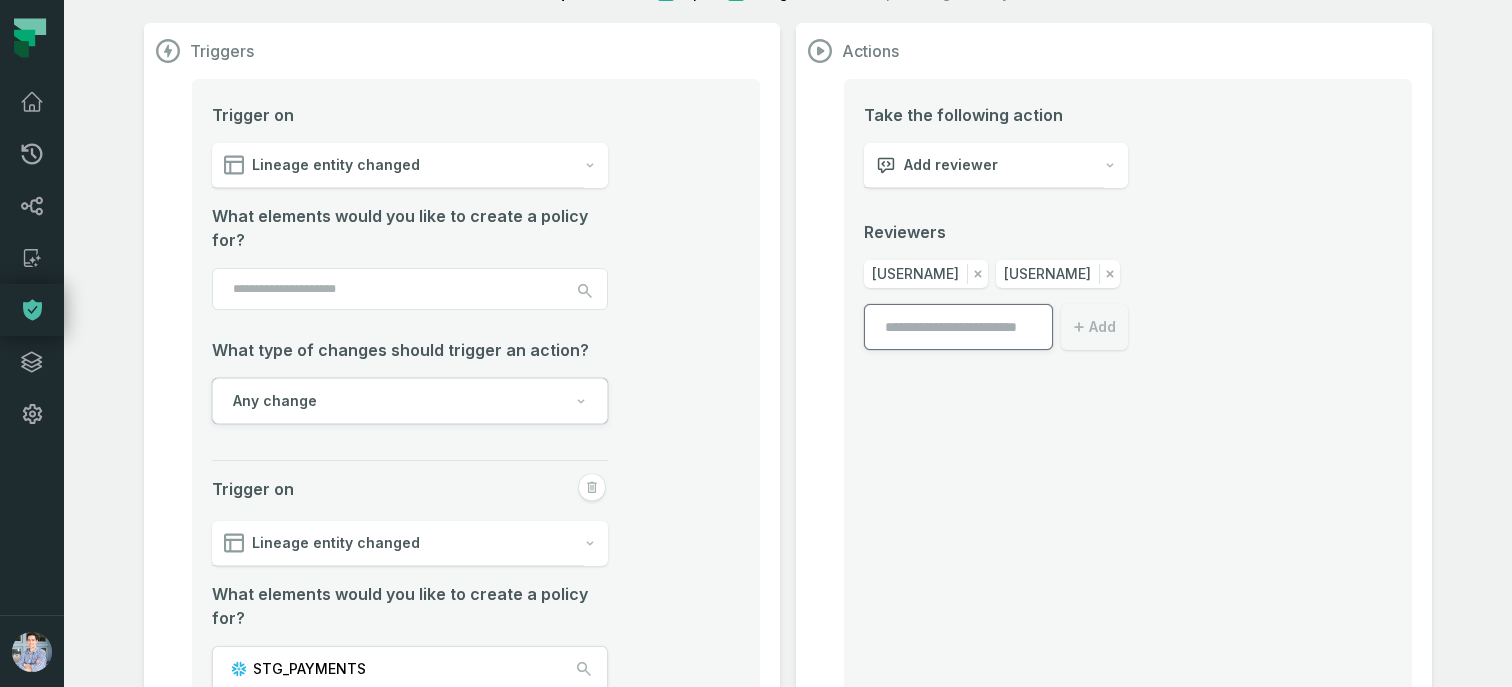 click on "Add reviewer" at bounding box center [951, 165] 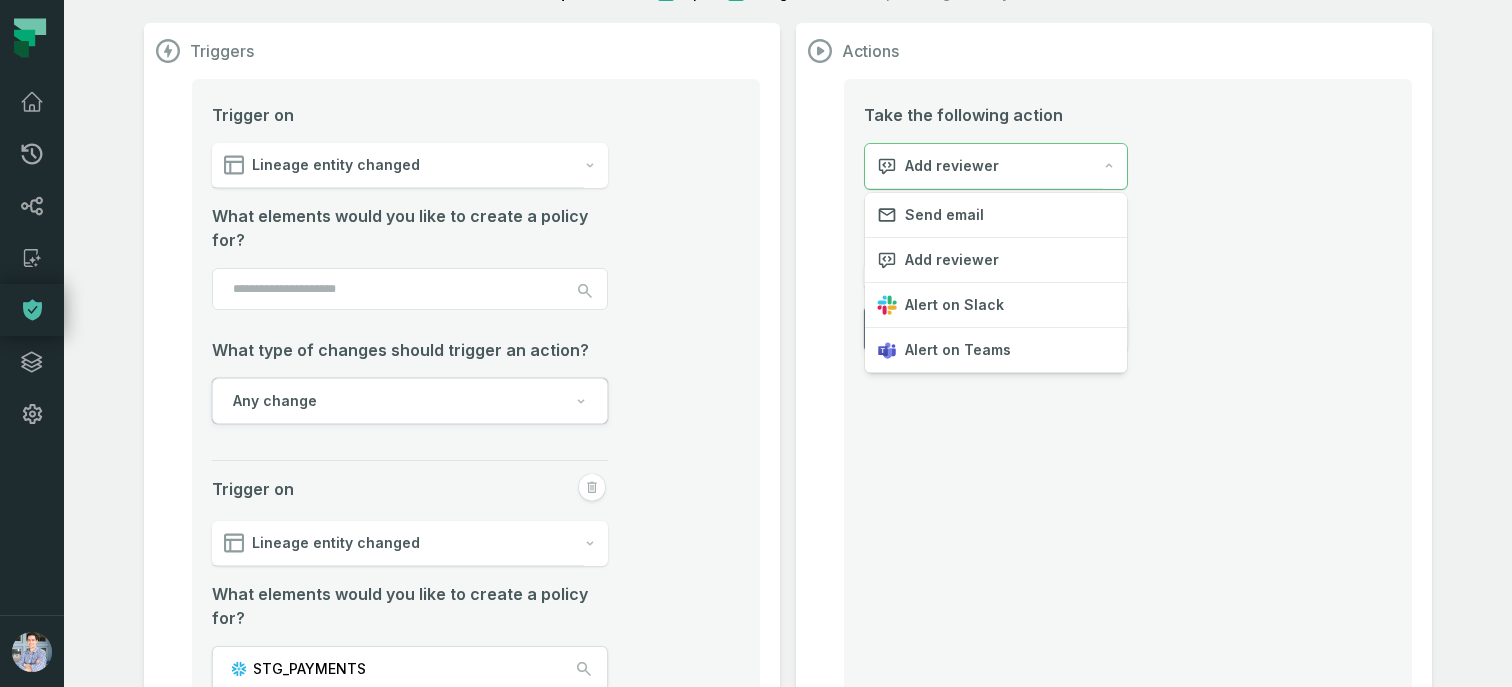 click on "Triggers Trigger on Lineage entity changed What elements would you like to create a policy for? What type of changes should trigger an action? Any change Trigger on Lineage entity changed What elements would you like to create a policy for? STG_PAYMENTS What type of changes should trigger an action? Any change And Or Actions Take the following action Add reviewer Reviewers [USERNAME] Add" at bounding box center (788, 473) 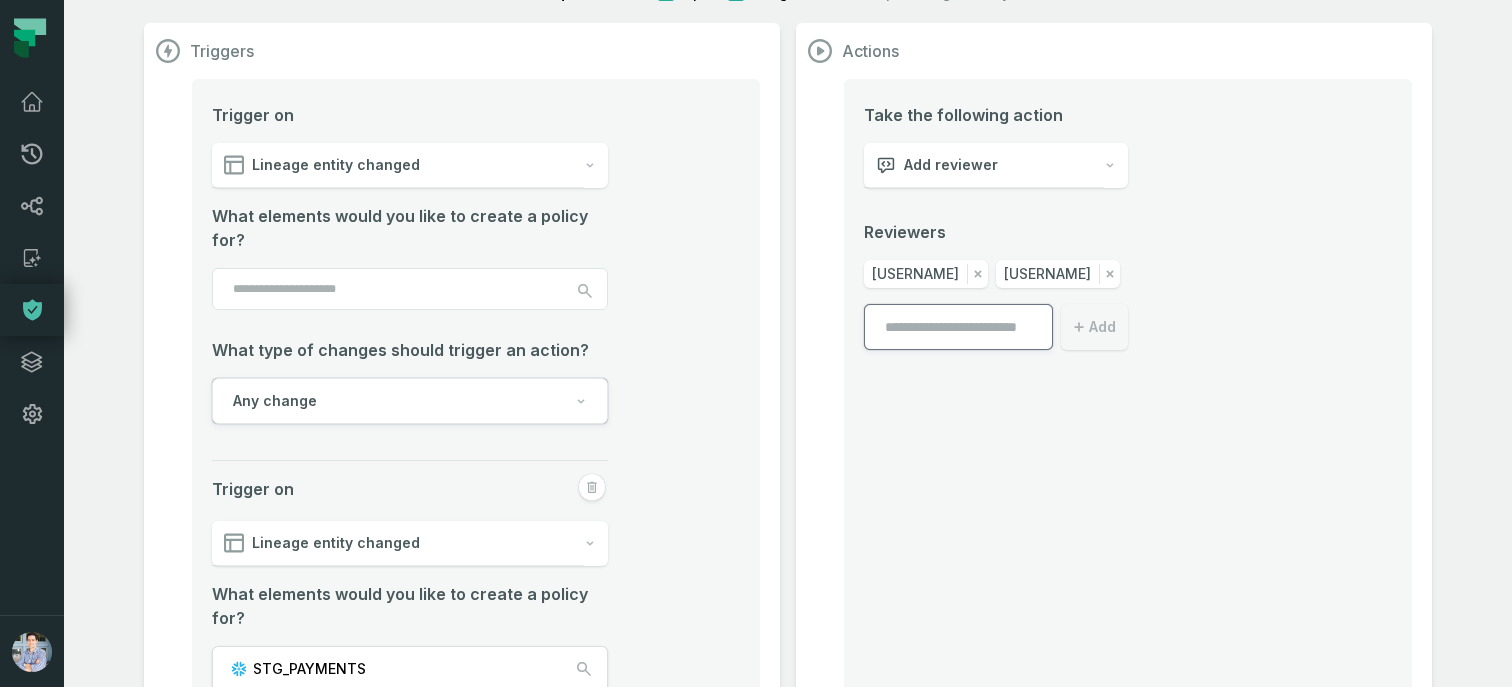 scroll, scrollTop: 216, scrollLeft: 0, axis: vertical 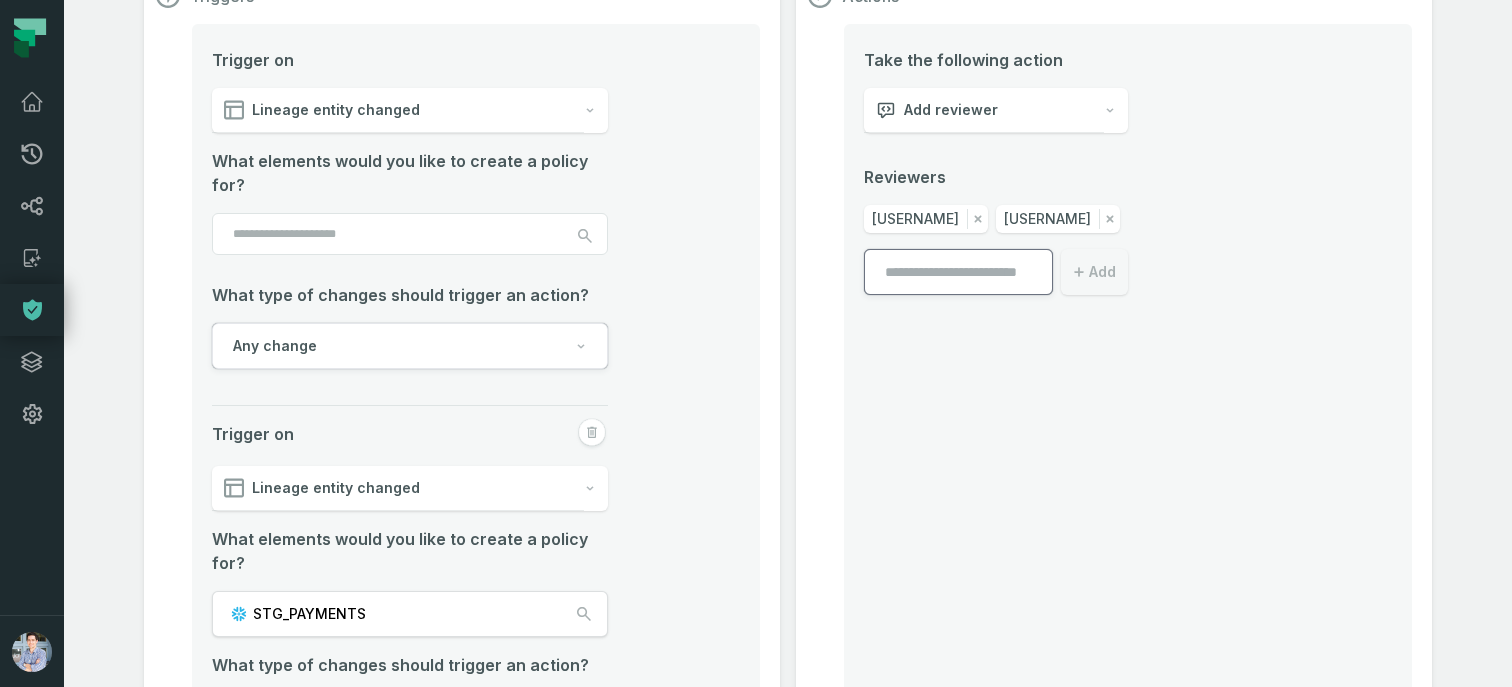 click on "Trigger on Lineage entity changed What elements would you like to create a policy for? What type of changes should trigger an action? Any change" at bounding box center [476, 233] 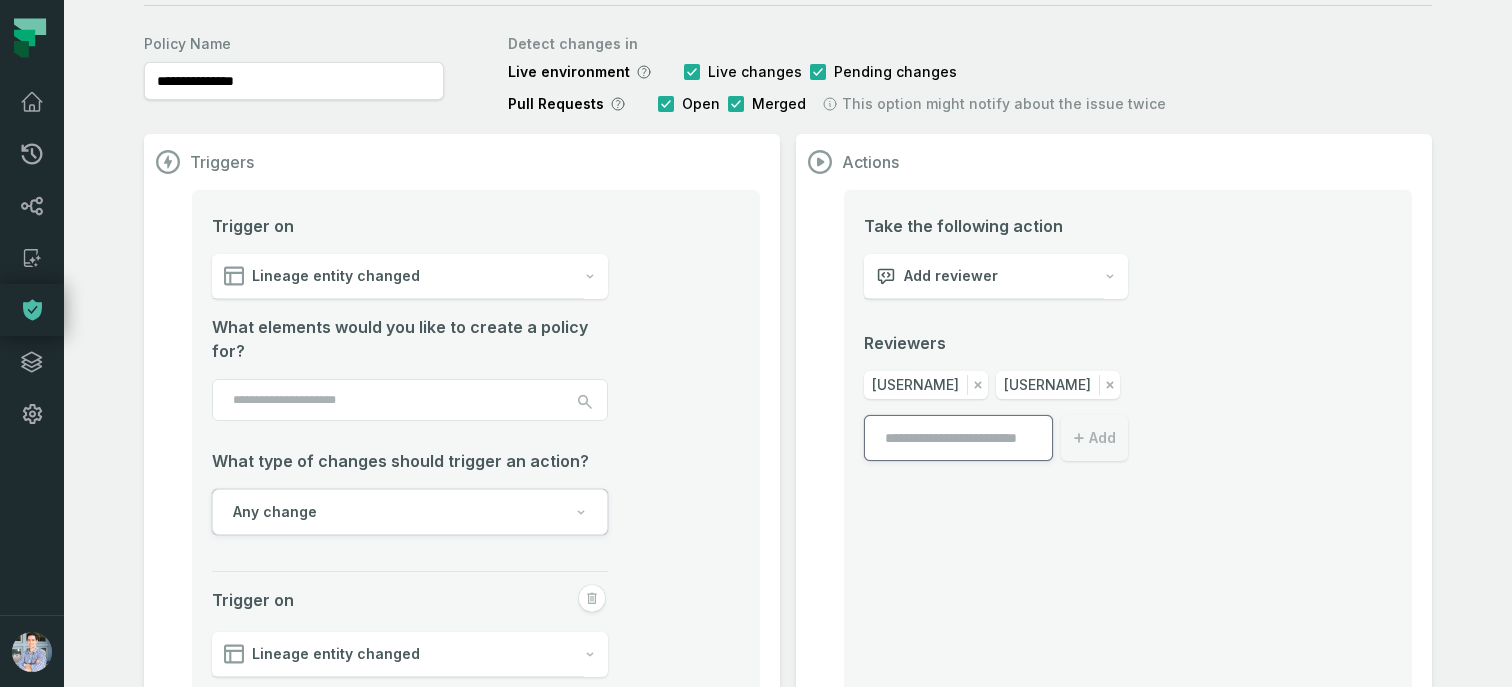 scroll, scrollTop: 75, scrollLeft: 0, axis: vertical 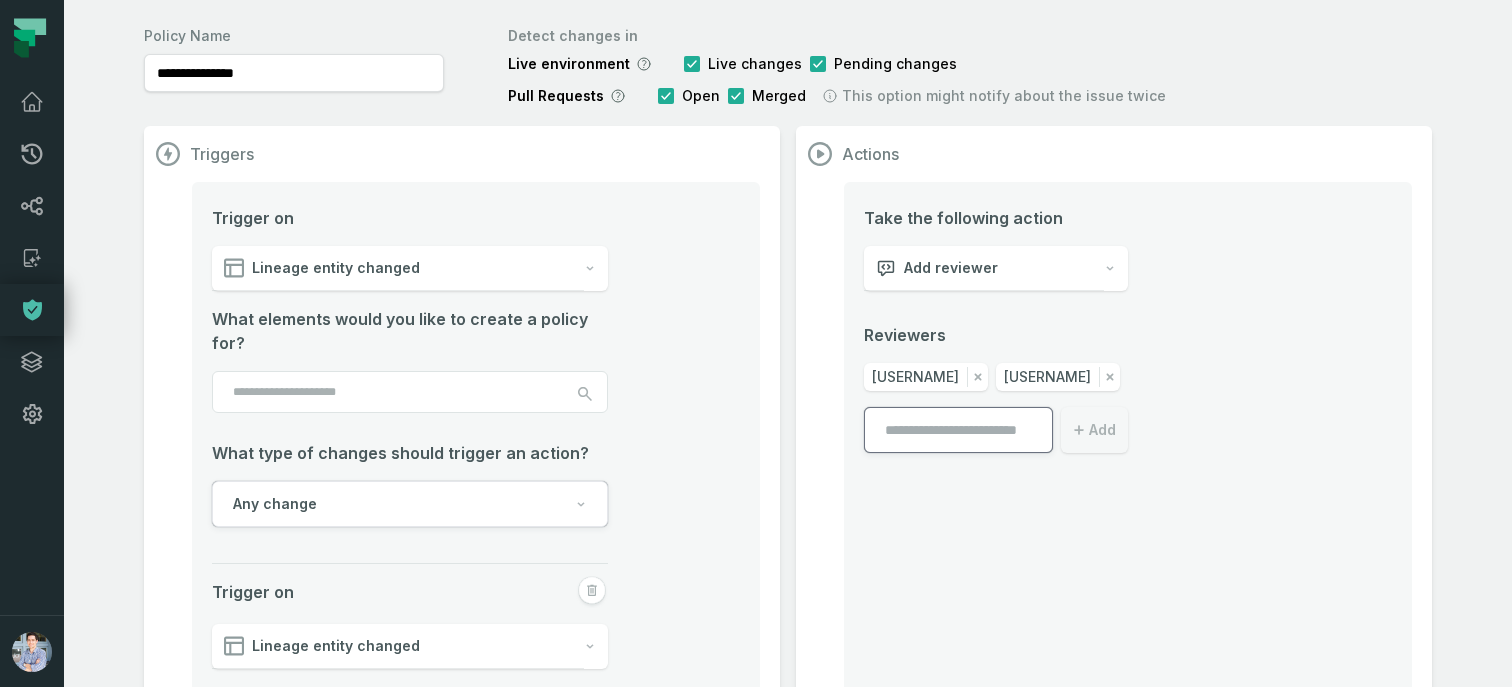 click on "Triggers Trigger on Lineage entity changed What elements would you like to create a policy for? What type of changes should trigger an action? Any change Trigger on Lineage entity changed What elements would you like to create a policy for? STG_PAYMENTS What type of changes should trigger an action? Any change And Or" at bounding box center [462, 576] 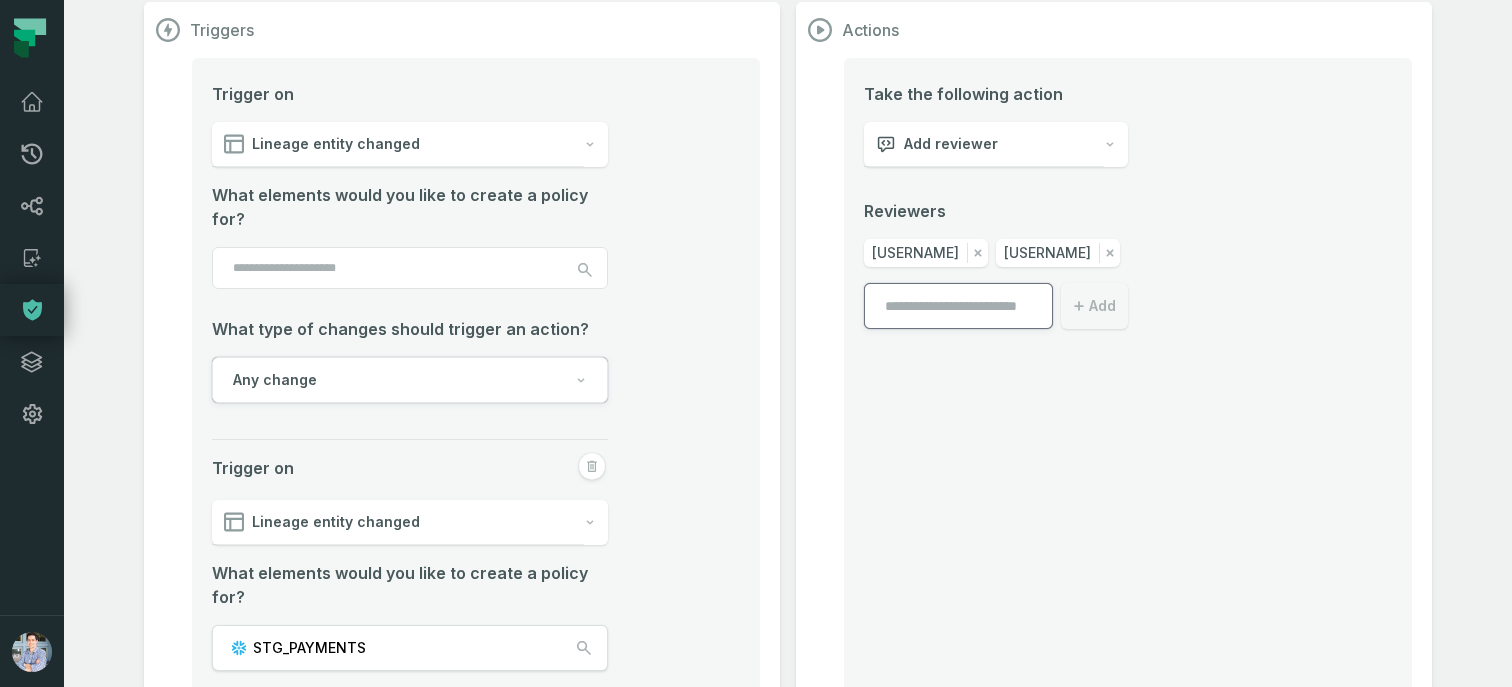 scroll, scrollTop: 201, scrollLeft: 0, axis: vertical 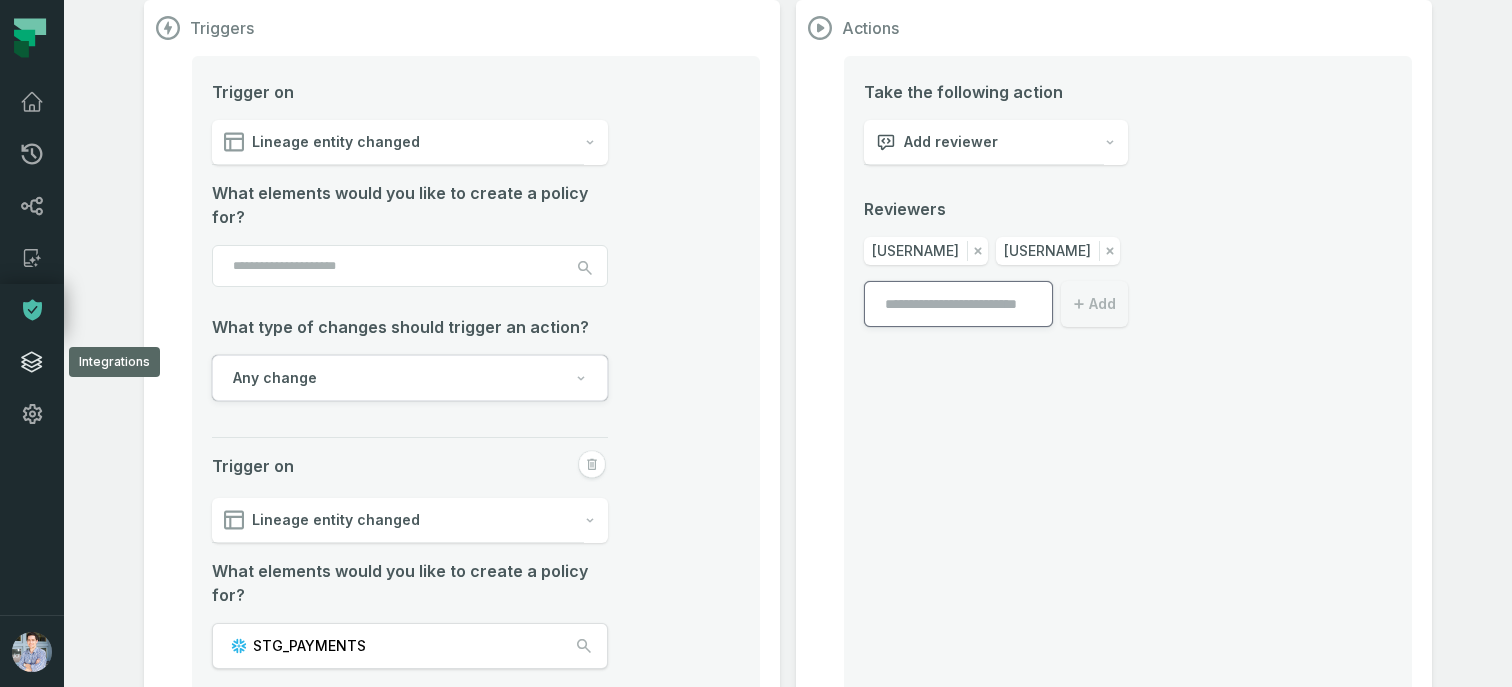 click 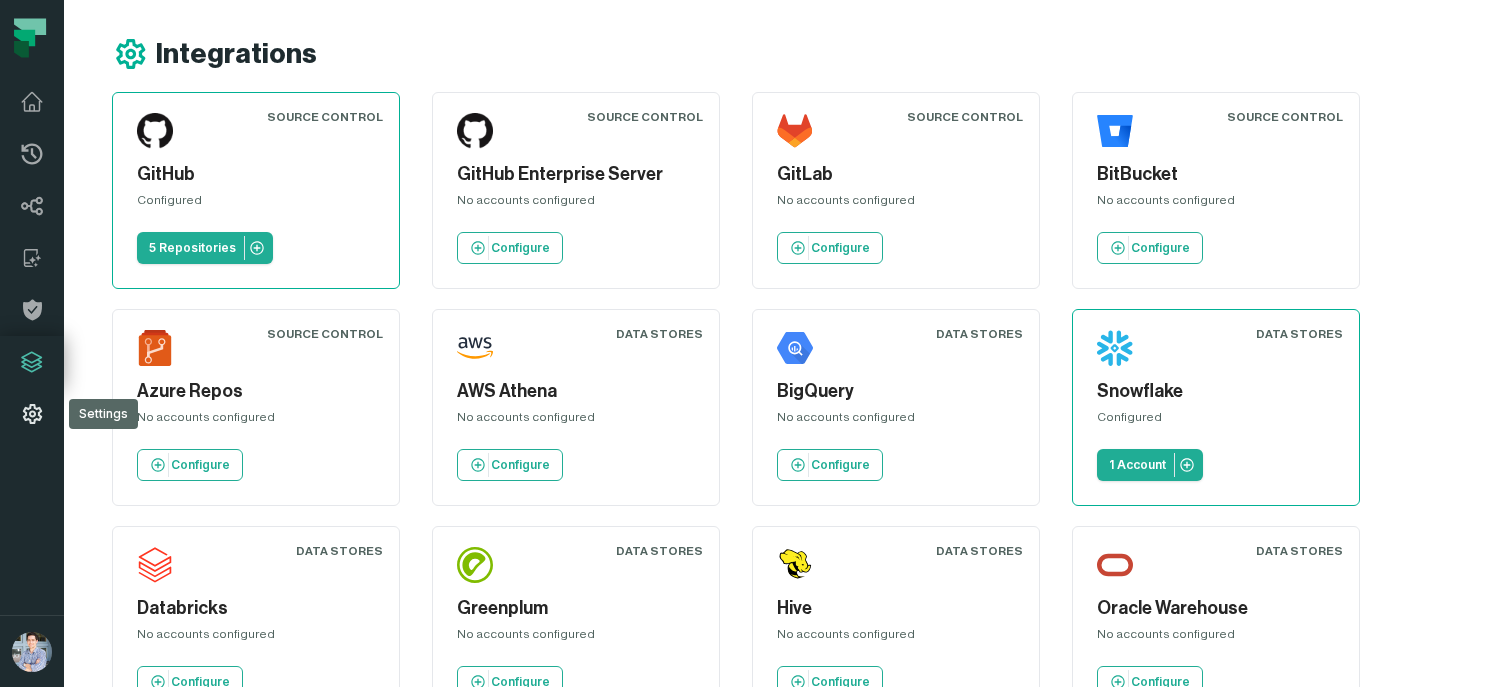 click 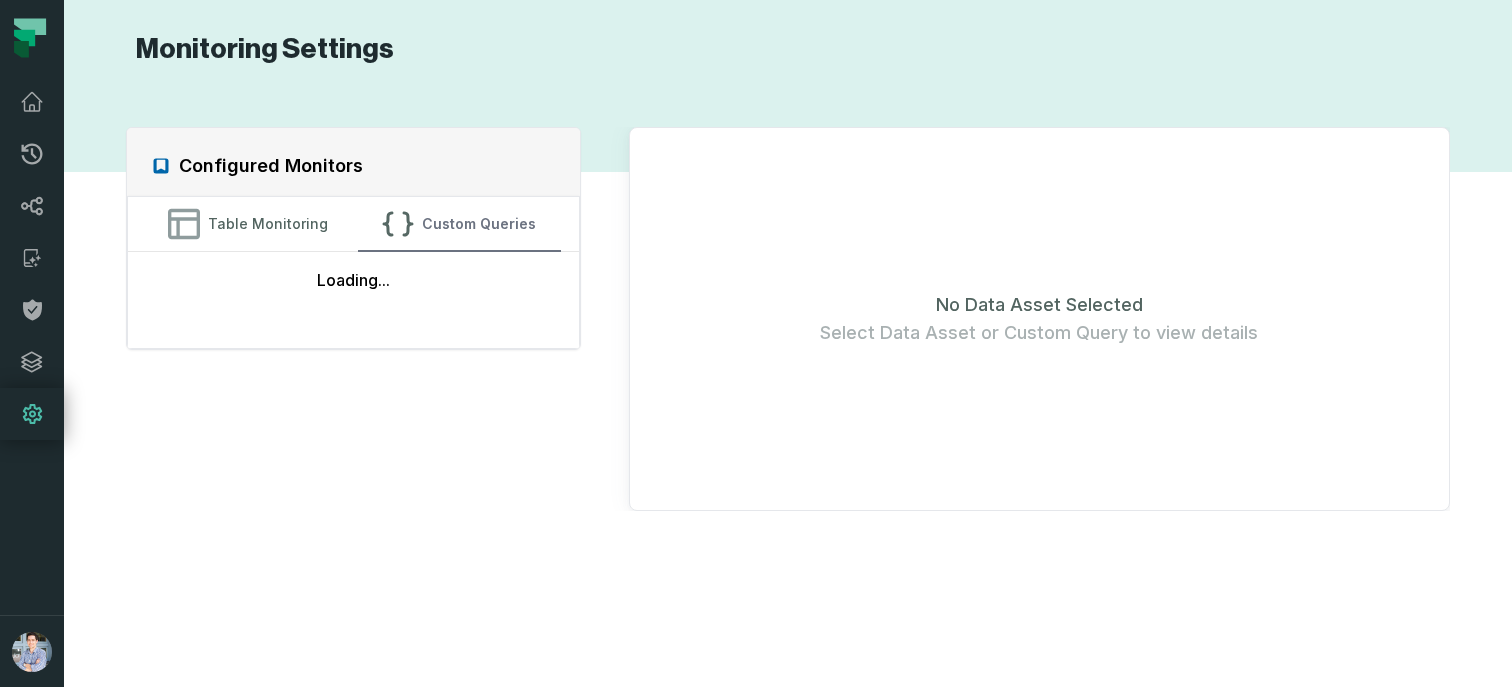 click on "Custom Queries" at bounding box center (459, 224) 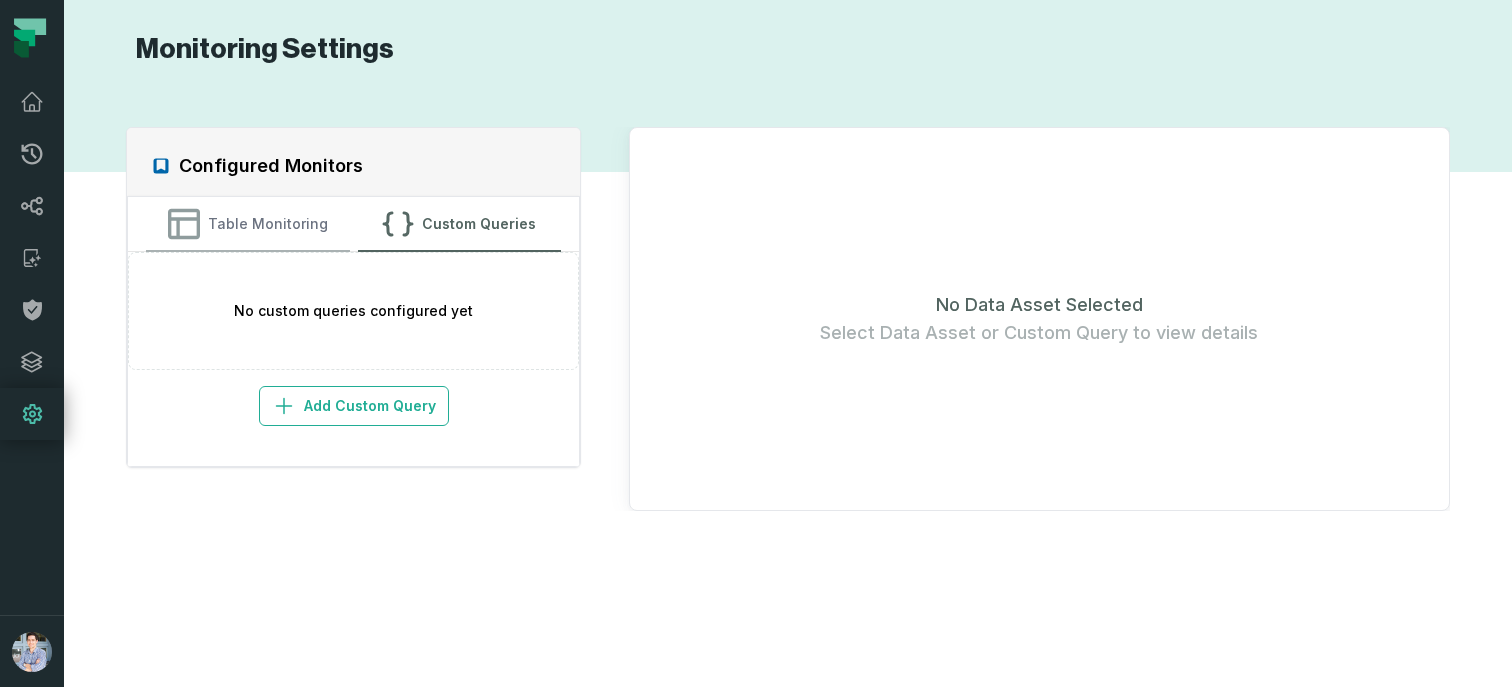 click on "Table Monitoring" at bounding box center (247, 224) 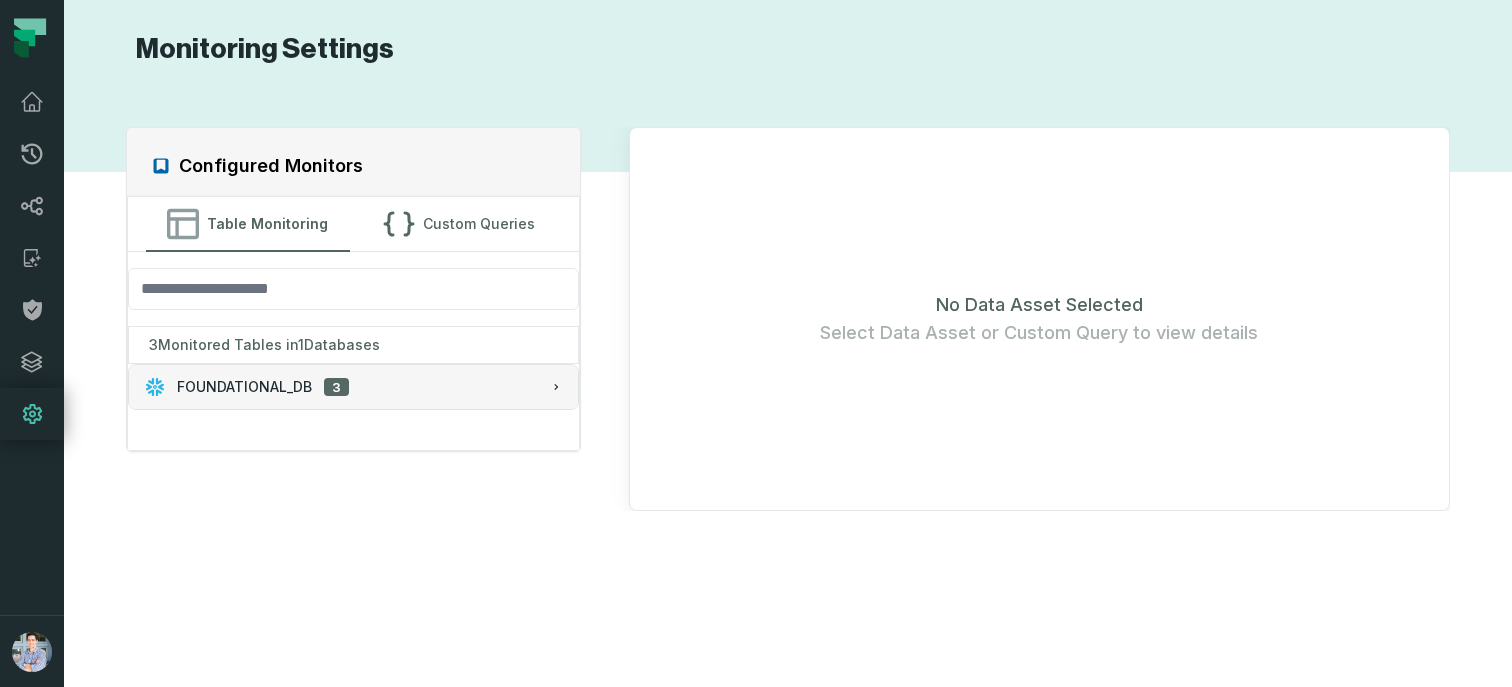 click on "FOUNDATIONAL_DB 3" at bounding box center [353, 387] 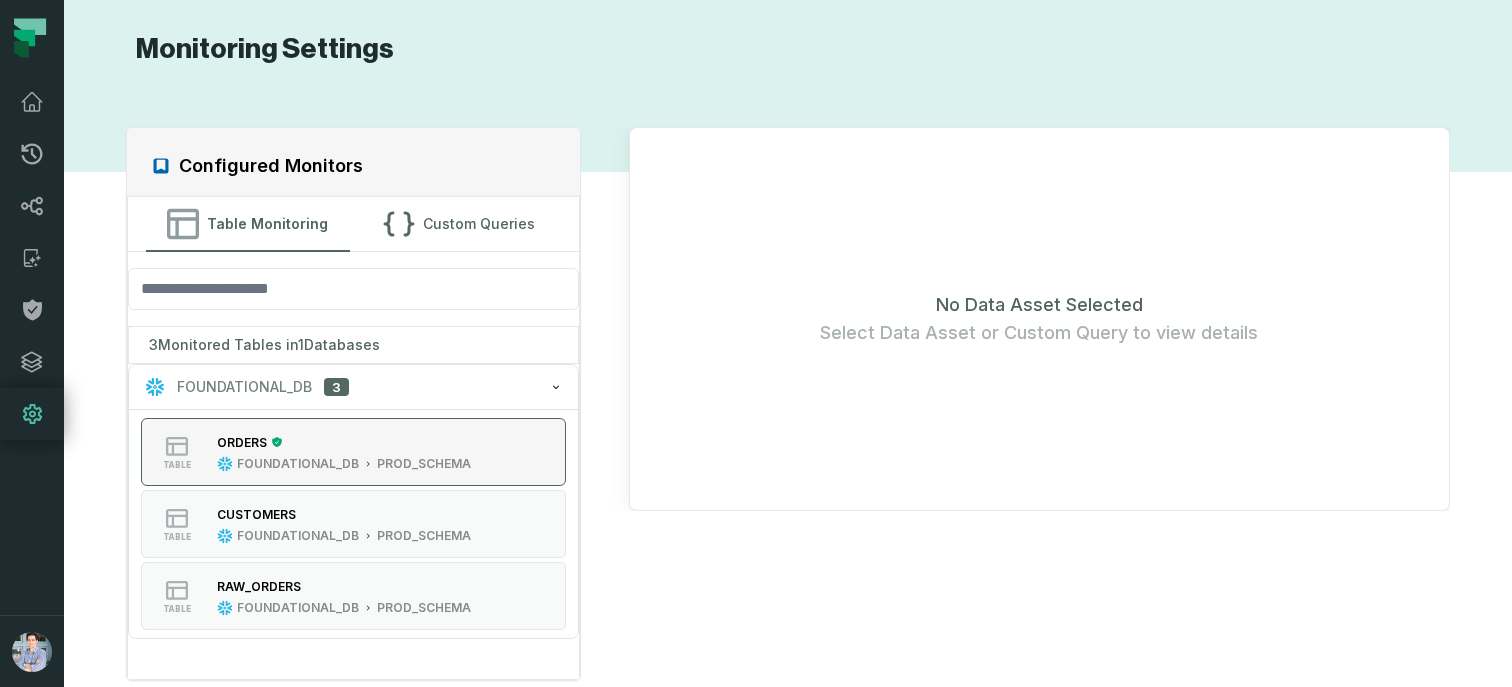 click on "PROD_SCHEMA" at bounding box center [424, 464] 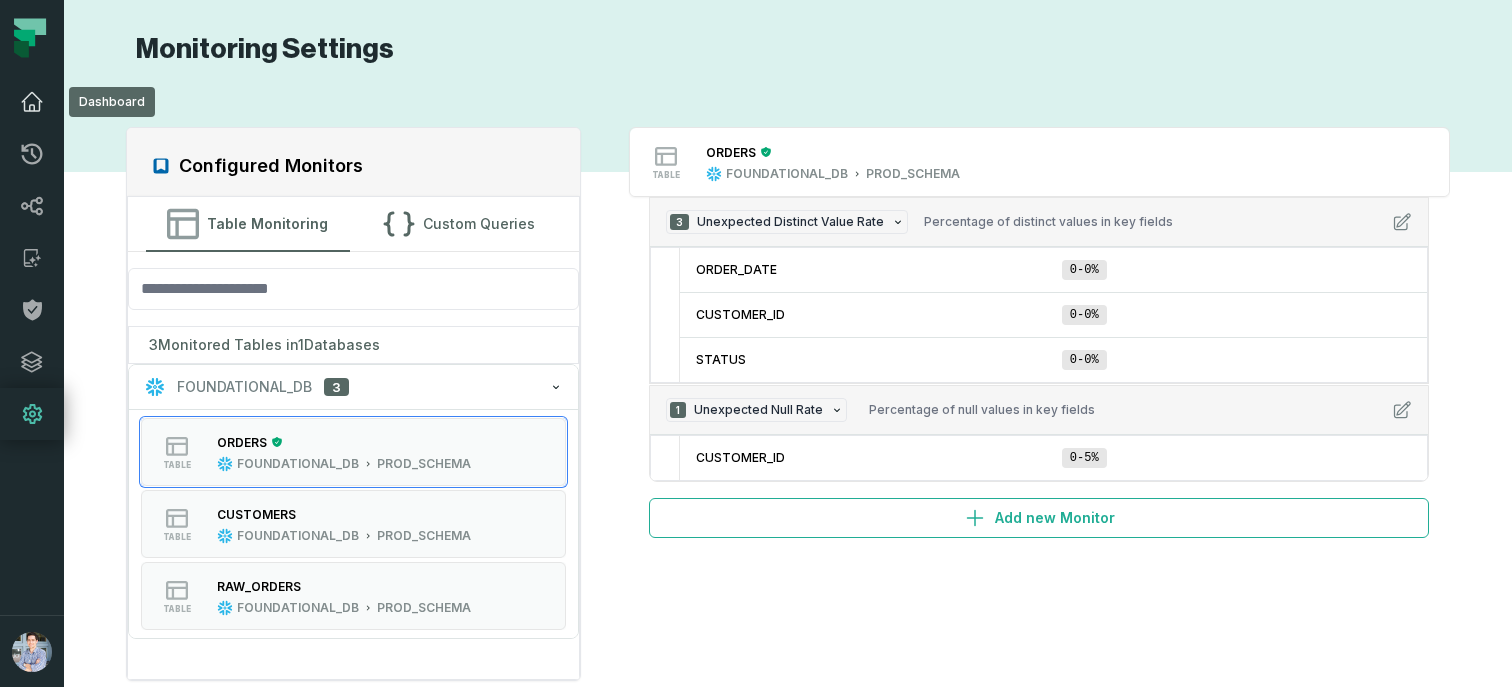 click 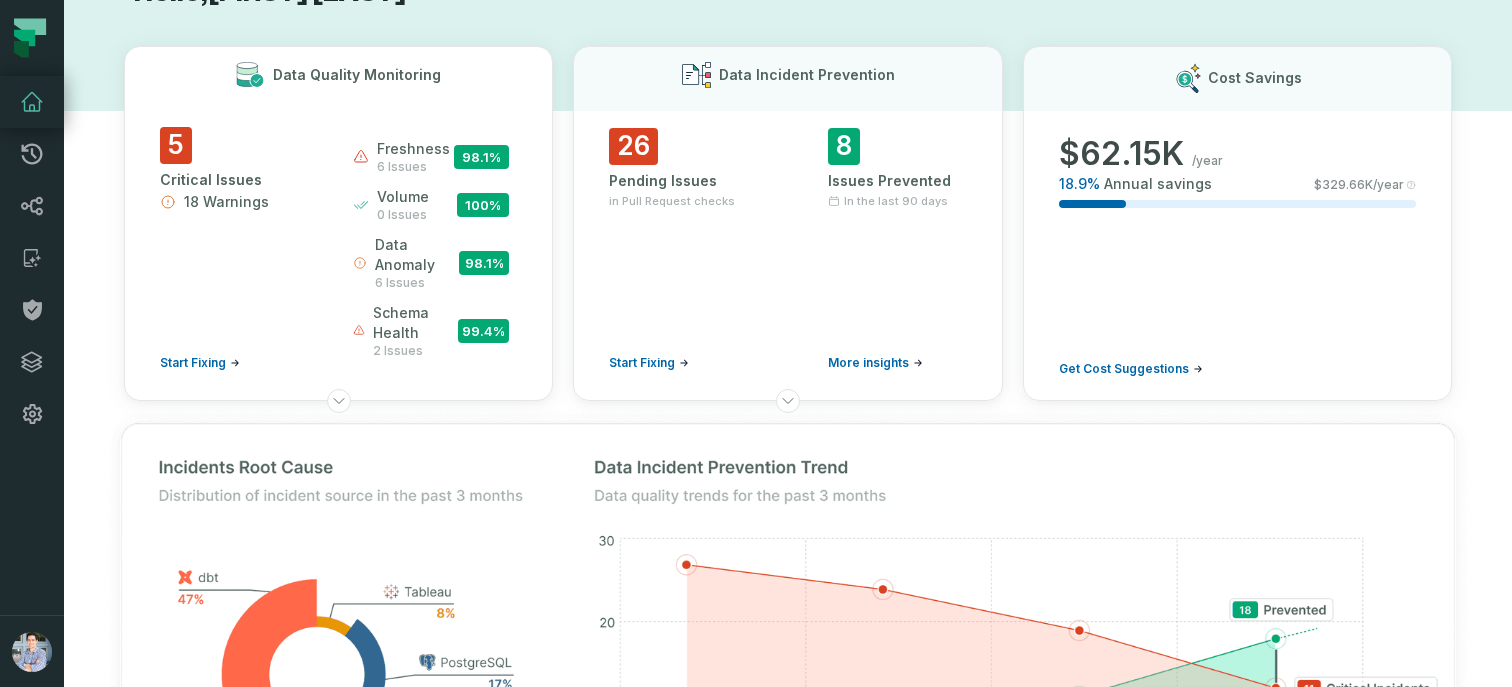 scroll, scrollTop: 77, scrollLeft: 0, axis: vertical 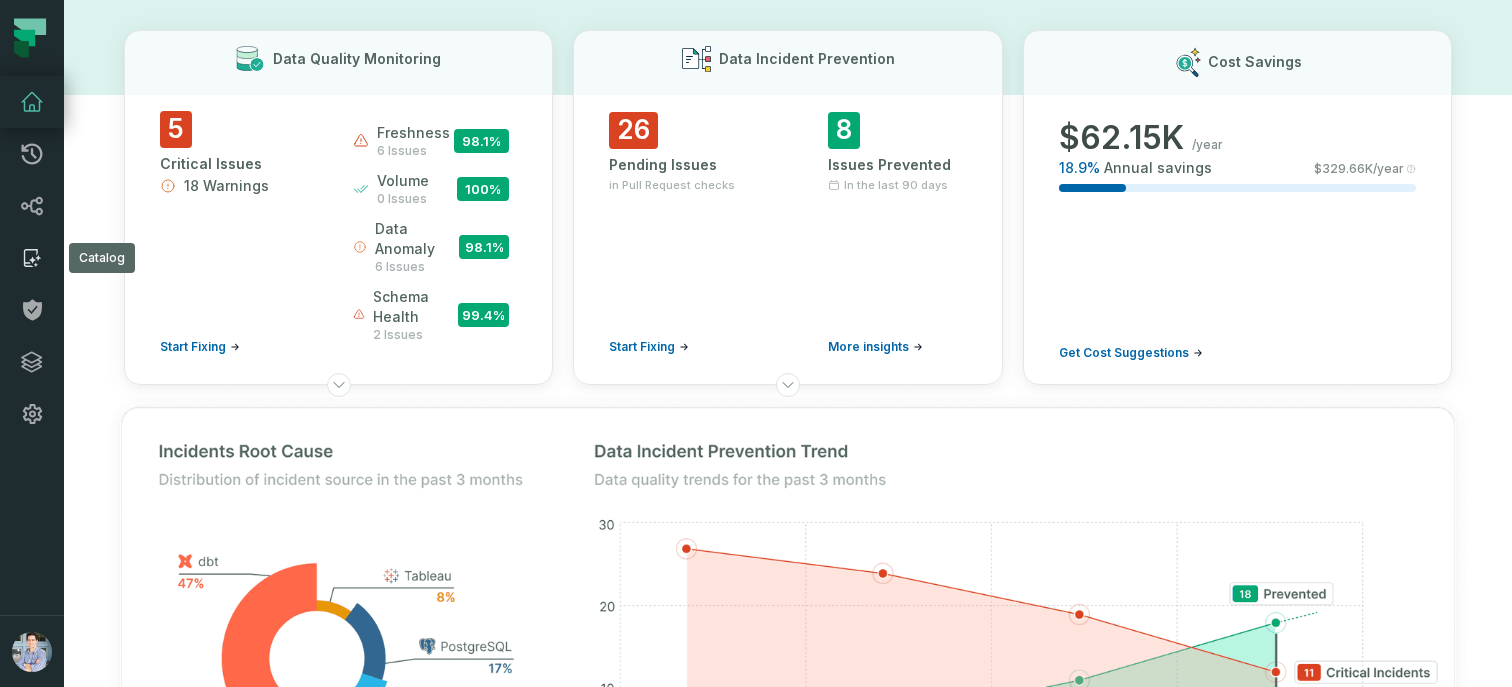 click on "Catalog" at bounding box center [32, 258] 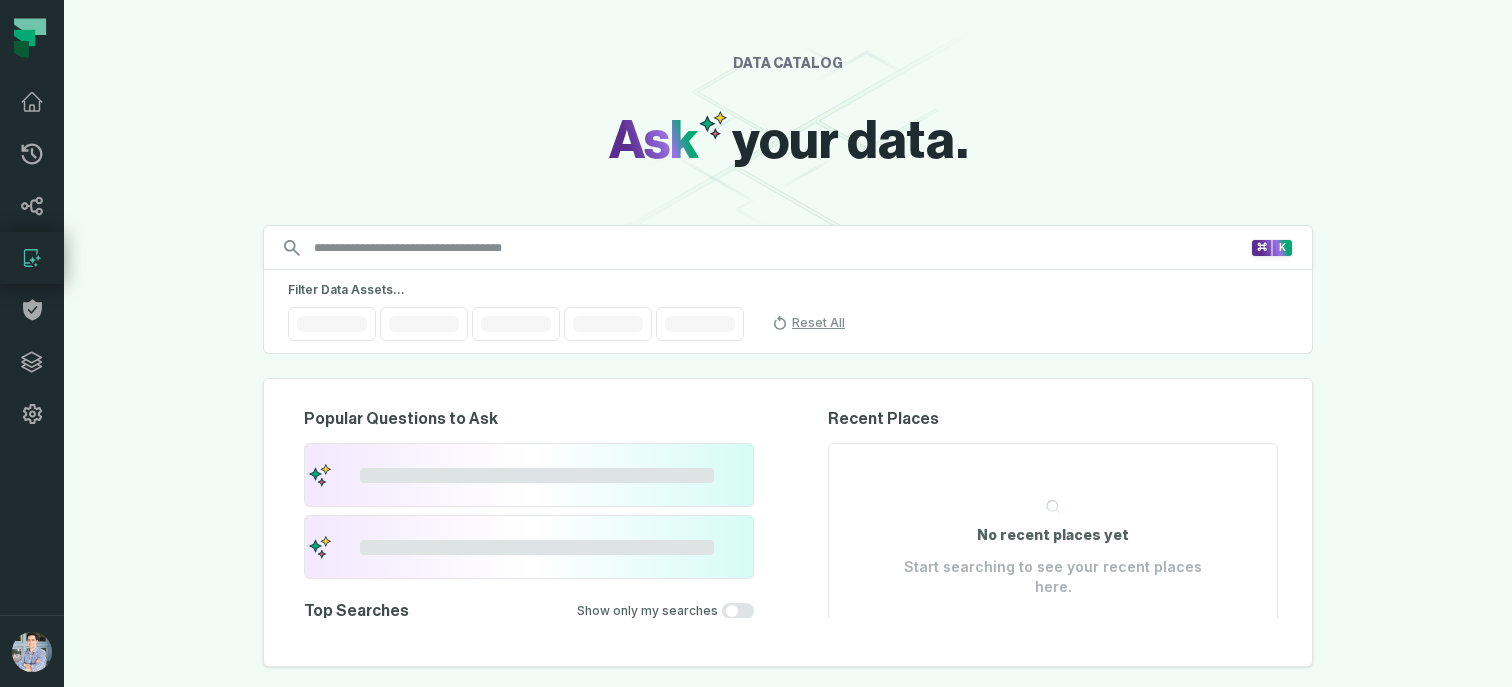scroll, scrollTop: 0, scrollLeft: 0, axis: both 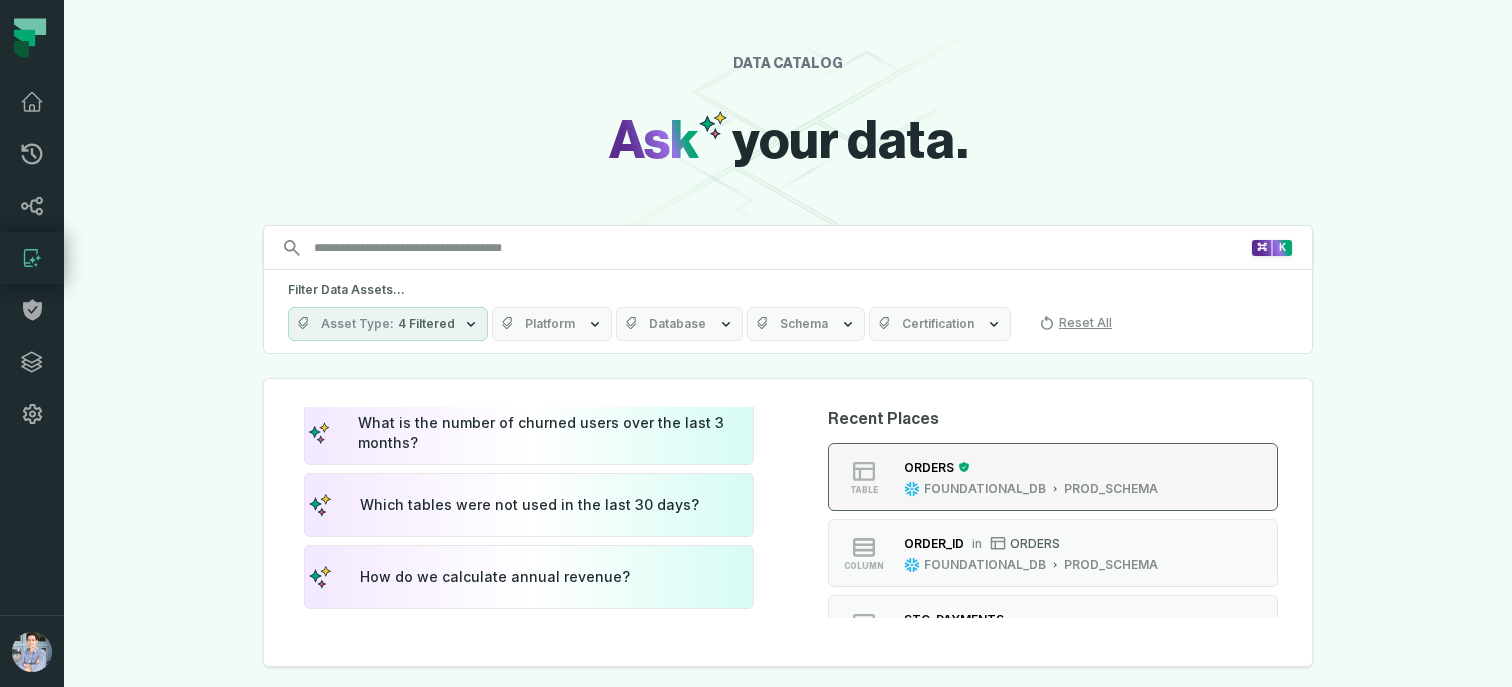 click on "ORDERS" at bounding box center (1031, 467) 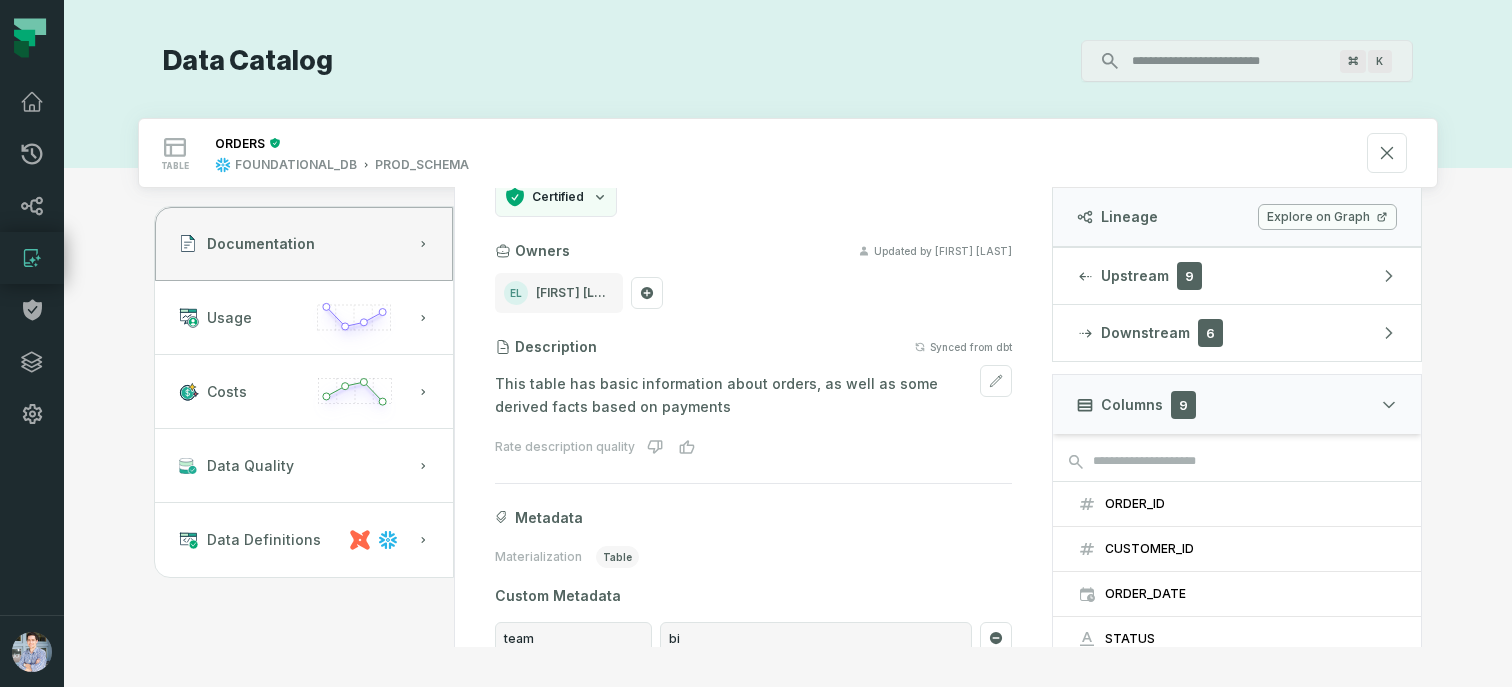 scroll, scrollTop: 0, scrollLeft: 0, axis: both 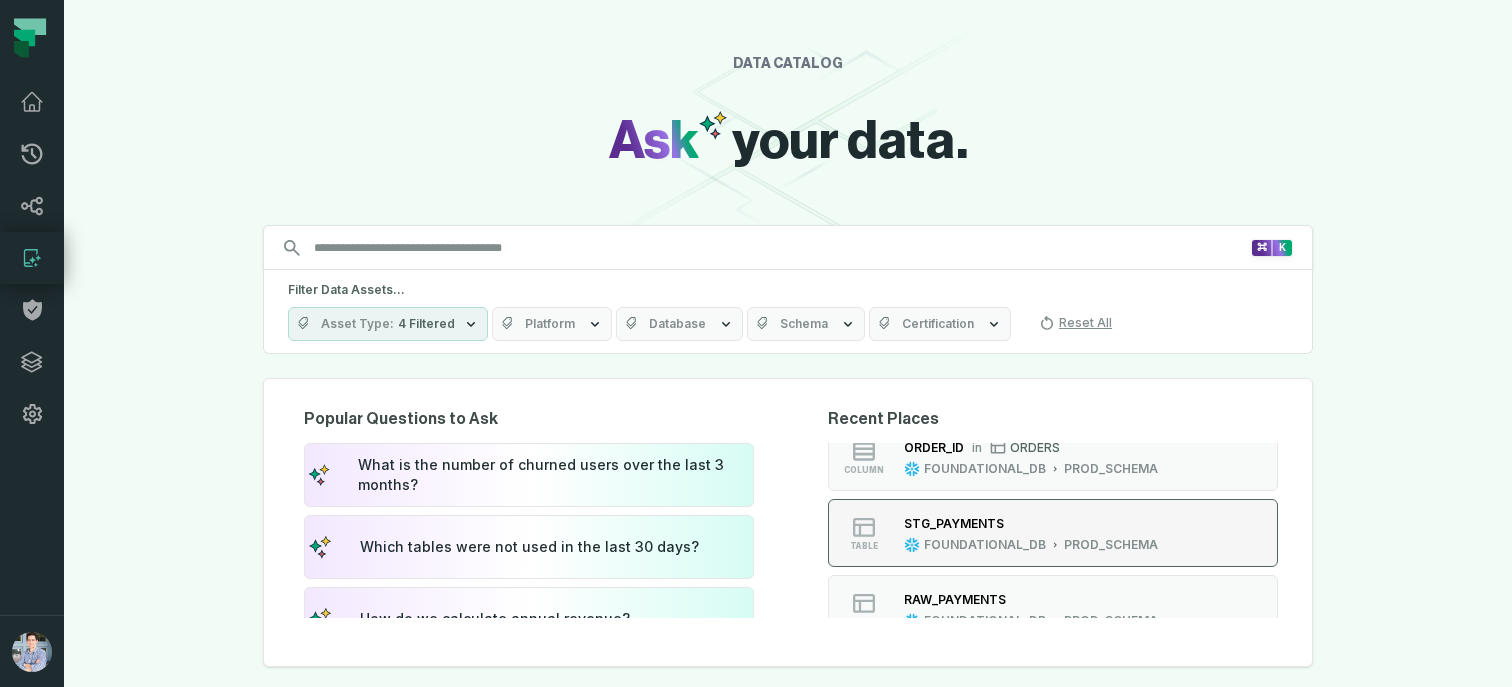 click on "STG_PAYMENTS" at bounding box center [1031, 523] 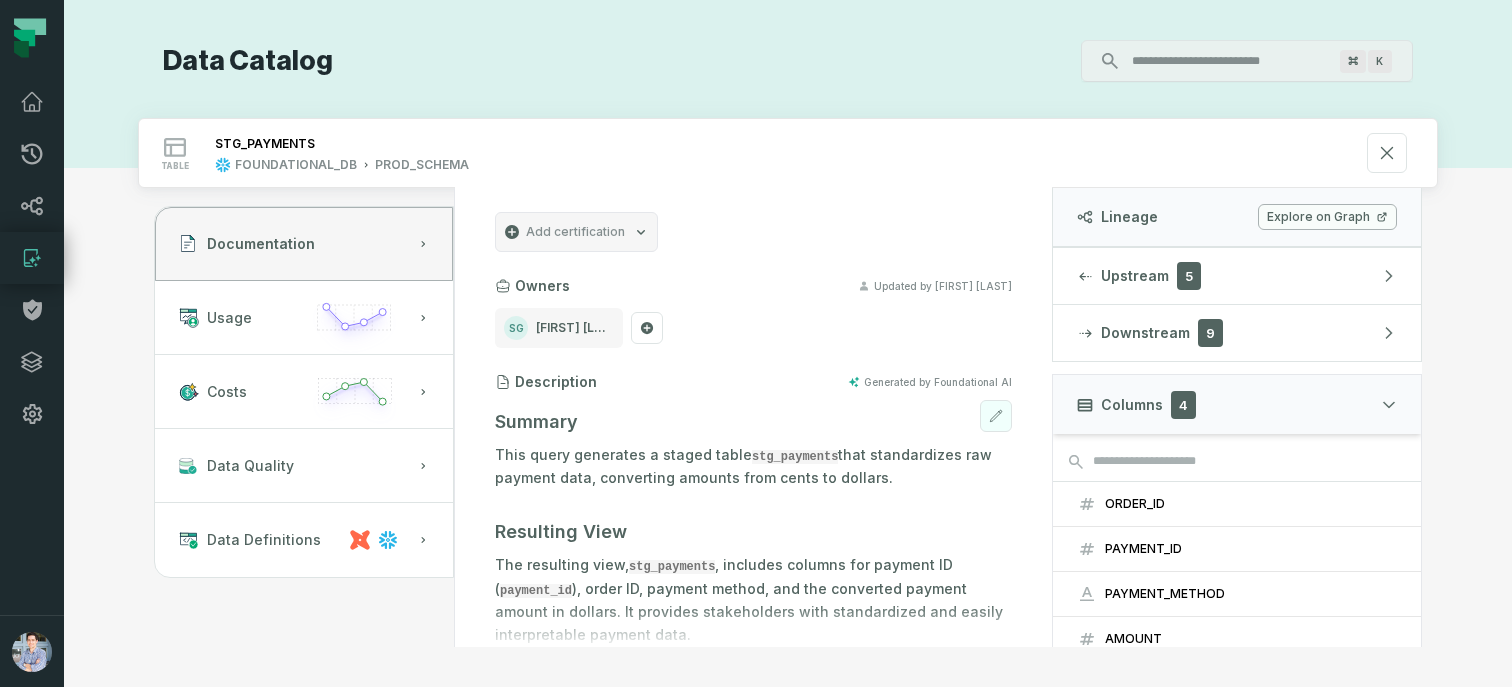 click 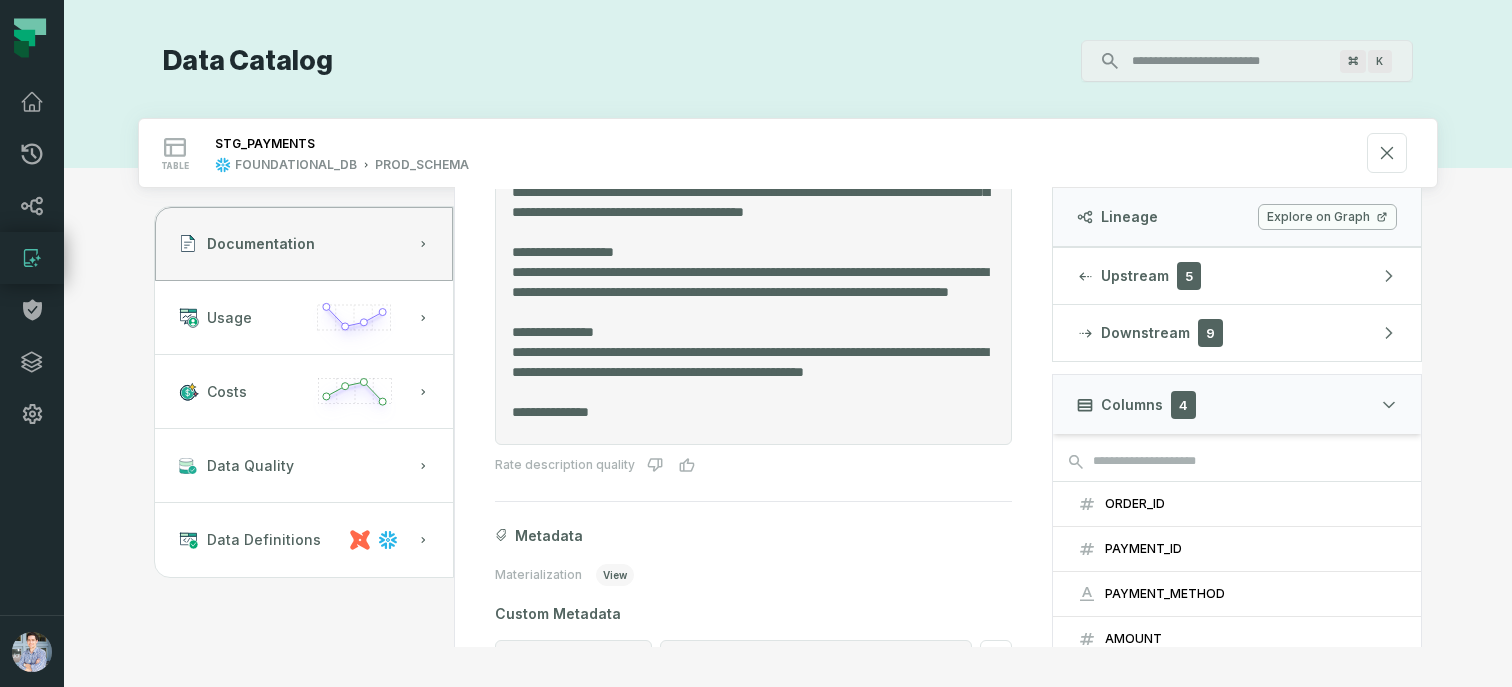 scroll, scrollTop: 434, scrollLeft: 0, axis: vertical 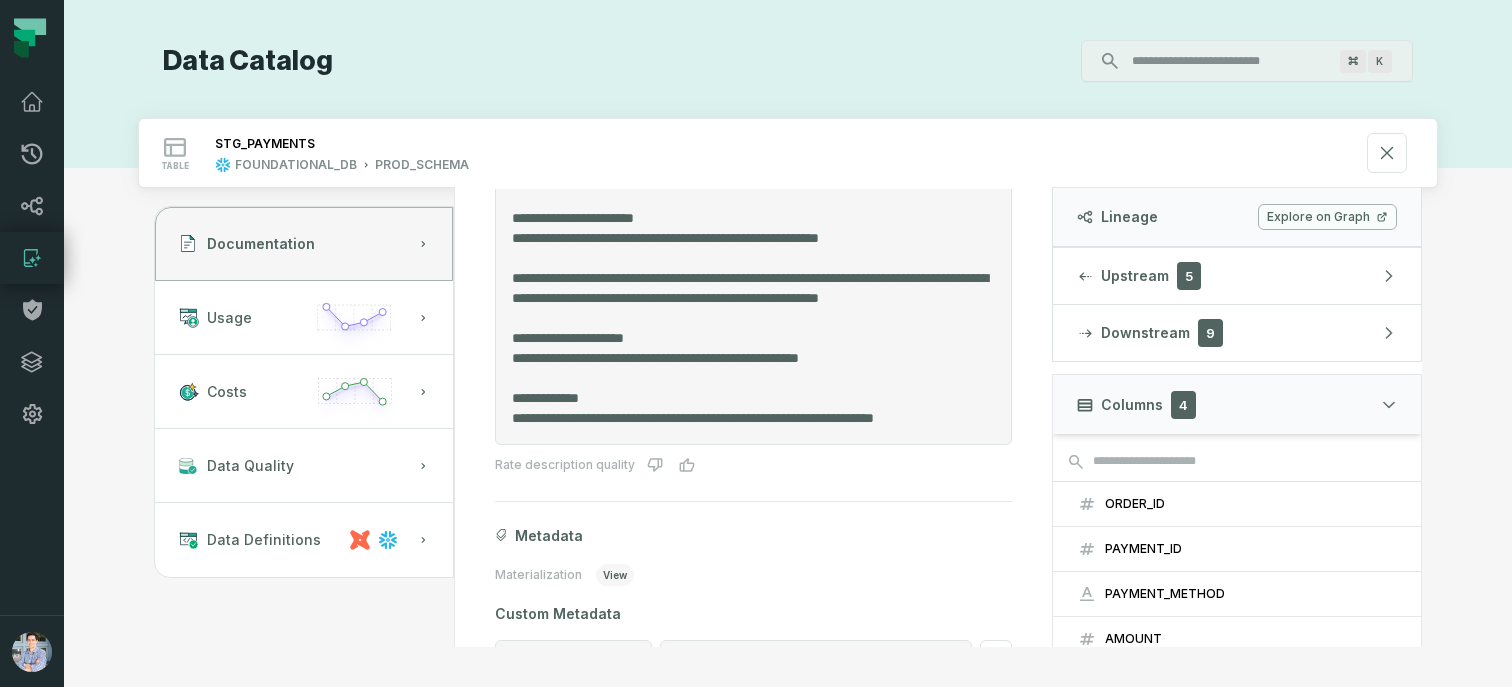 click at bounding box center [753, 245] 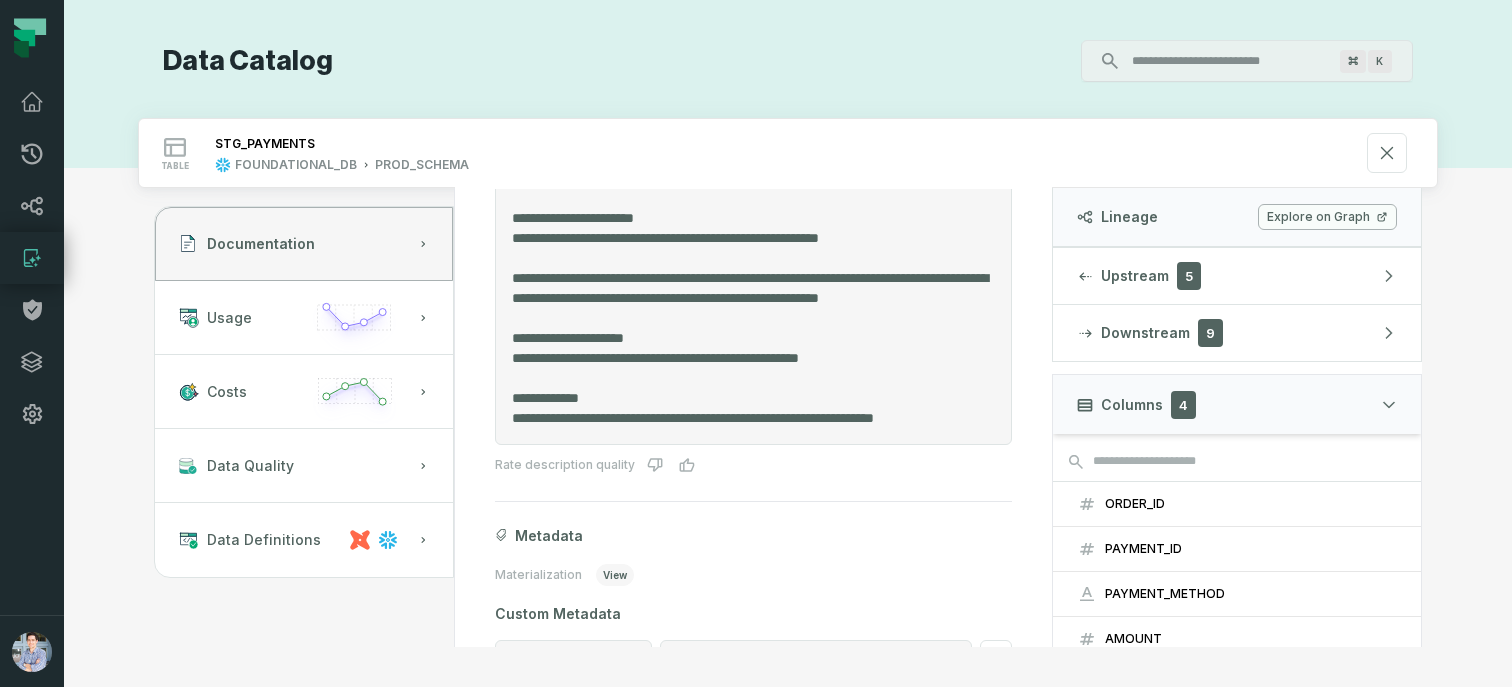 click at bounding box center (753, 245) 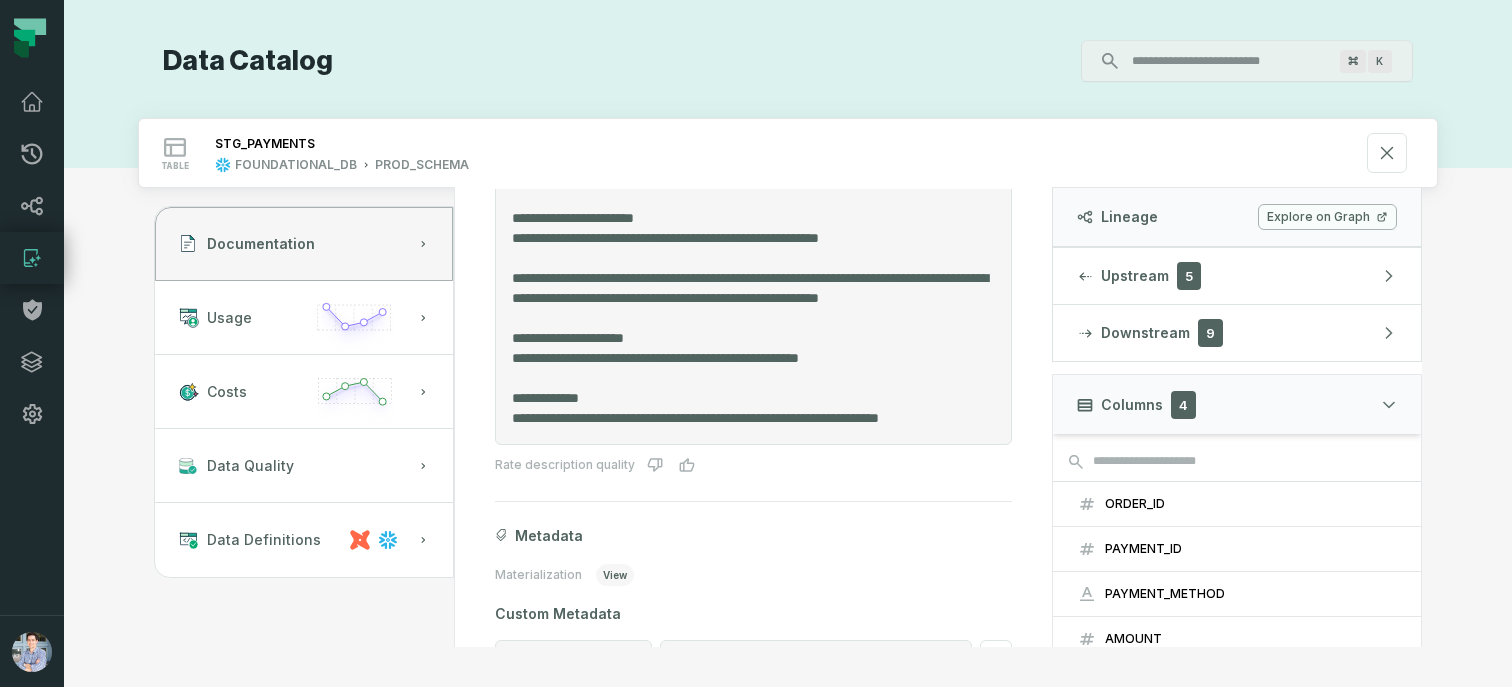 scroll, scrollTop: 472, scrollLeft: 0, axis: vertical 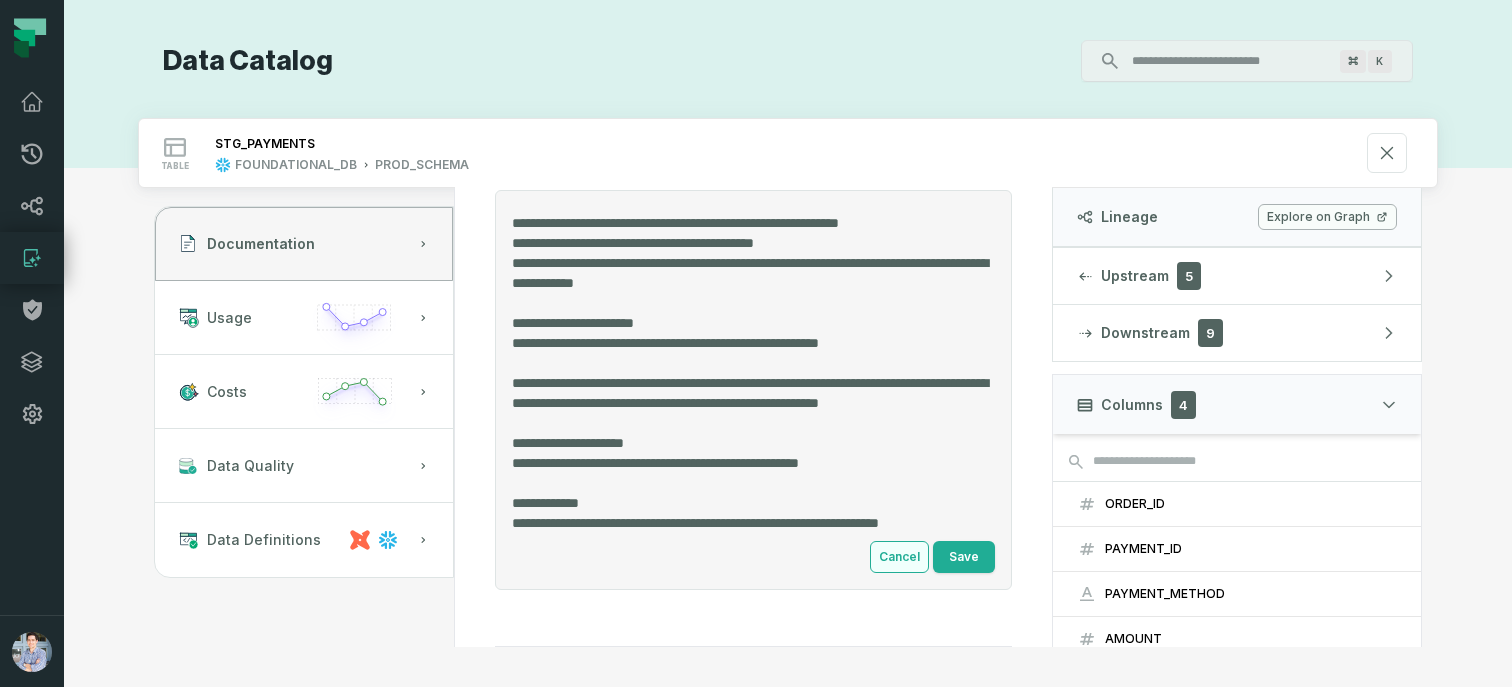 type on "**********" 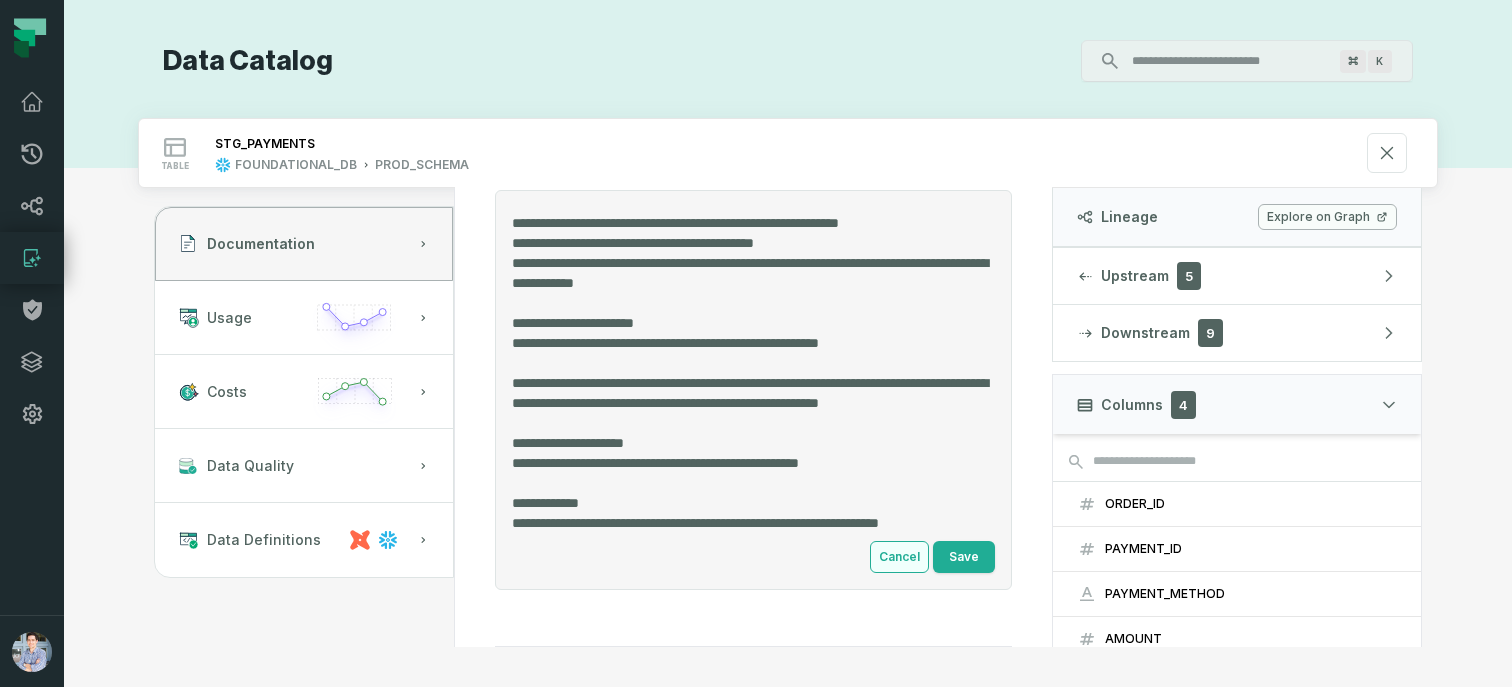 click on "Cancel" at bounding box center (899, 557) 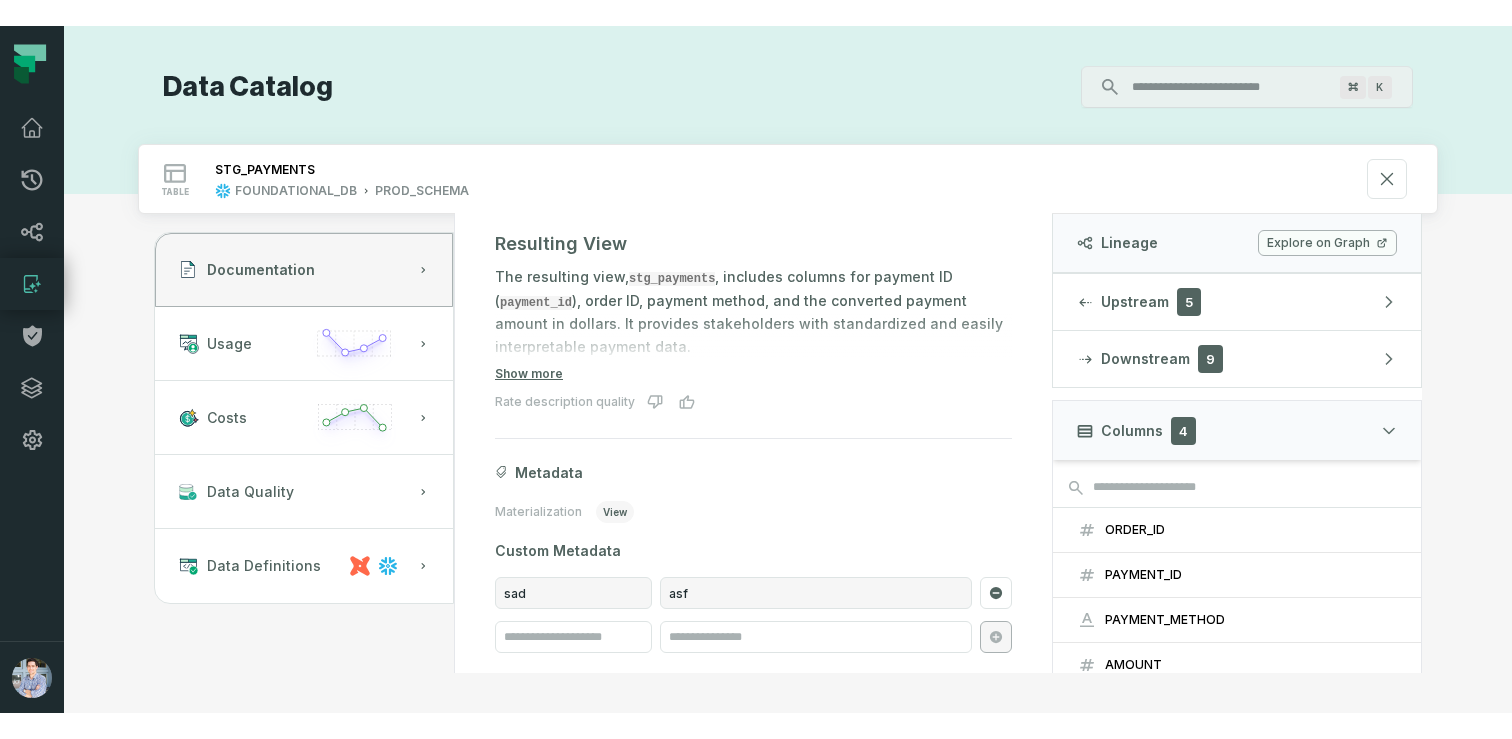 scroll, scrollTop: 318, scrollLeft: 0, axis: vertical 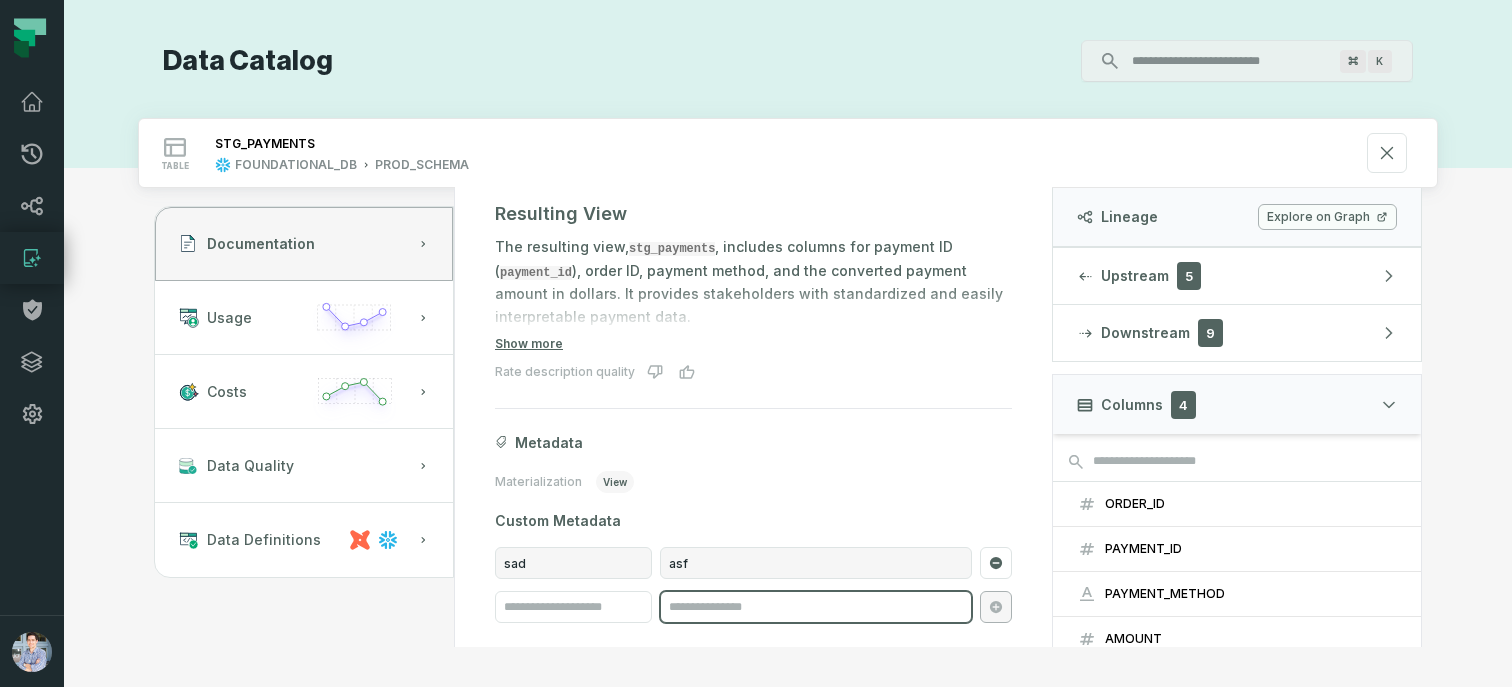 click at bounding box center [816, 607] 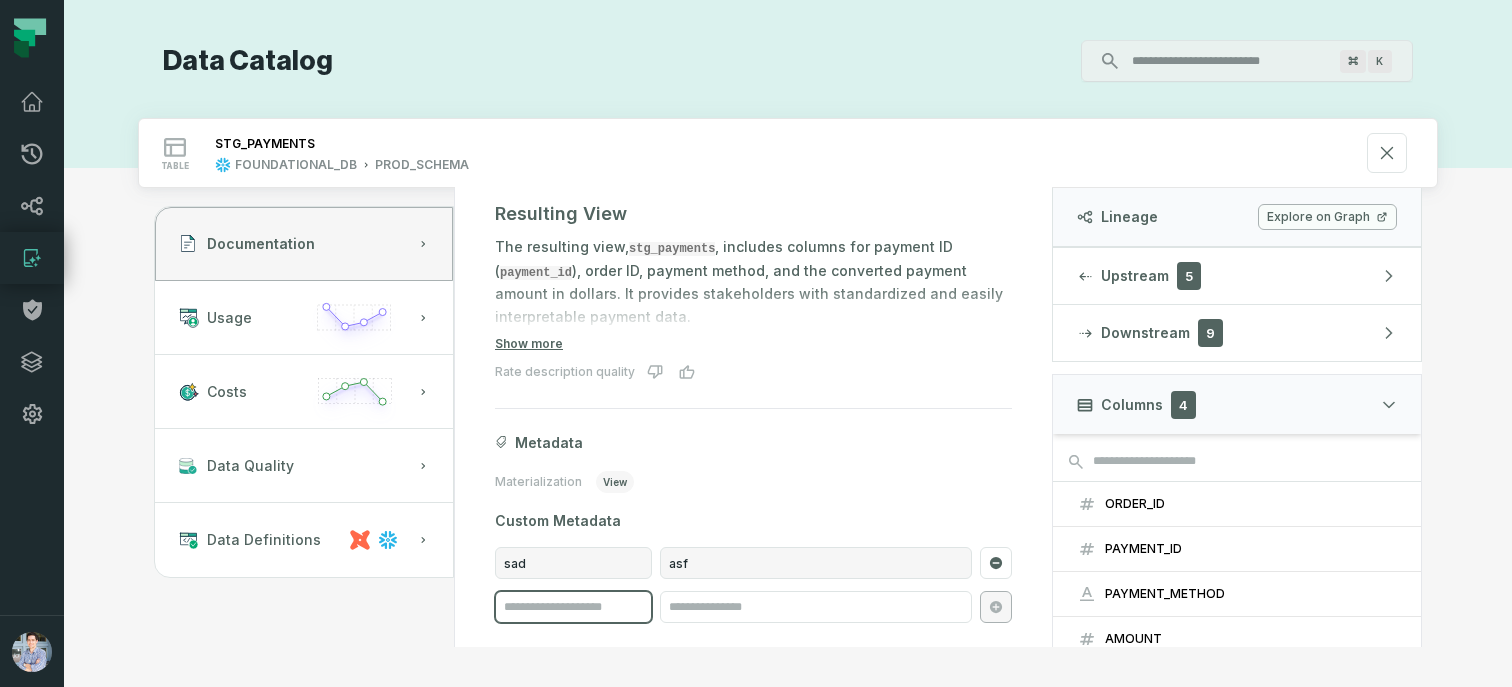 click at bounding box center (573, 607) 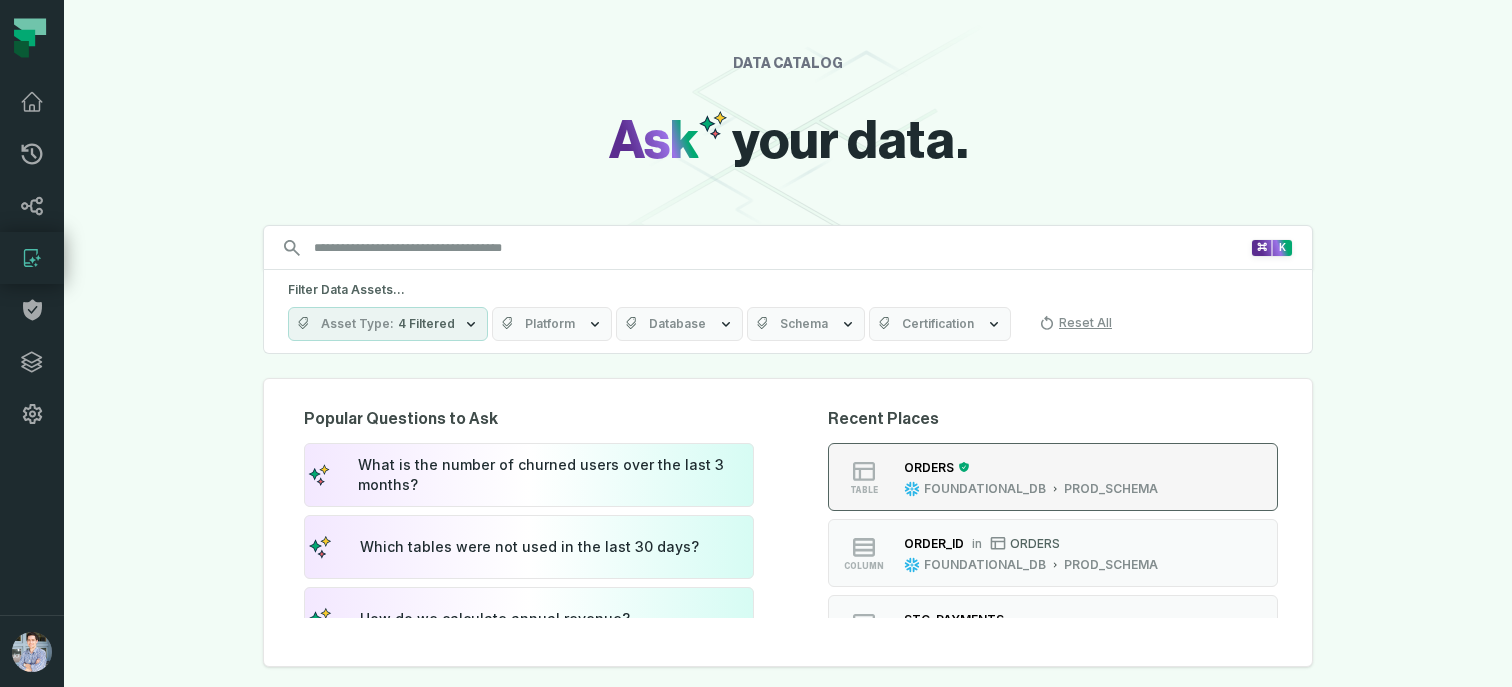 click on "ORDERS FOUNDATIONAL_DB PROD_SCHEMA" at bounding box center (1031, 477) 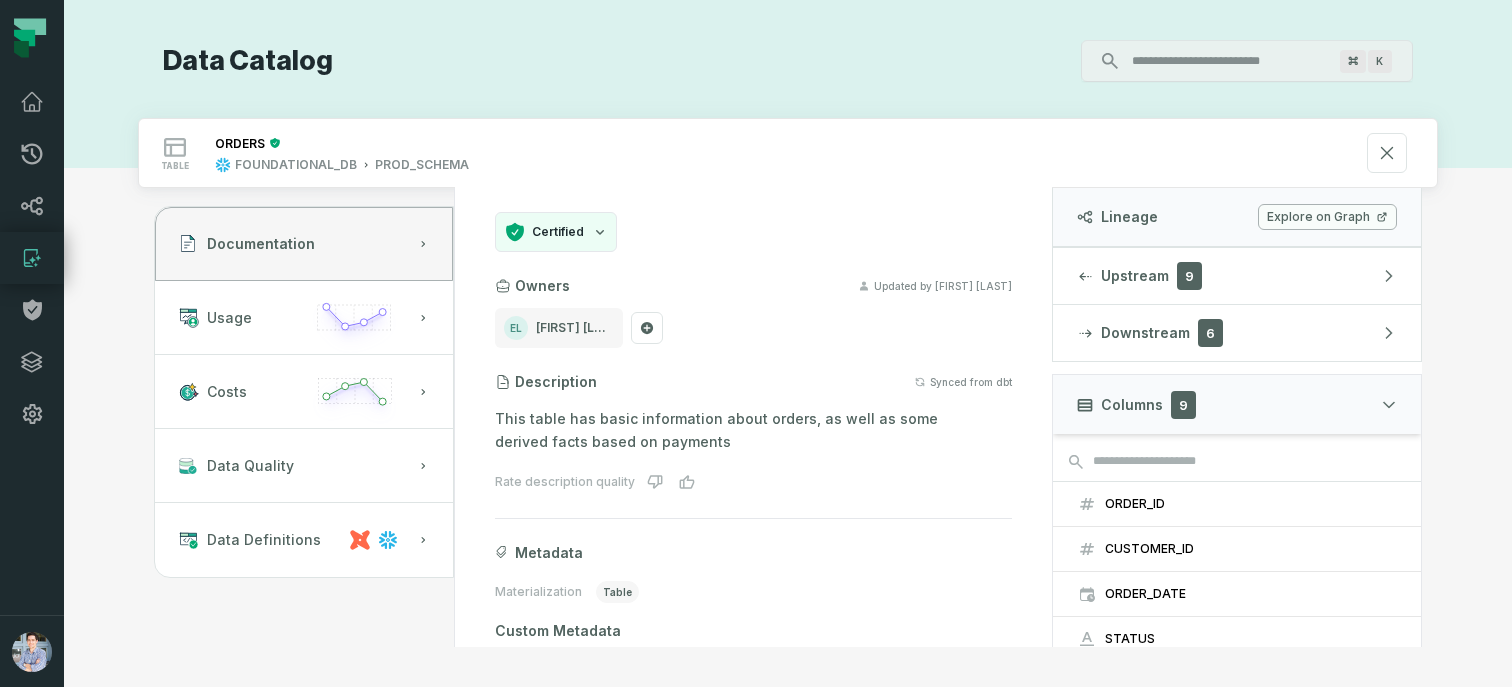 click on "Certified" at bounding box center (556, 232) 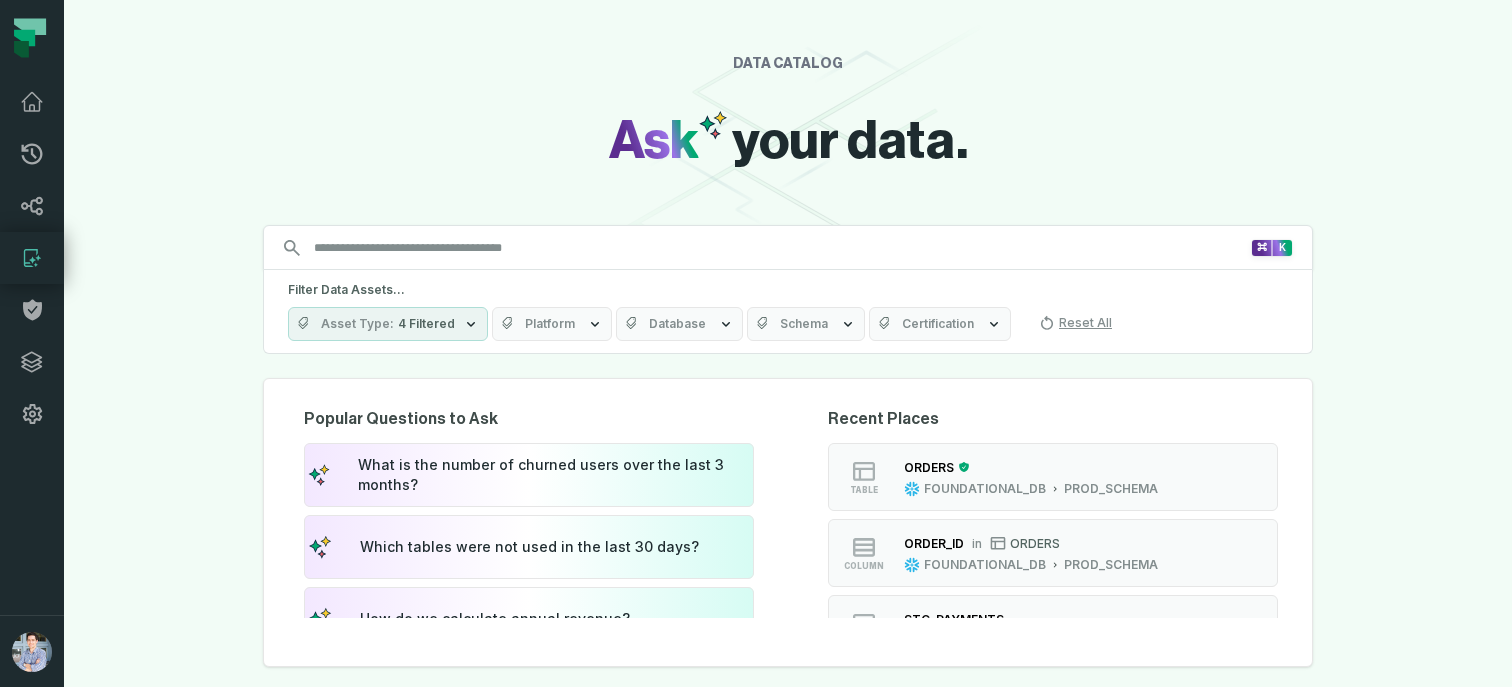 click on "DATA CATALOG Ask your data. Search for assets across the organization ⌘ K Filter Data Assets... Asset Type 4 Filtered Platform Database Schema Certification Reset All Recent Places table ORDERS FOUNDATIONAL_DB PROD_SCHEMA column ORDER_ID in ORDERS FOUNDATIONAL_DB PROD_SCHEMA table STG_PAYMENTS FOUNDATIONAL_DB PROD_SCHEMA table RAW_PAYMENTS FOUNDATIONAL_DB PROD_SCHEMA dashboard Annual Revenue POWER BI /New Reports/ Popular Questions to Ask What is the number of churned users over the last 3 months? Which tables were not used in the last 30 days? How do we calculate annual revenue? Top Searches Show only my searches table ORDERS FOUNDATIONAL_DB PROD_SCHEMA table STG_PAYMENTS FOUNDATIONAL_DB PROD_SCHEMA dashboard Annual Revenue POWER BI /New Reports/ table RAW_ORDERS FOUNDATIONAL_DB PROD_SCHEMA table STG_ORDERS FOUNDATIONAL_DB PROD_SCHEMA" at bounding box center [788, 343] 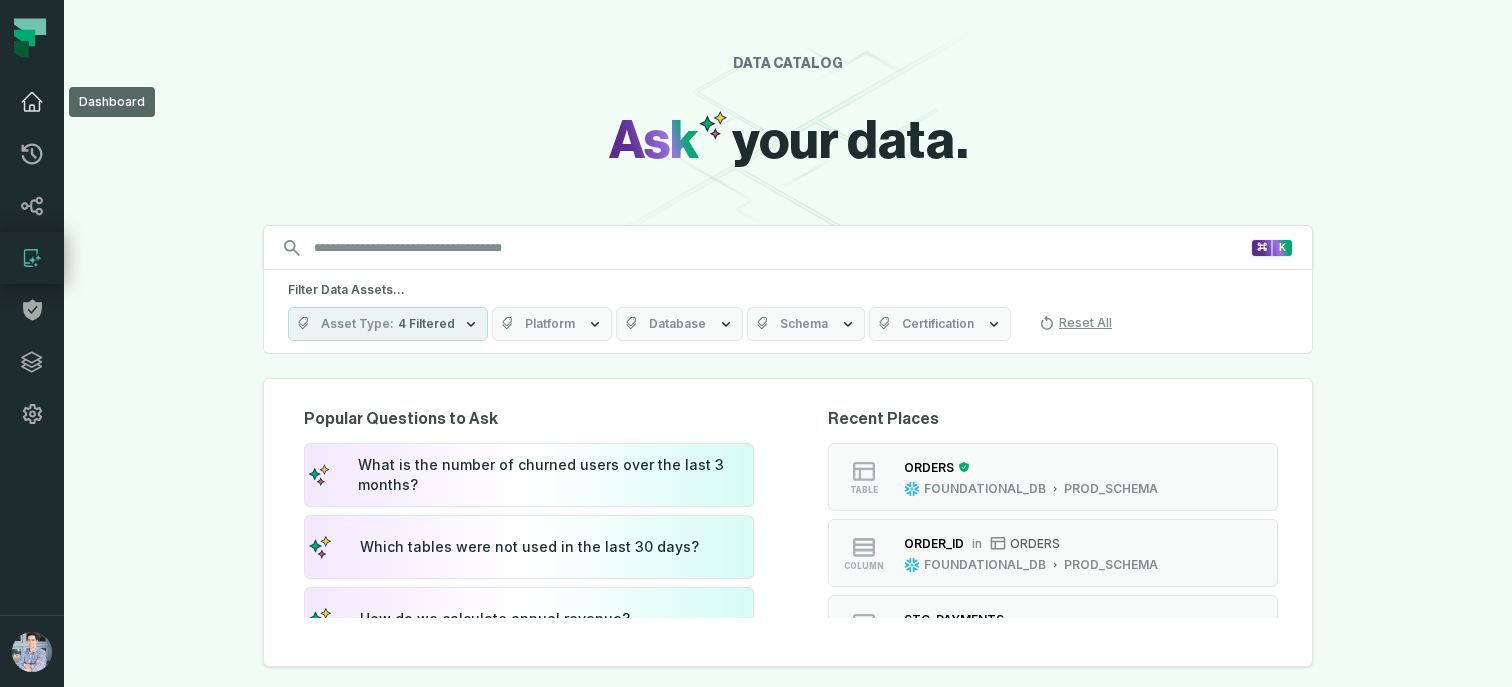 click 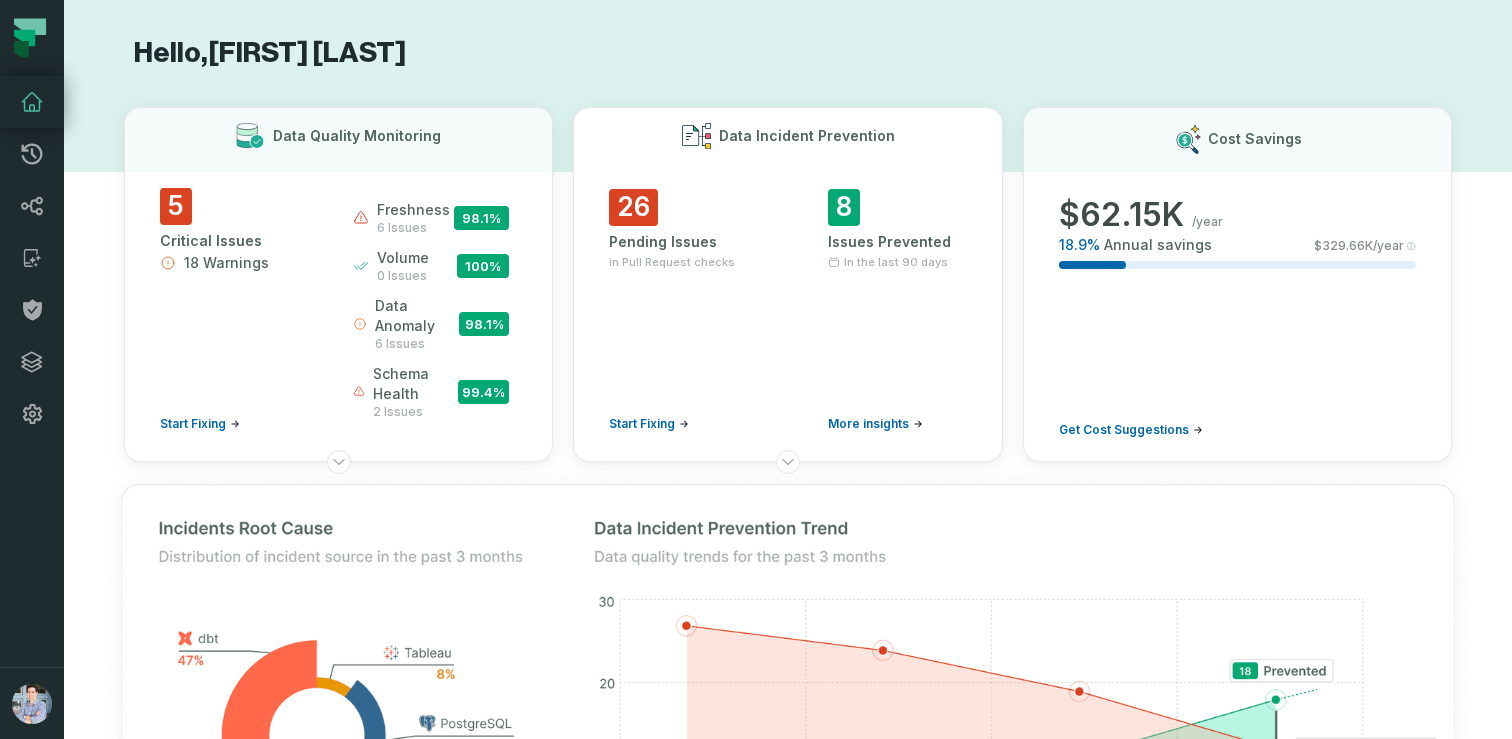 click on "Data Incident Prevention 26 Pending Issues in Pull Request checks Start Fixing 8 Issues Prevented In the last 90 days More insights" at bounding box center [787, 284] 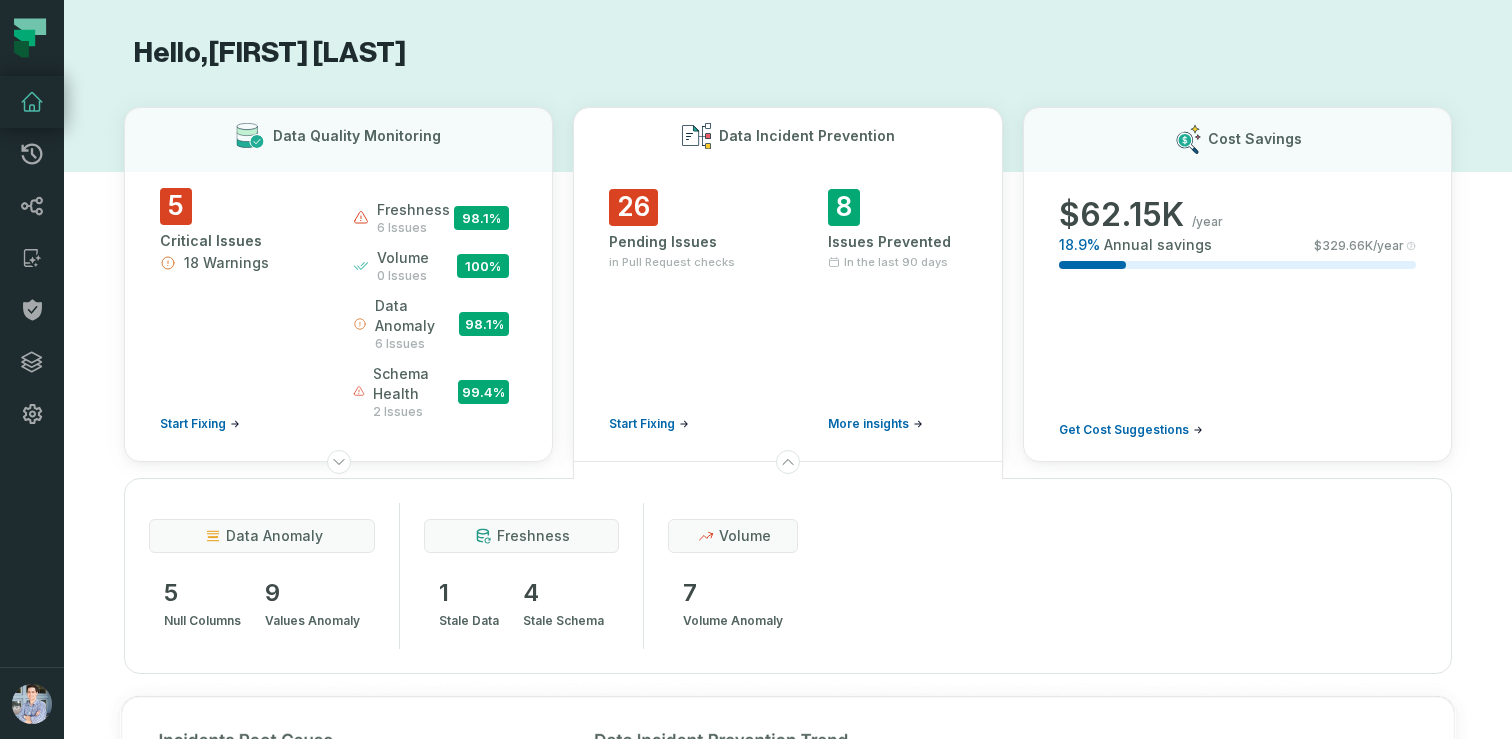 type 